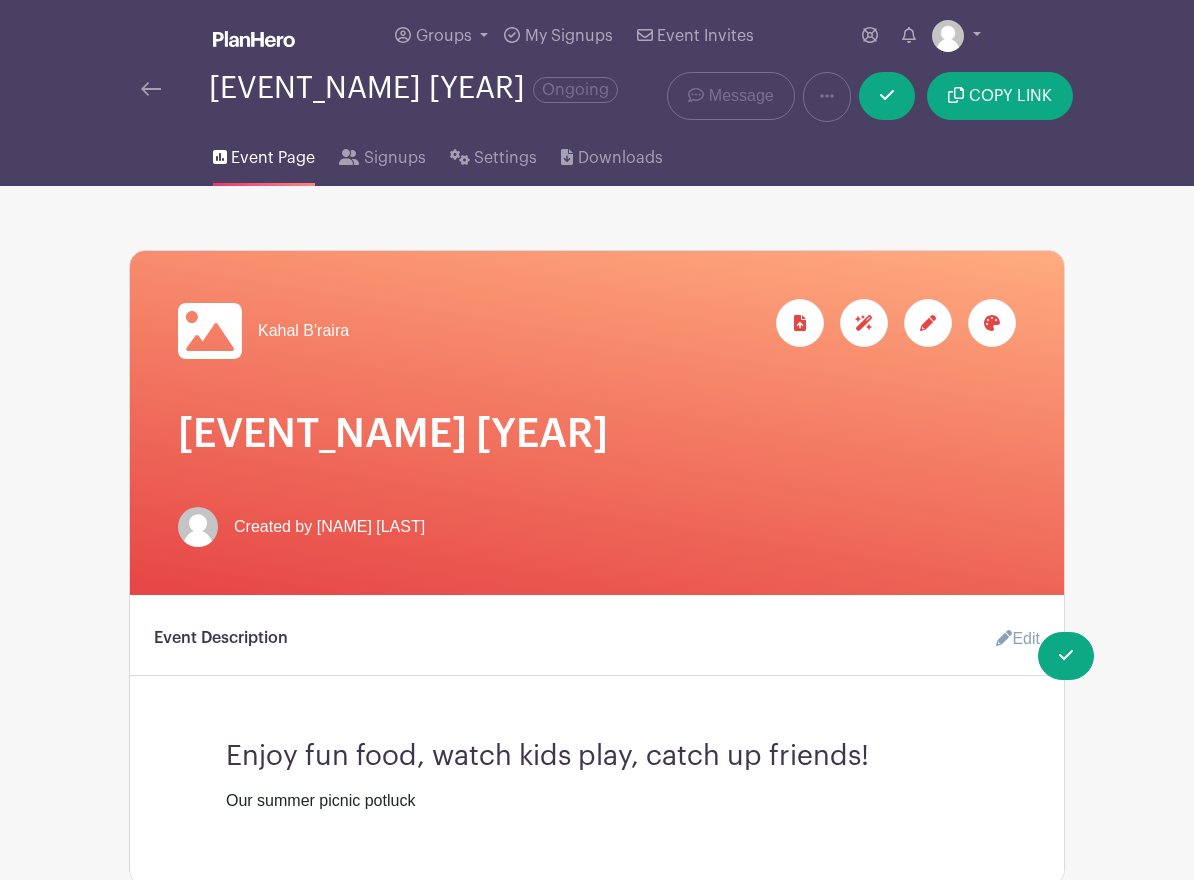 scroll, scrollTop: 1091, scrollLeft: 0, axis: vertical 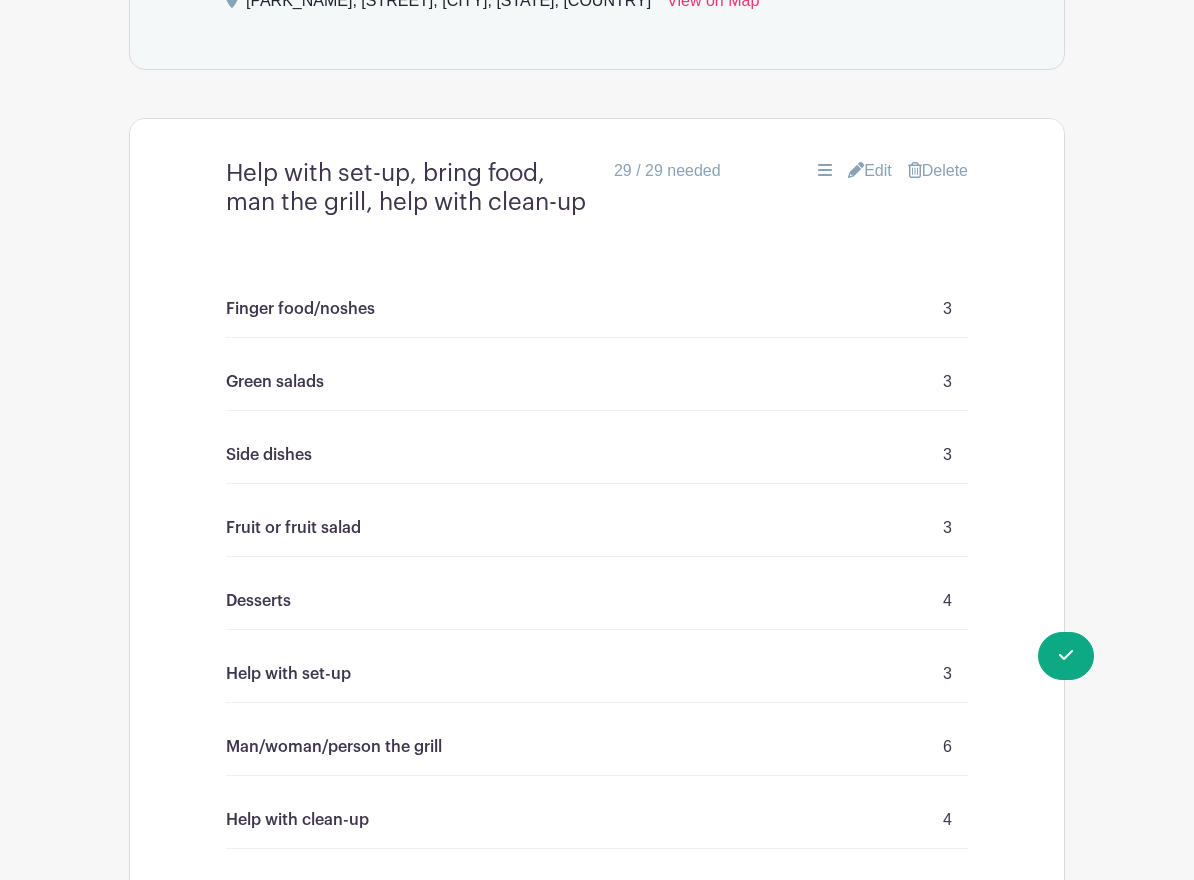 drag, startPoint x: 301, startPoint y: 310, endPoint x: 357, endPoint y: 353, distance: 70.60453 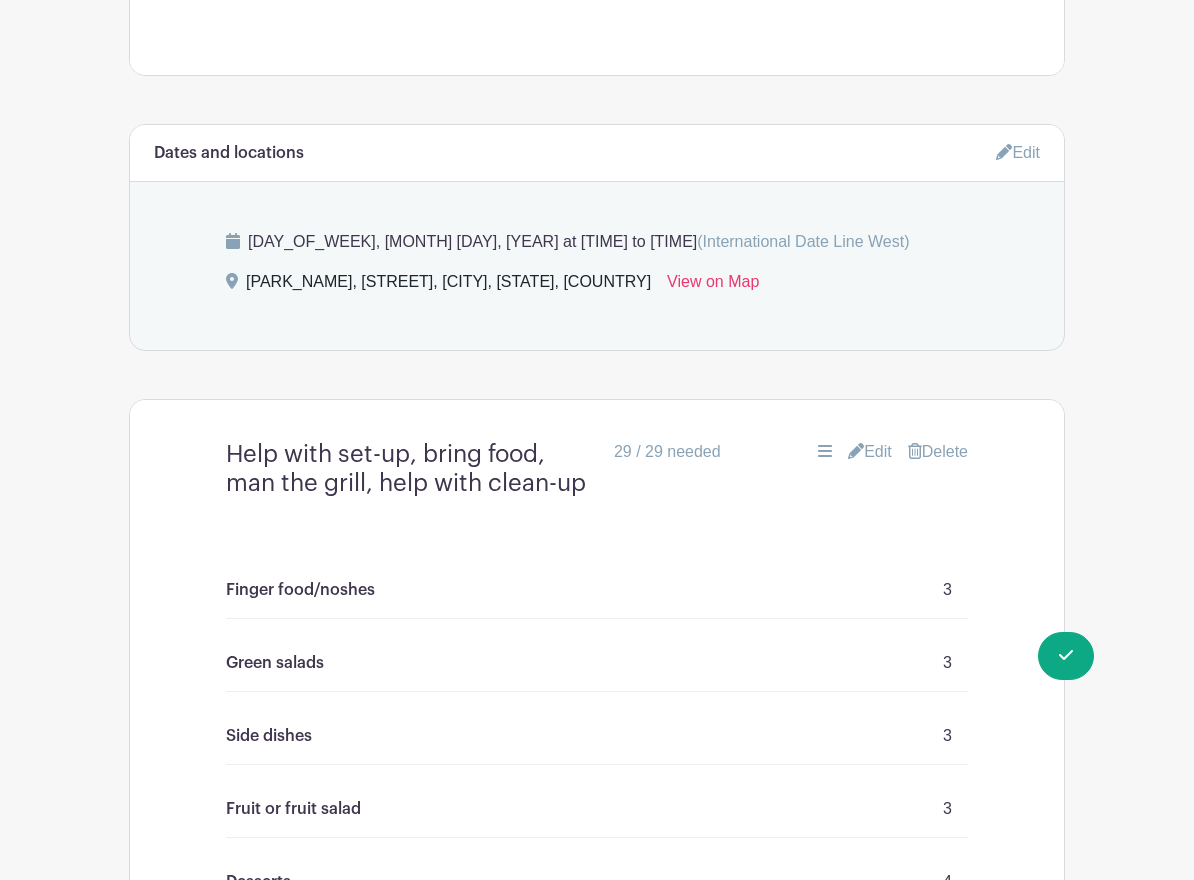 scroll, scrollTop: 839, scrollLeft: 0, axis: vertical 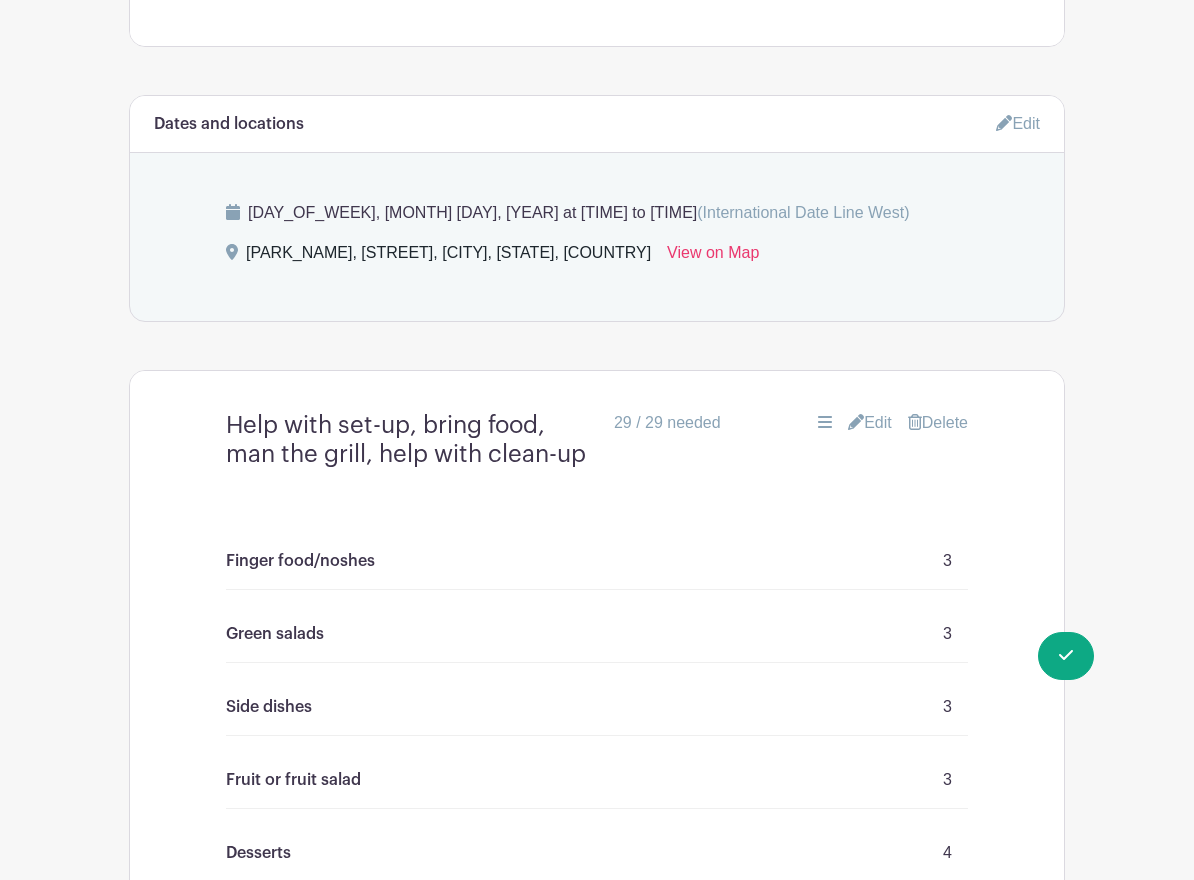 click on "Finger food/noshes" at bounding box center [300, 561] 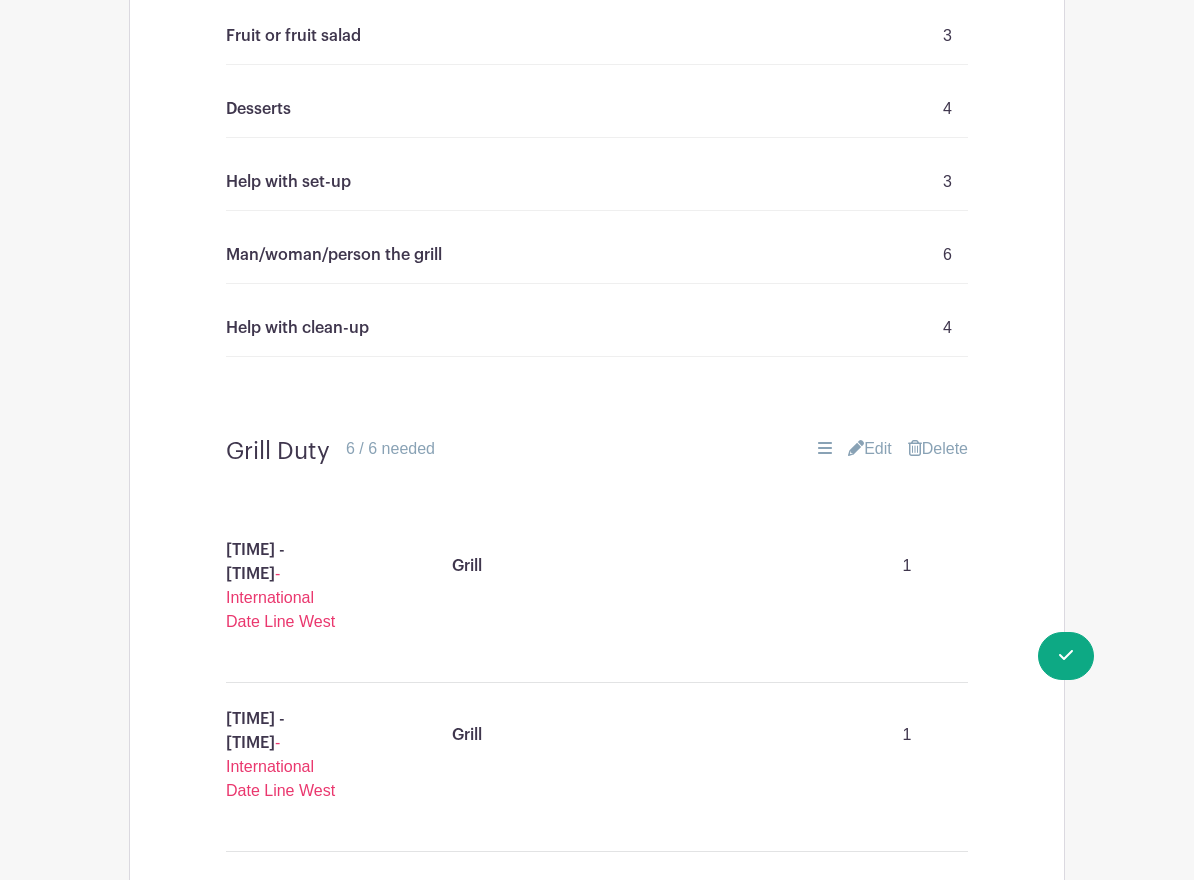 scroll, scrollTop: 1655, scrollLeft: 0, axis: vertical 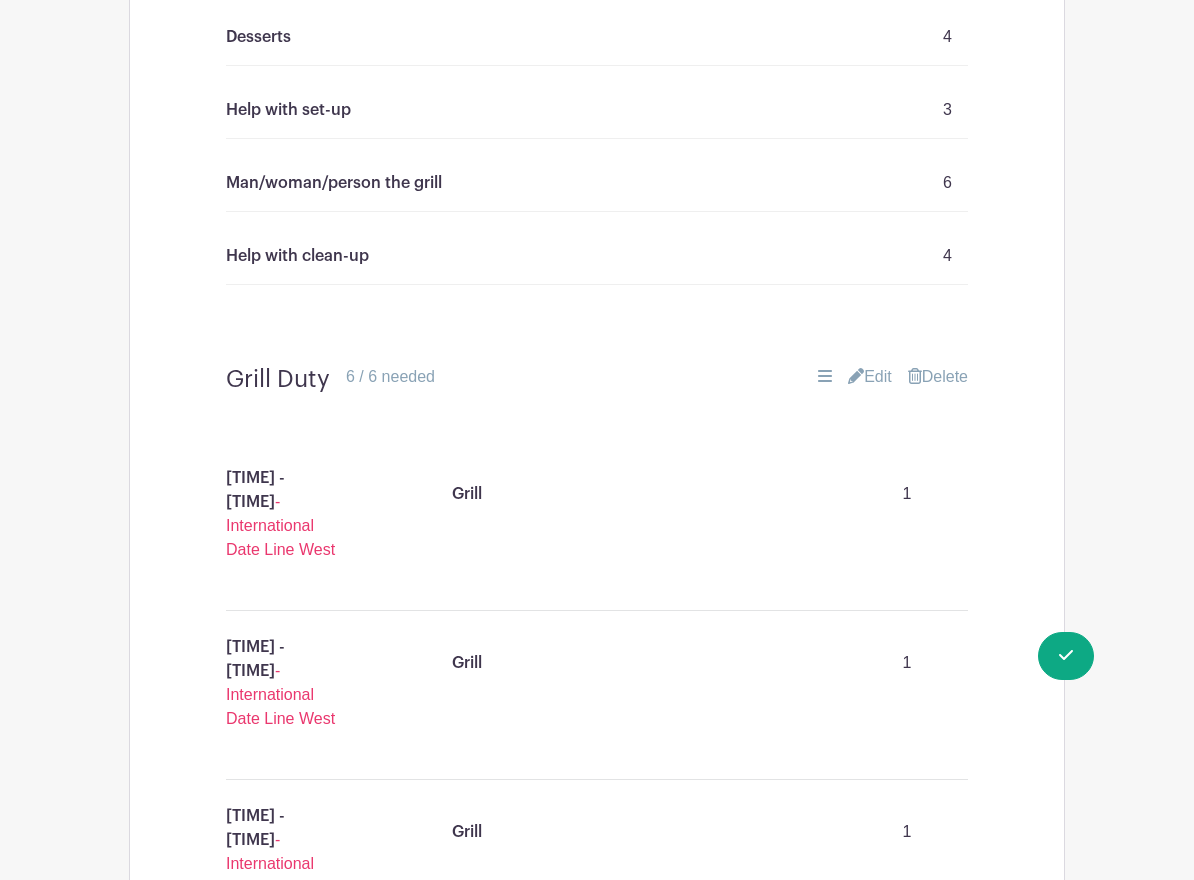 drag, startPoint x: 905, startPoint y: 498, endPoint x: 928, endPoint y: 512, distance: 26.925823 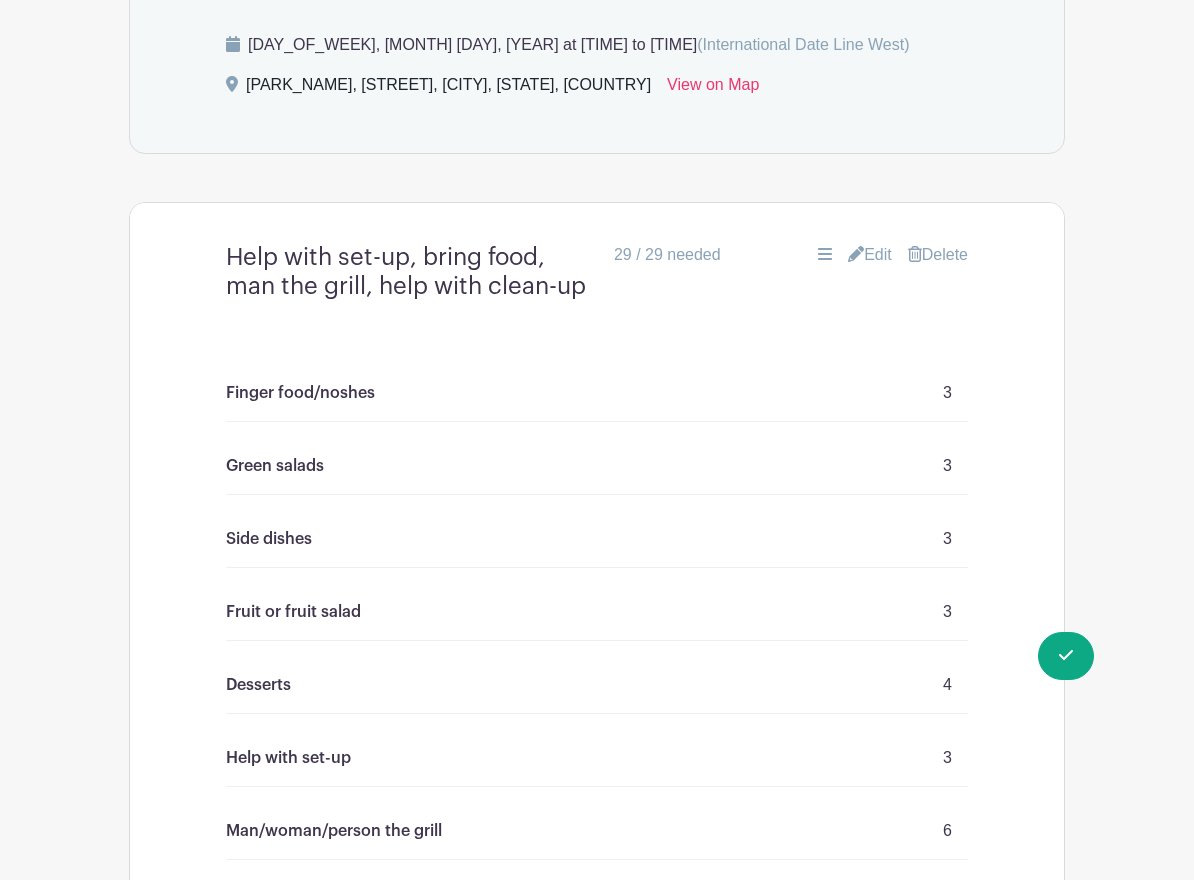 scroll, scrollTop: 1013, scrollLeft: 0, axis: vertical 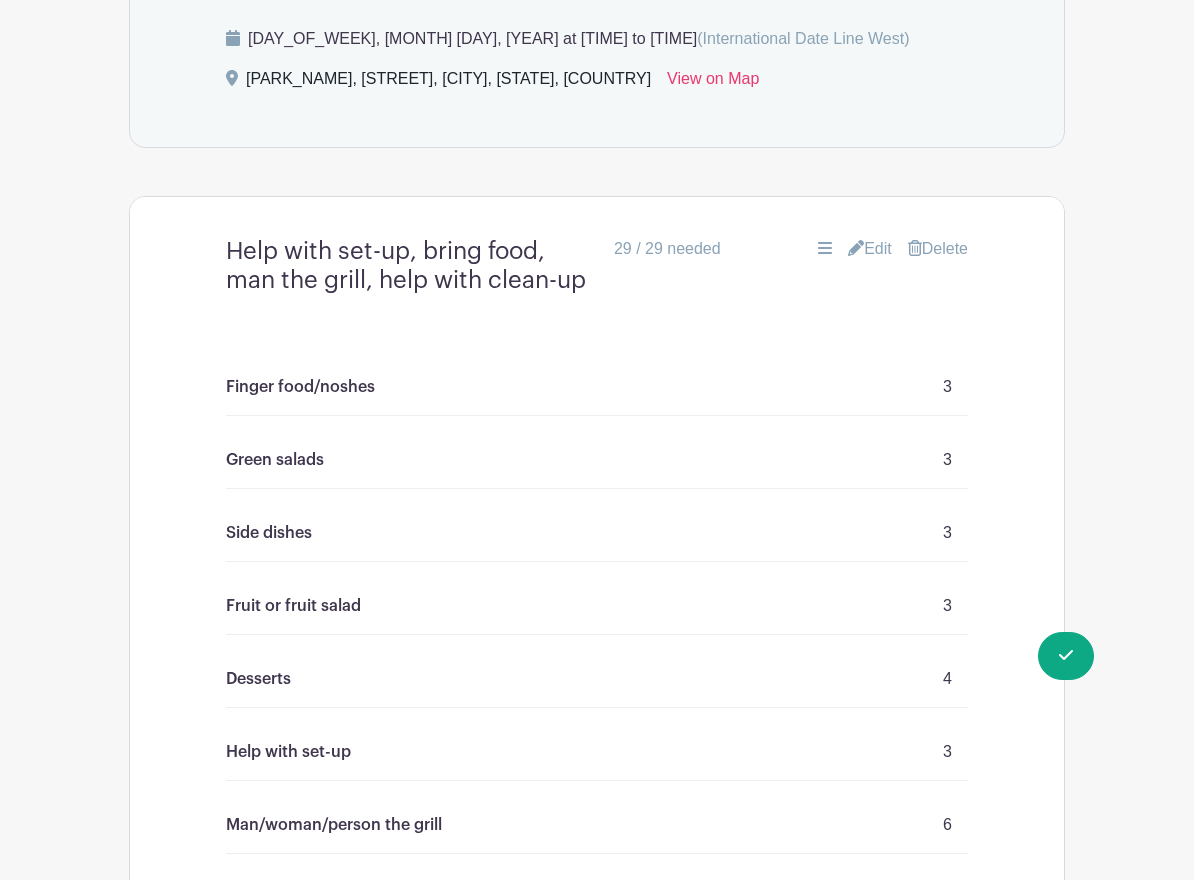 click at bounding box center [856, 248] 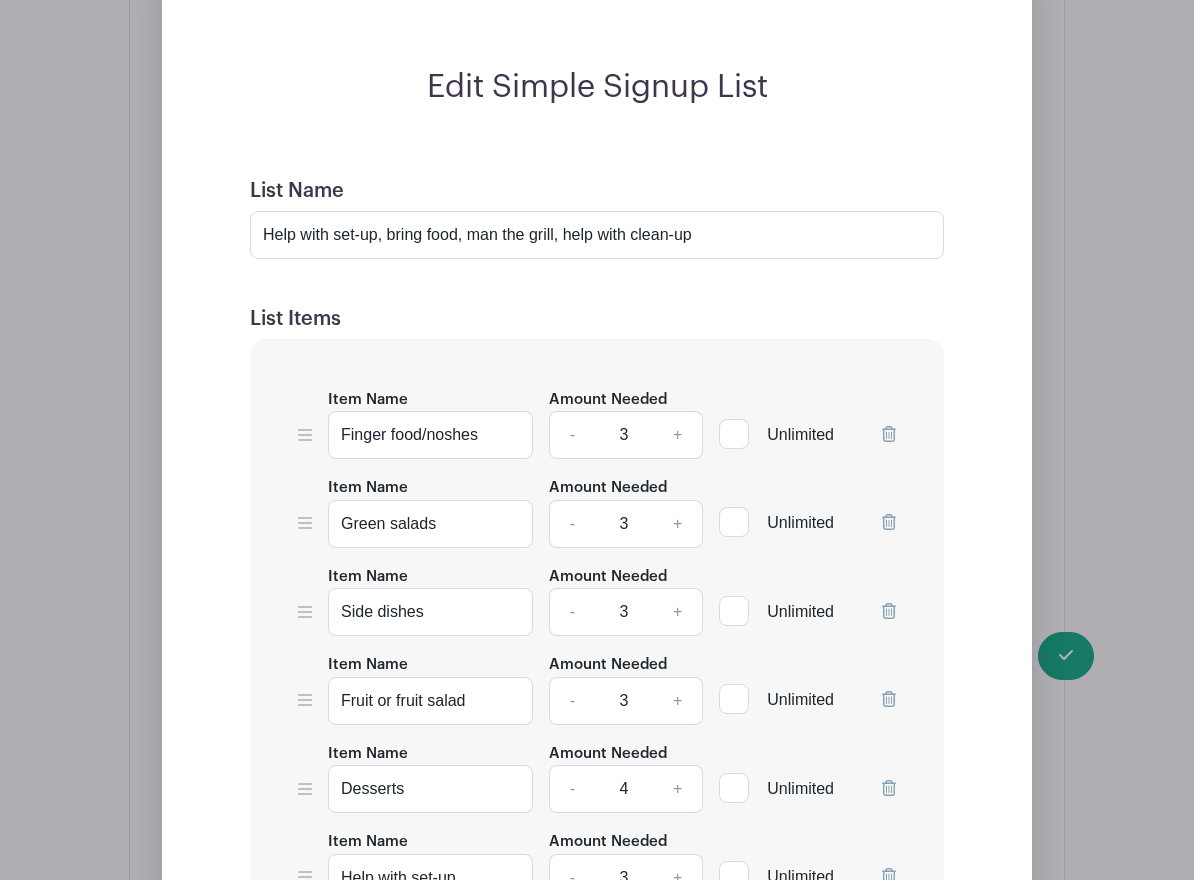 scroll, scrollTop: 1321, scrollLeft: 0, axis: vertical 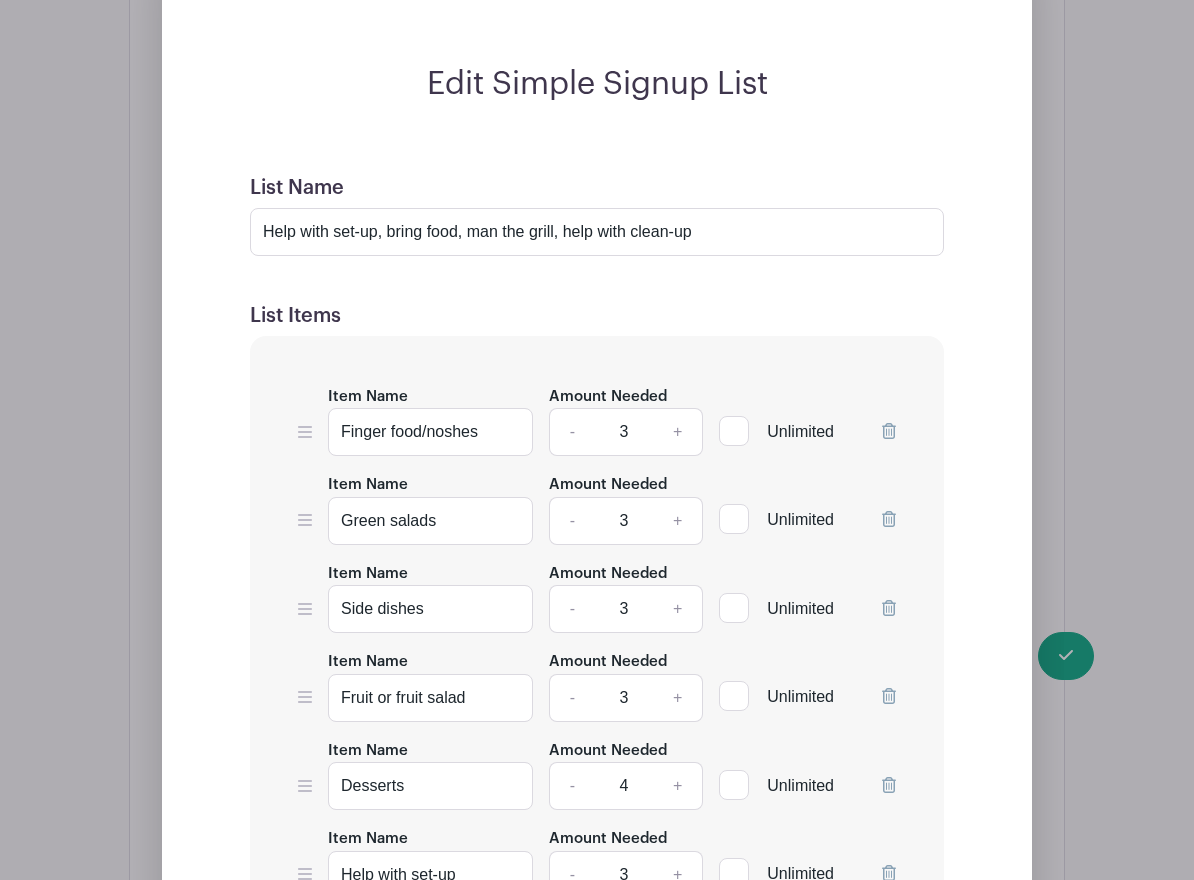 click at bounding box center (305, 432) 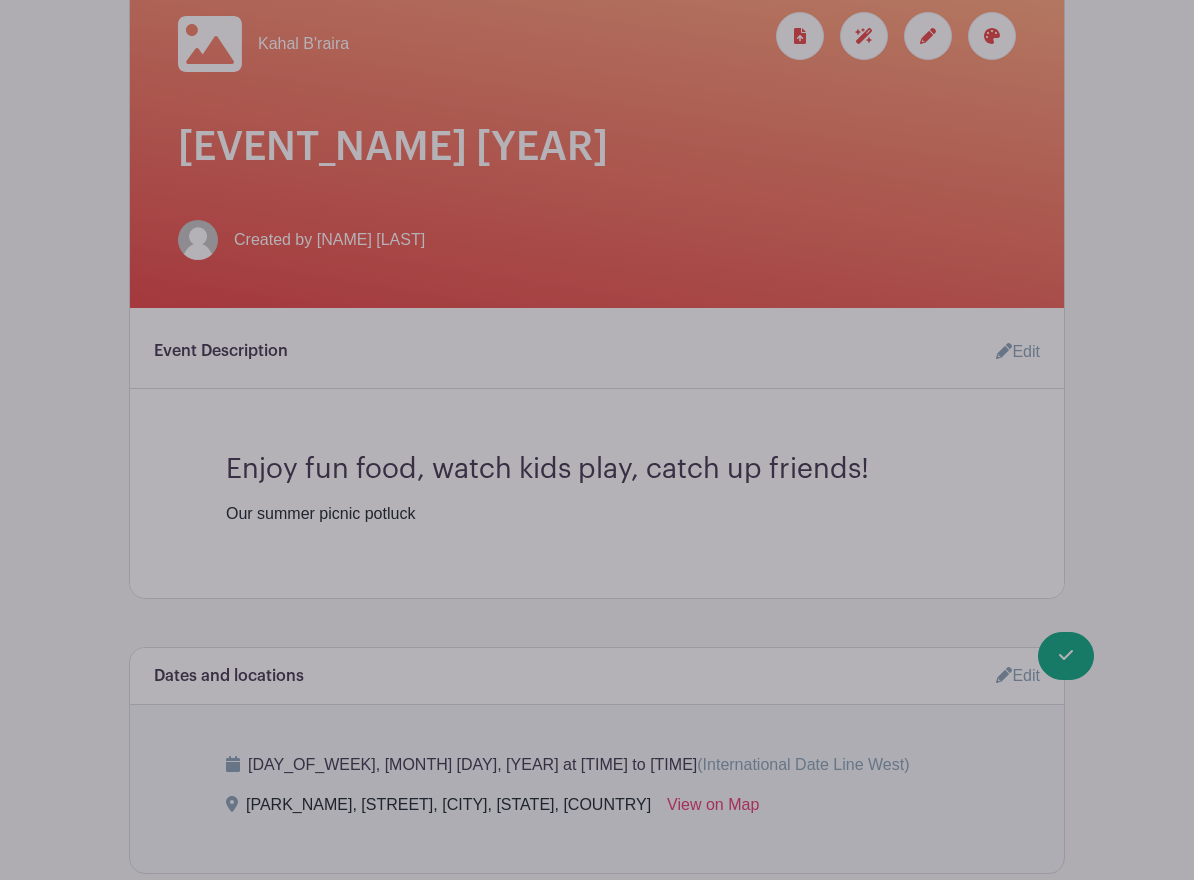 scroll, scrollTop: 0, scrollLeft: 0, axis: both 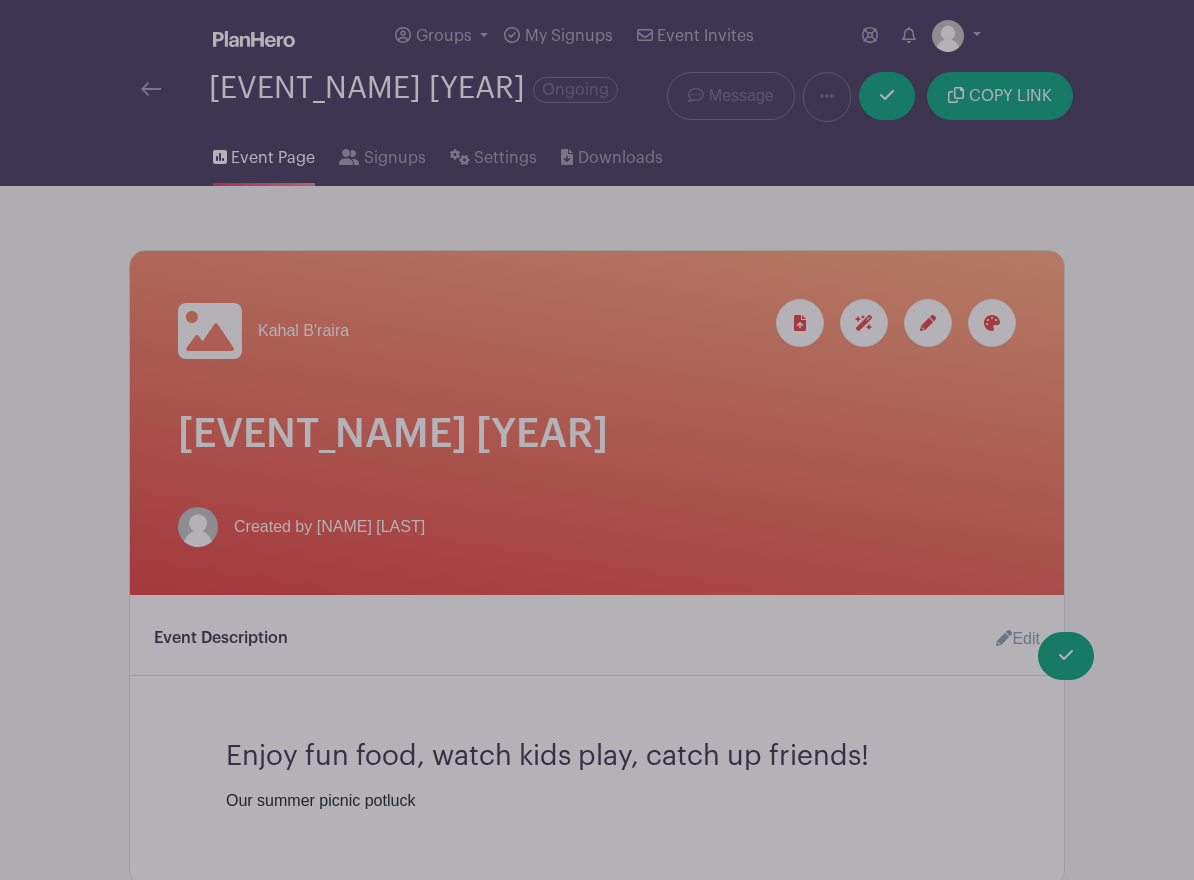 click on "Edit Simple Signup List
List Name
Help with set-up, bring food, man the grill, help with clean-up
List Items
Item Name
Finger food/noshes
Amount Needed
-
3
+
Unlimited
Item Name
Green salads
Amount Needed
-
3
+
Unlimited" at bounding box center [597, 2056] 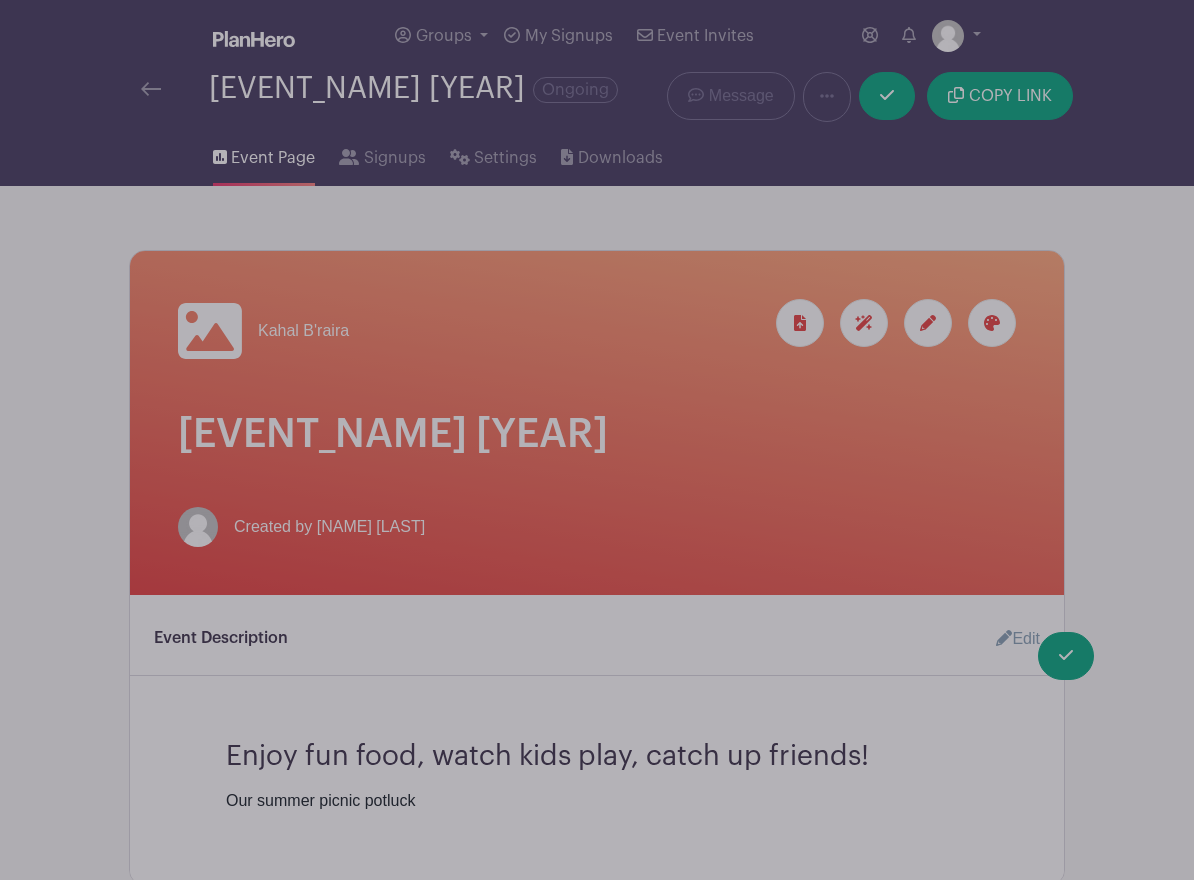 click on "Edit Simple Signup List
List Name
Help with set-up, bring food, man the grill, help with clean-up
List Items
Item Name
Finger food/noshes
Amount Needed
-
3
+
Unlimited
Item Name
Green salads
Amount Needed
-
3
+
Unlimited" at bounding box center [597, 2056] 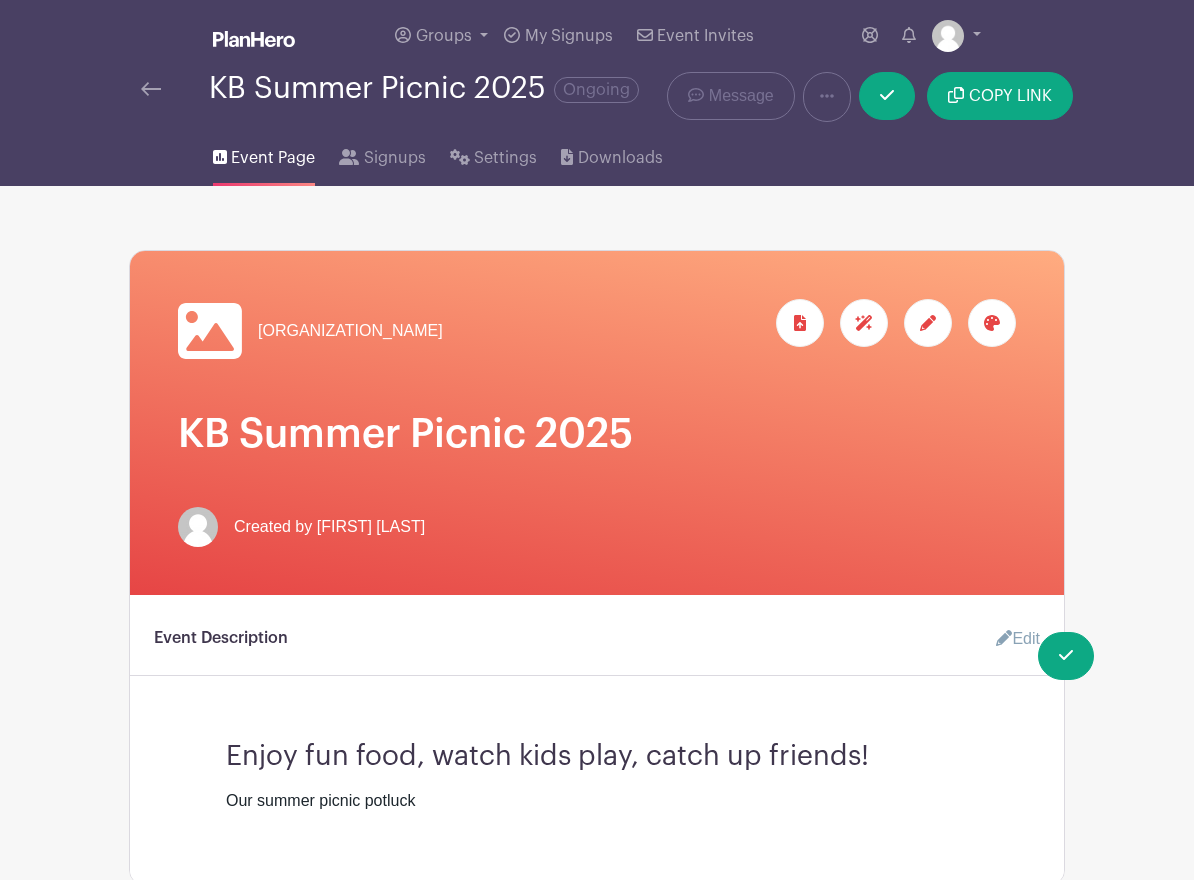 scroll, scrollTop: 0, scrollLeft: 0, axis: both 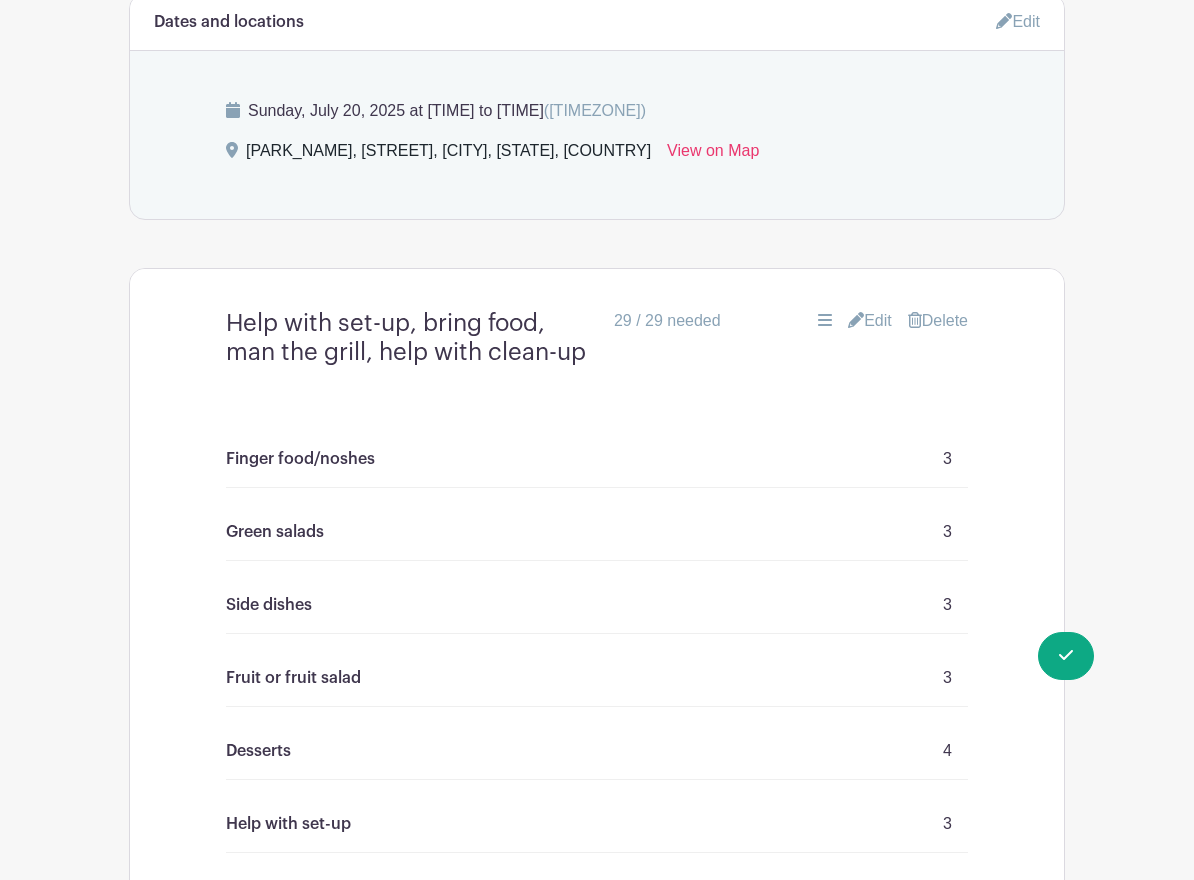 drag, startPoint x: 312, startPoint y: 457, endPoint x: 487, endPoint y: 461, distance: 175.04572 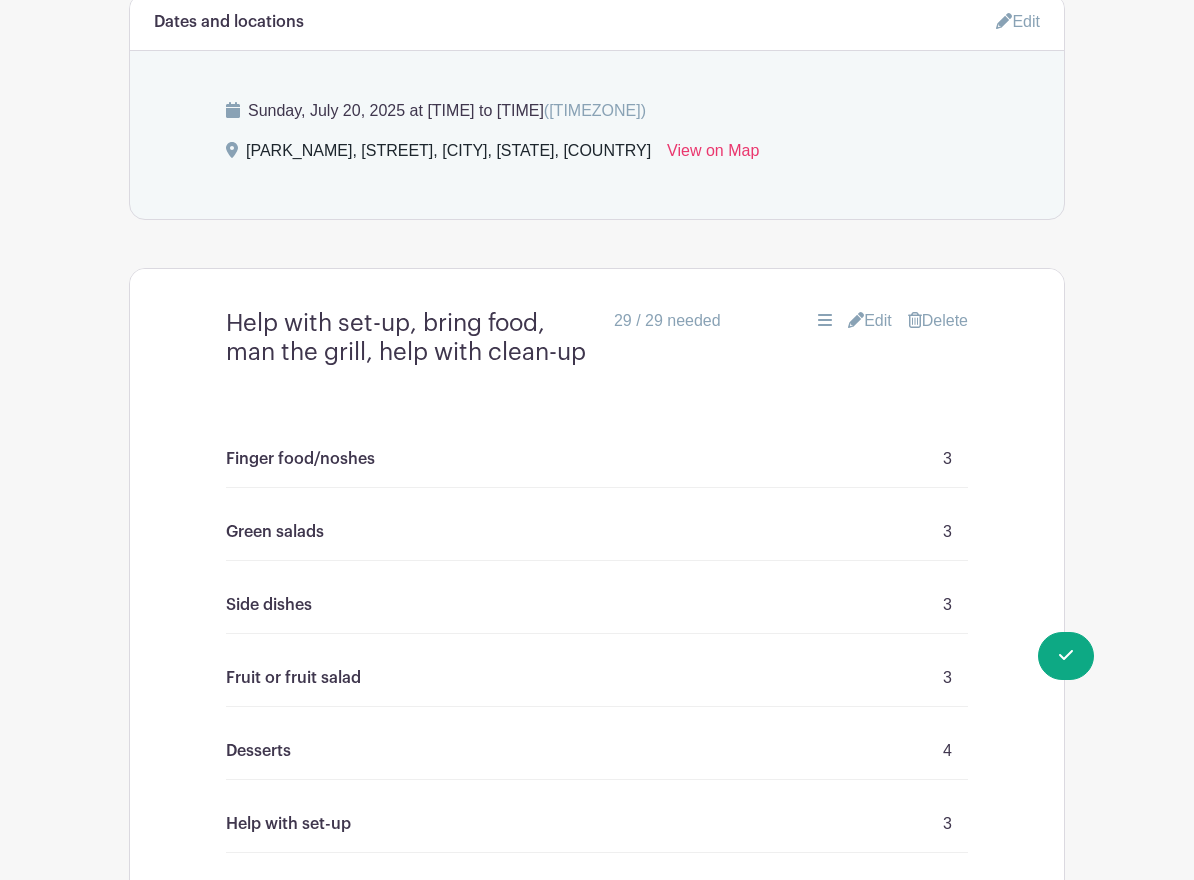 click on "Edit" at bounding box center (870, 321) 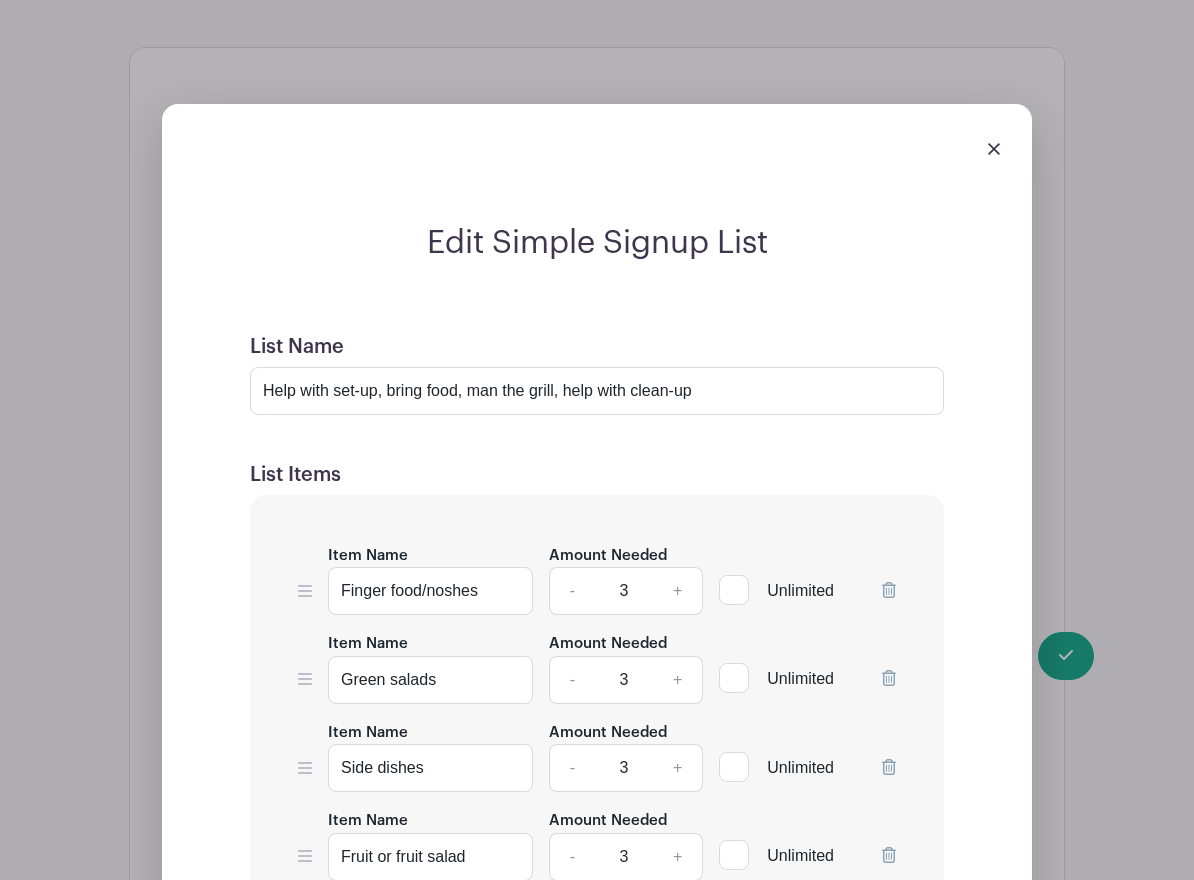 scroll, scrollTop: 1170, scrollLeft: 0, axis: vertical 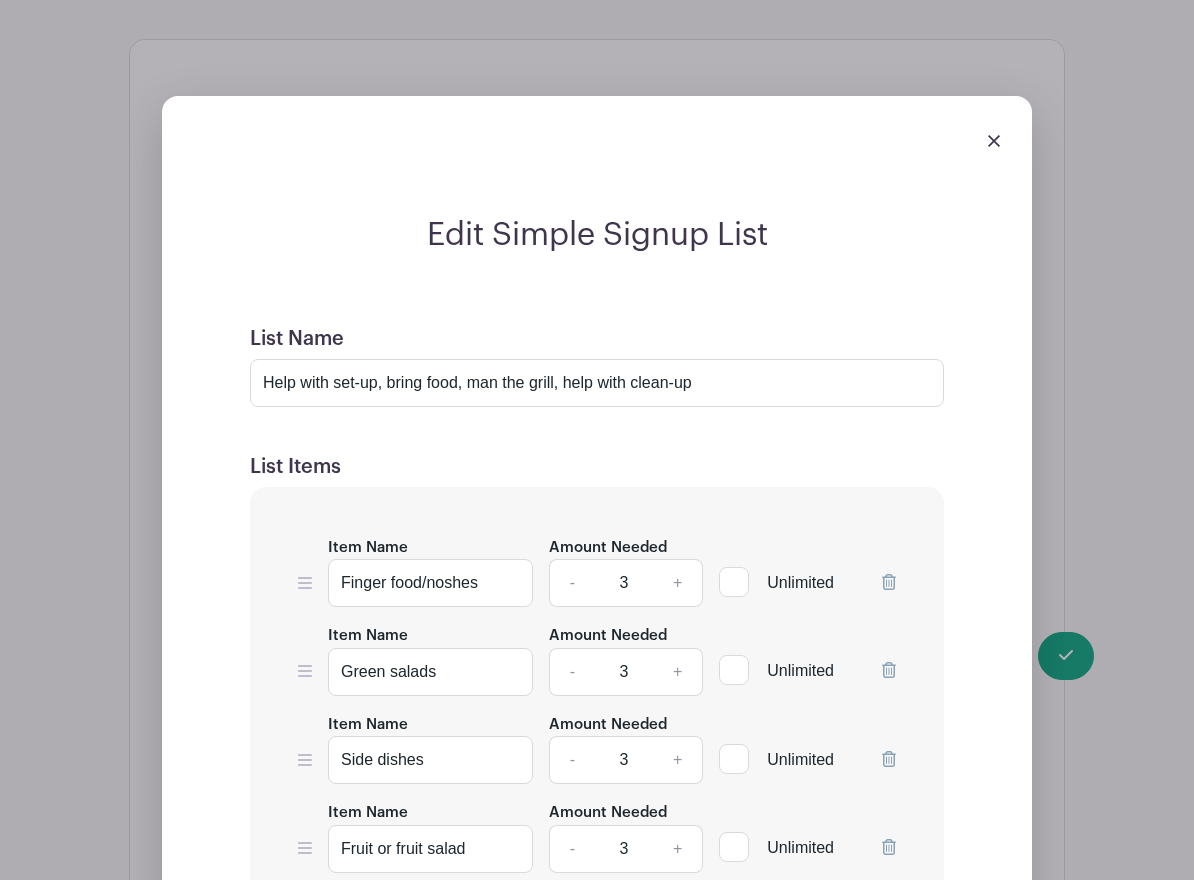 click at bounding box center (305, 583) 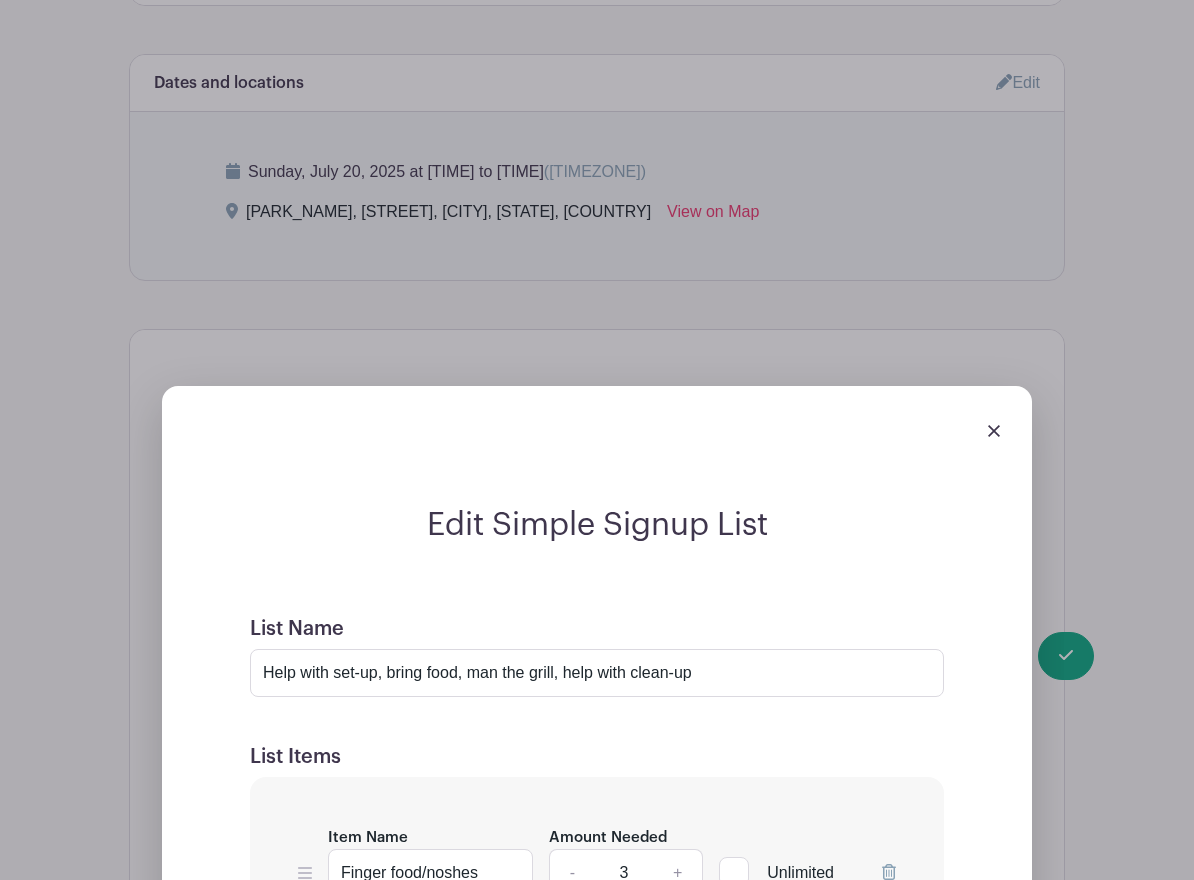 scroll, scrollTop: 881, scrollLeft: 0, axis: vertical 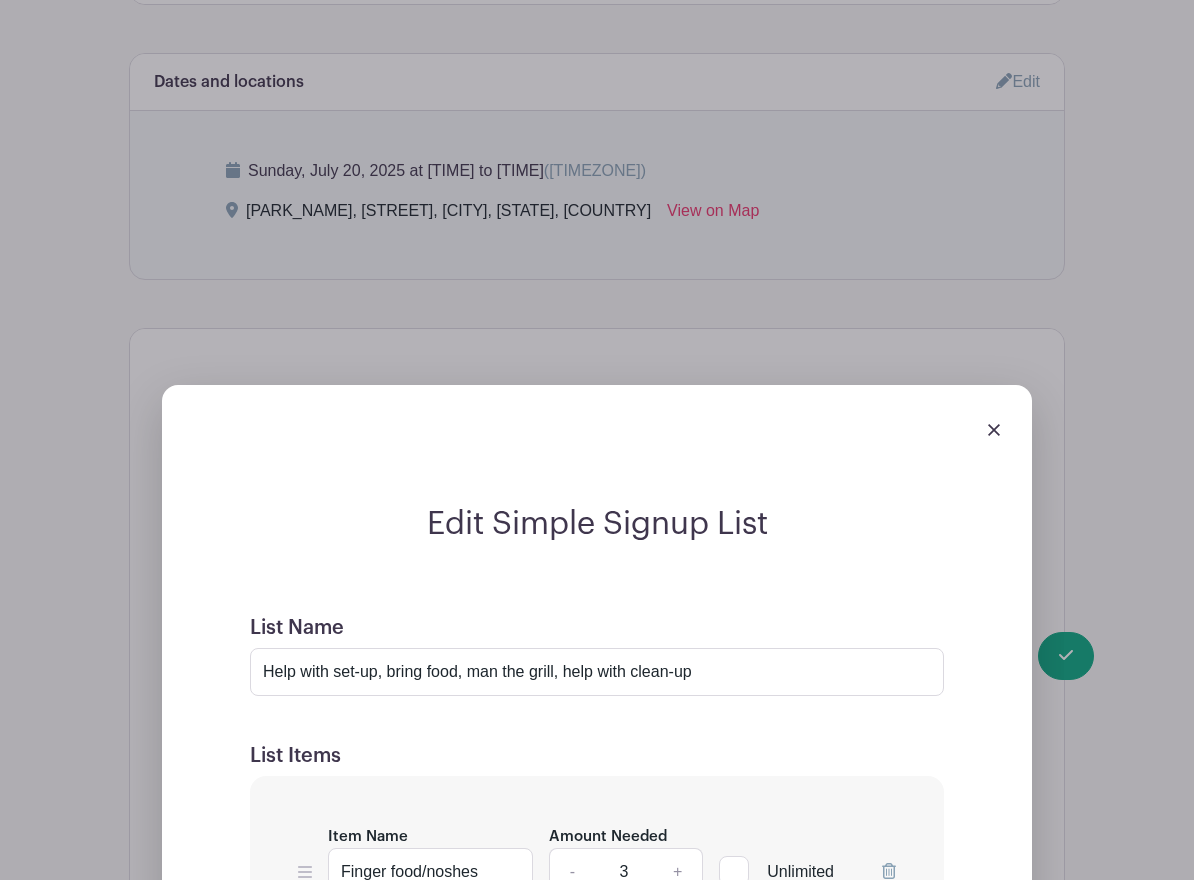 drag, startPoint x: 993, startPoint y: 426, endPoint x: 982, endPoint y: 444, distance: 21.095022 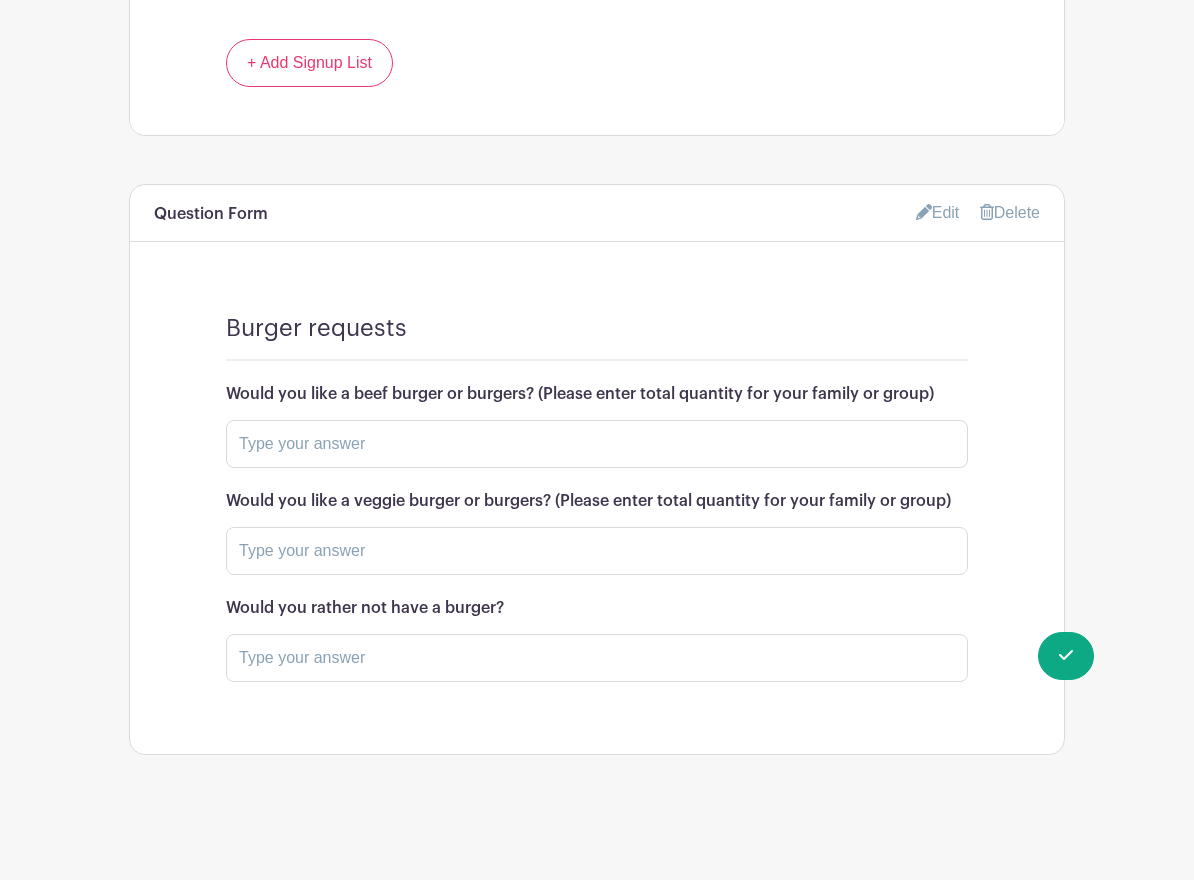 scroll, scrollTop: 3095, scrollLeft: 0, axis: vertical 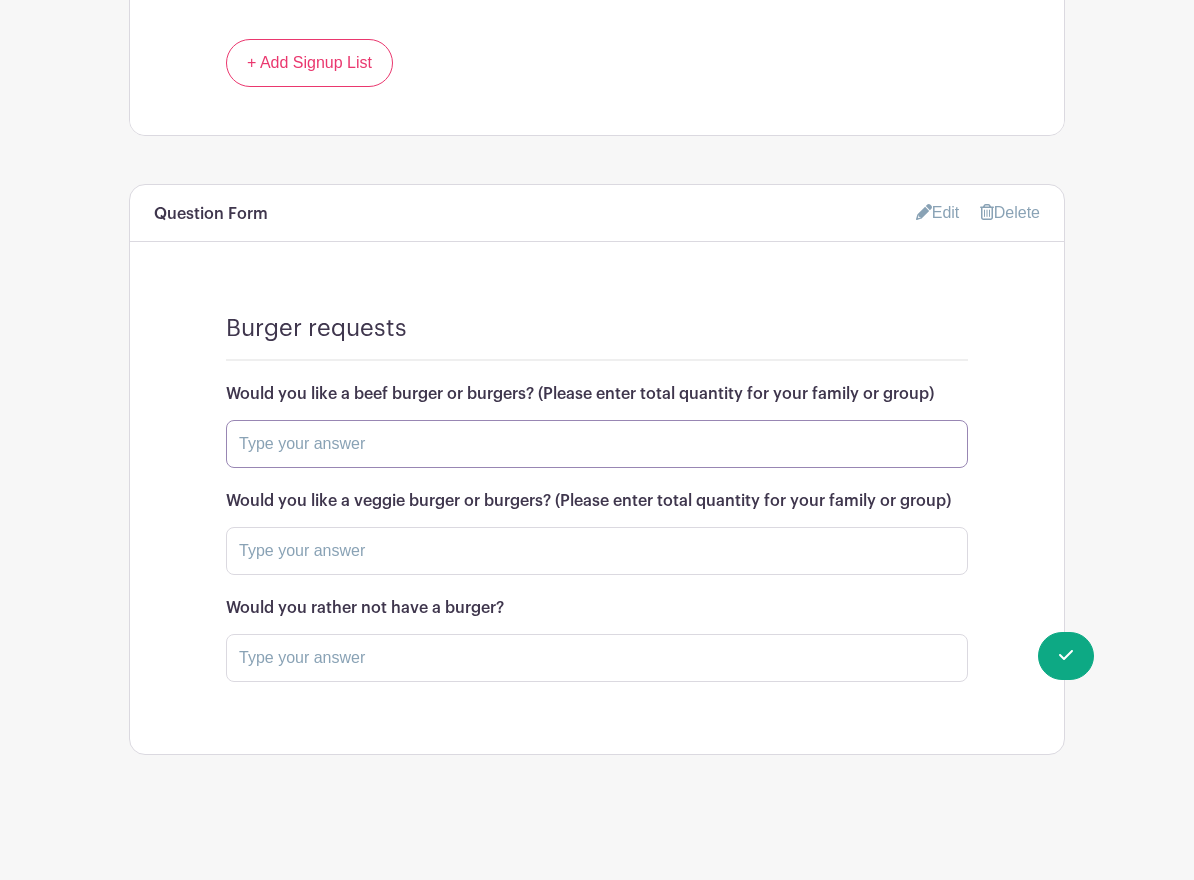click at bounding box center (597, 444) 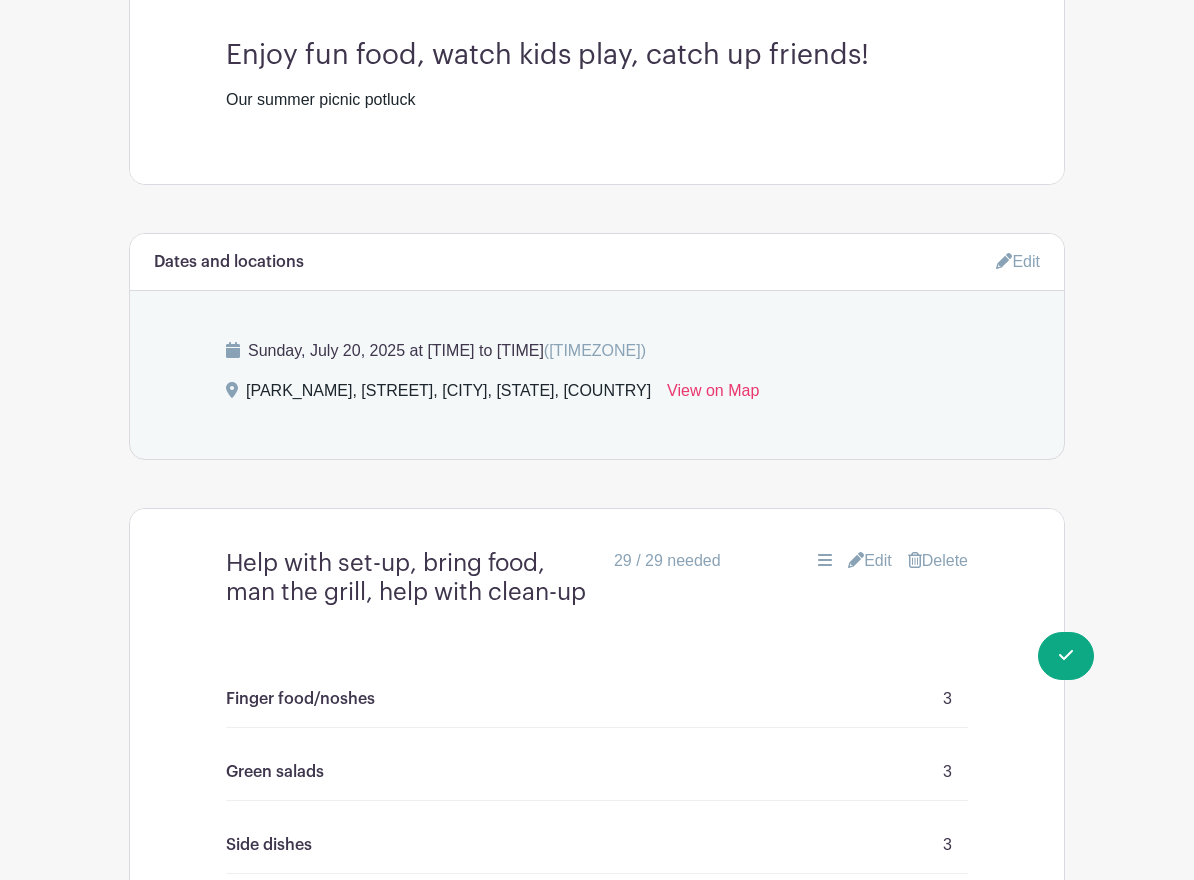 scroll, scrollTop: 0, scrollLeft: 0, axis: both 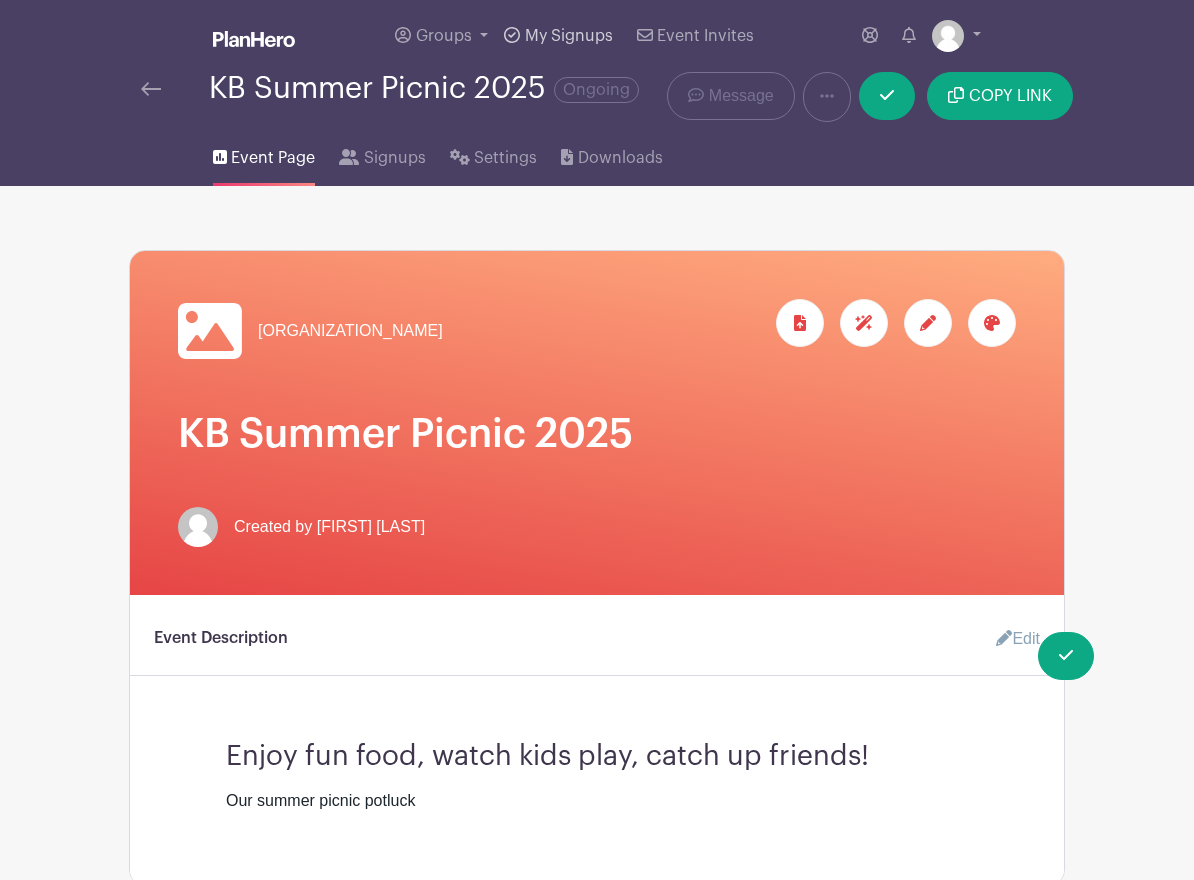 click on "My Signups" at bounding box center [558, 36] 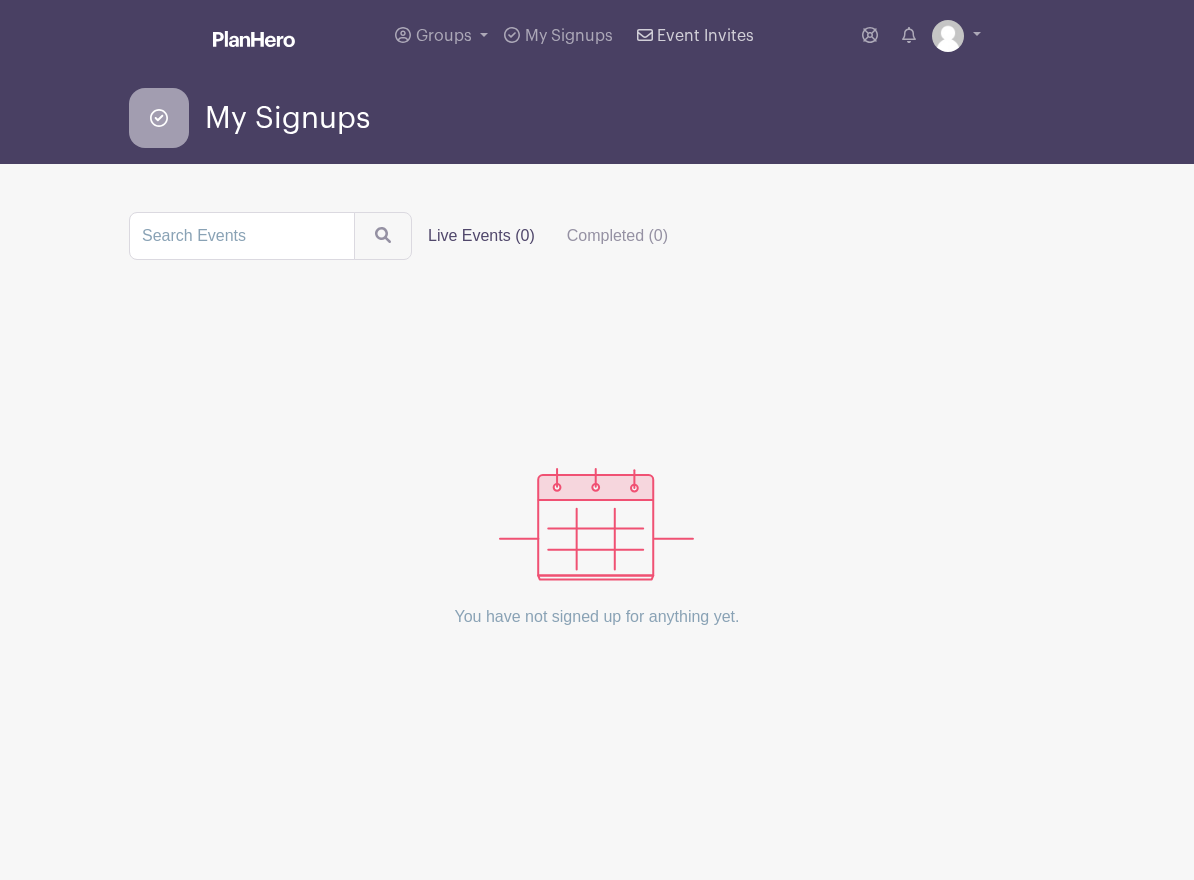 click on "Event Invites" at bounding box center (695, 36) 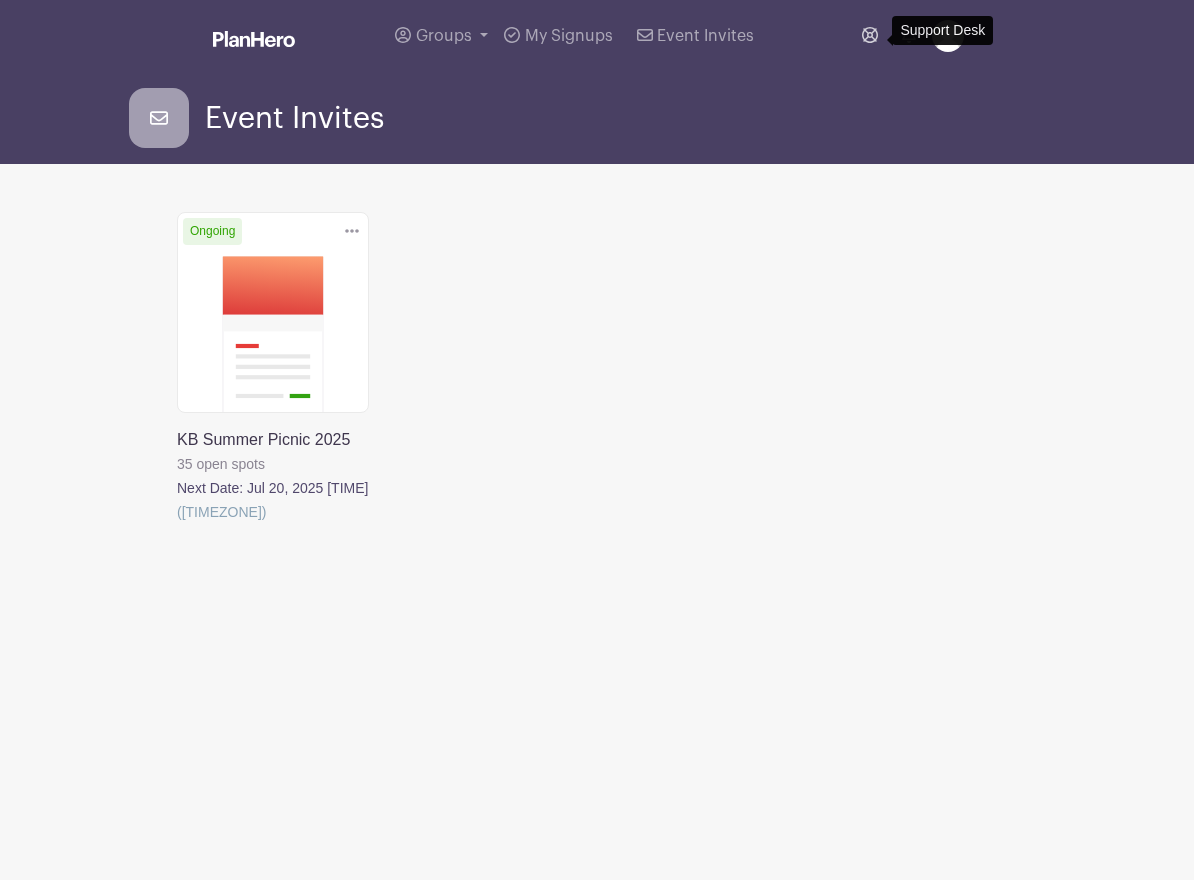 click at bounding box center (870, 35) 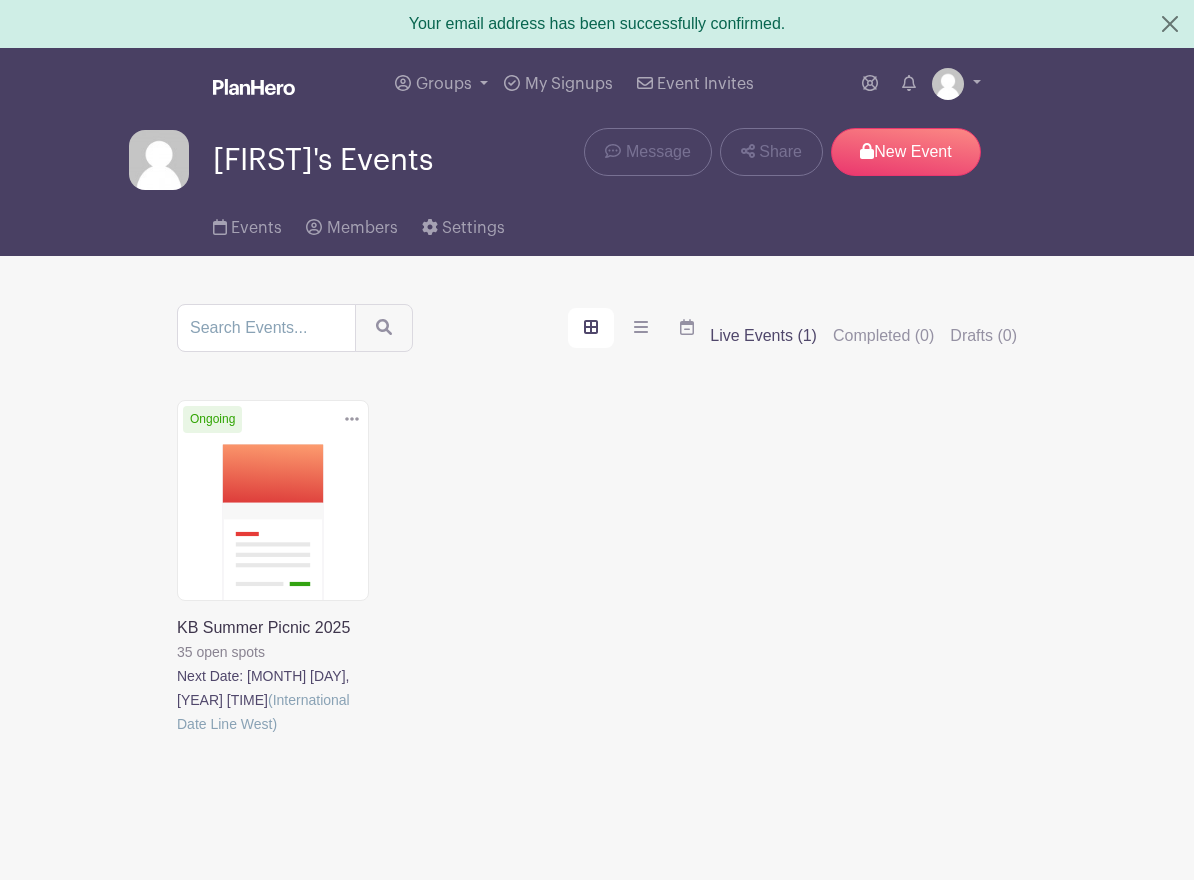 scroll, scrollTop: 0, scrollLeft: 0, axis: both 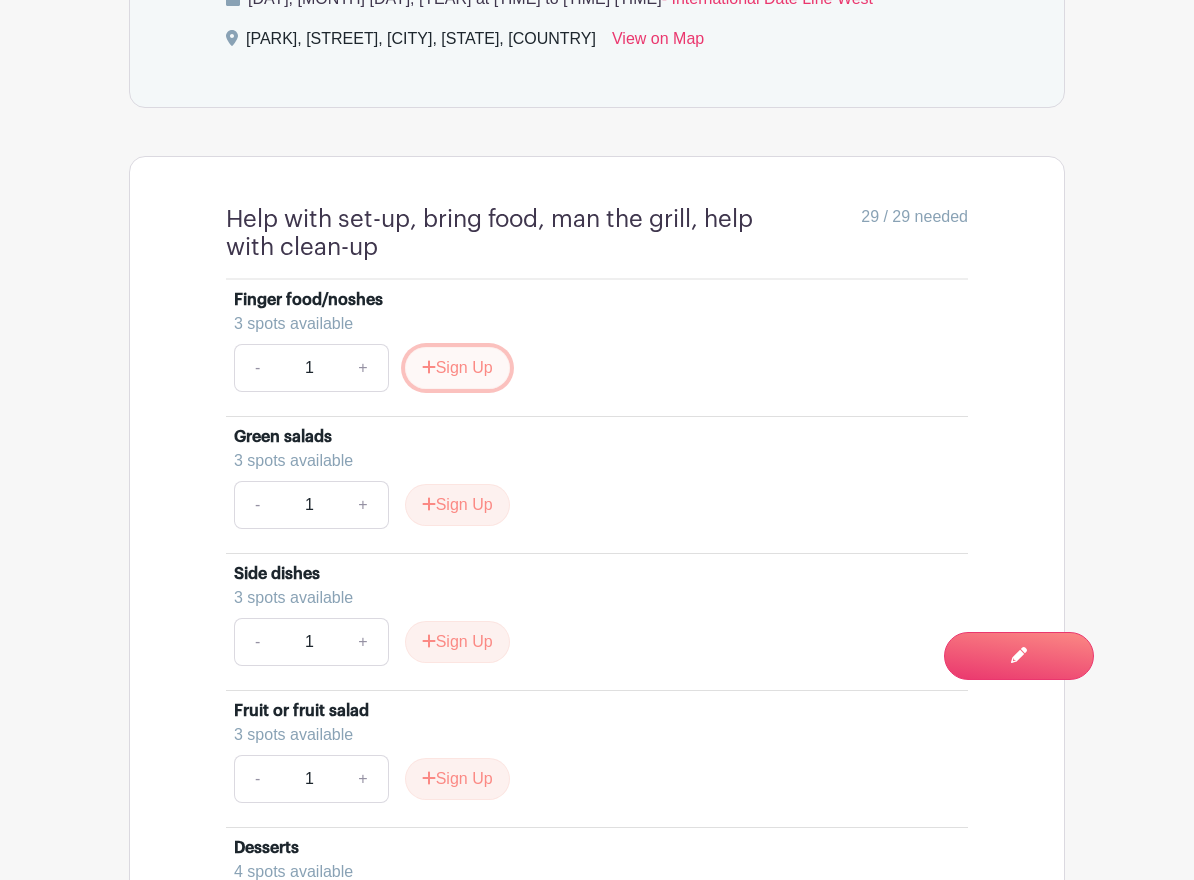 click on "Sign Up" at bounding box center [457, 368] 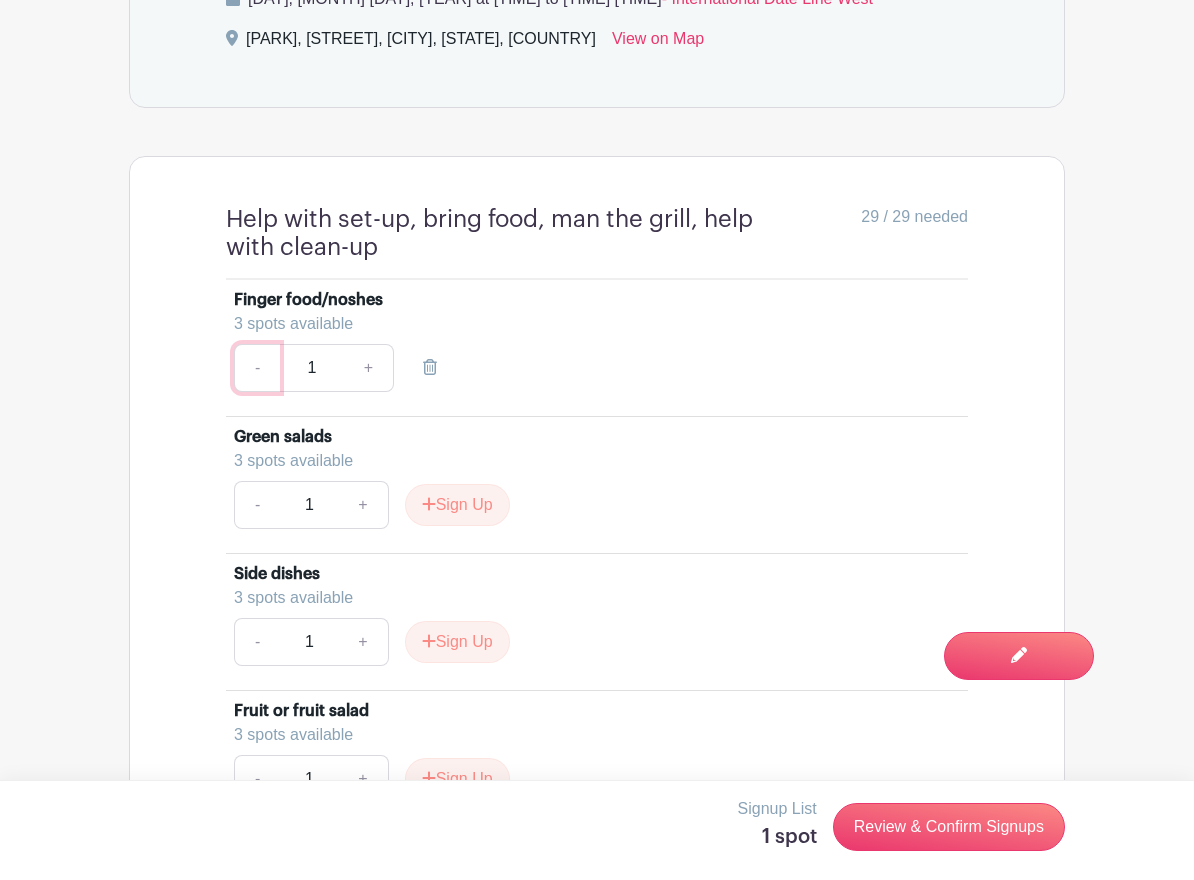 click on "-" at bounding box center [257, 368] 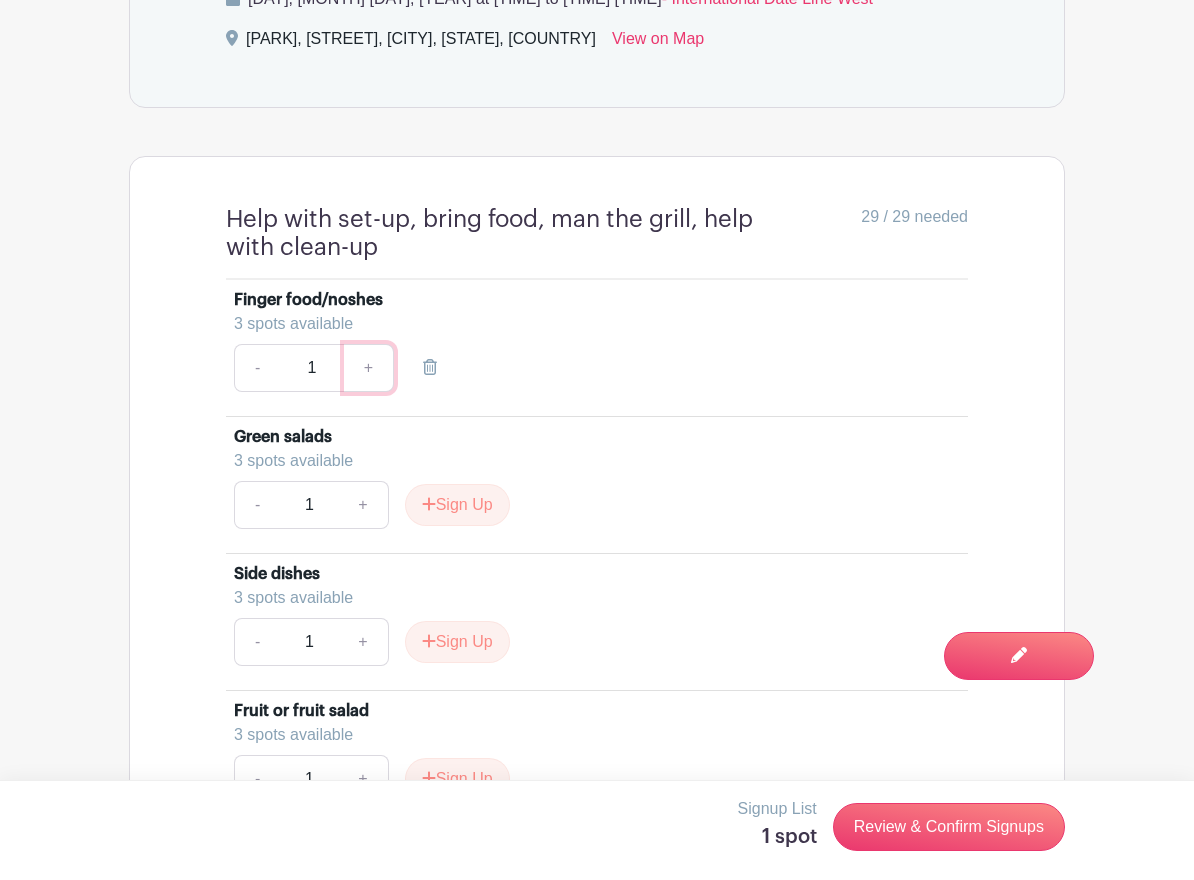 click on "+" at bounding box center [369, 368] 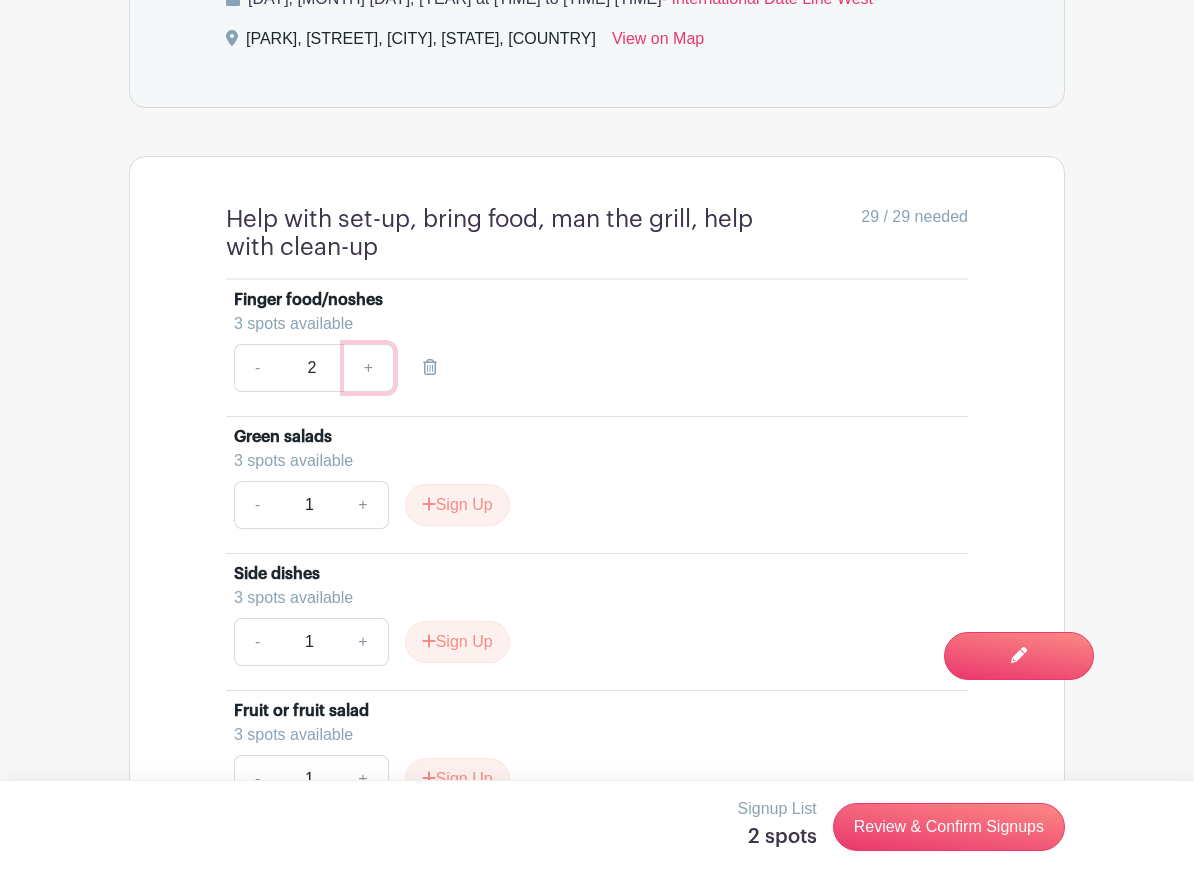 click on "+" at bounding box center (369, 368) 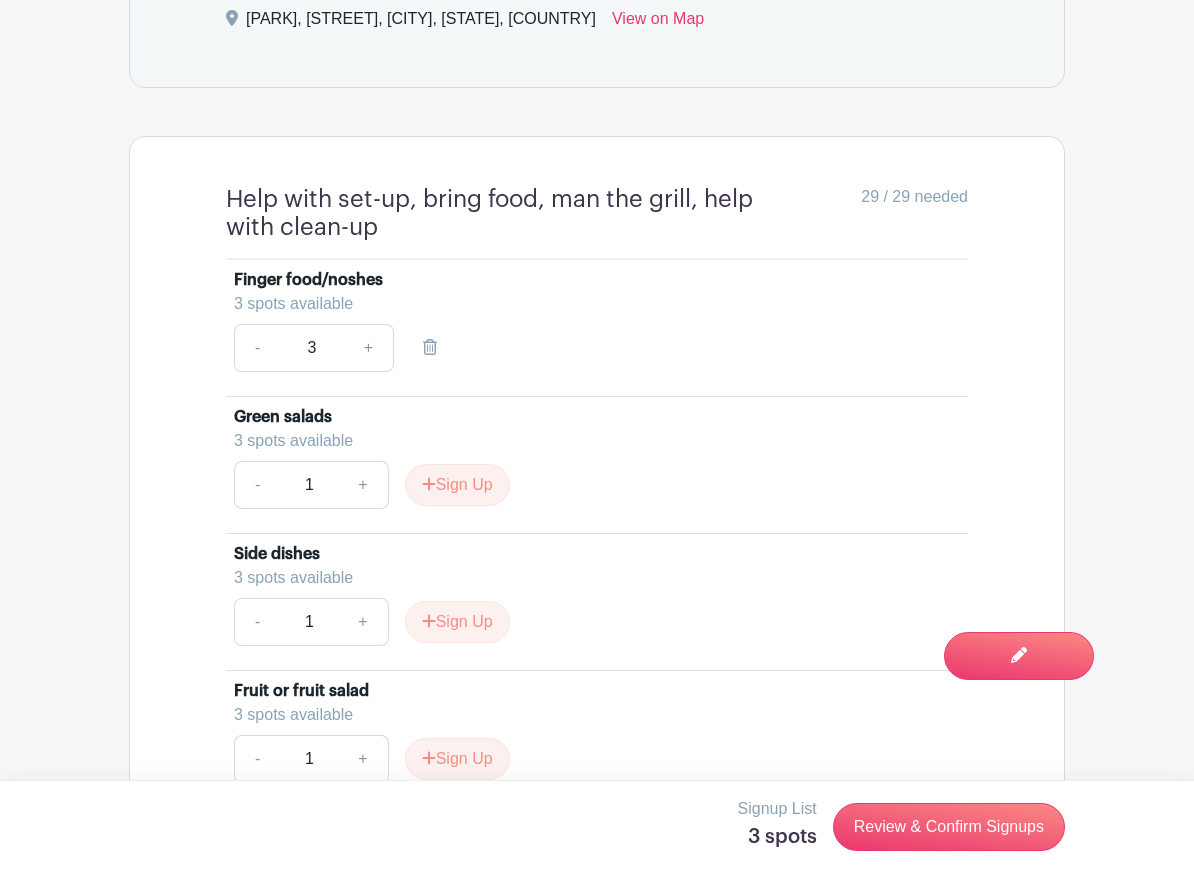 scroll, scrollTop: 1028, scrollLeft: 0, axis: vertical 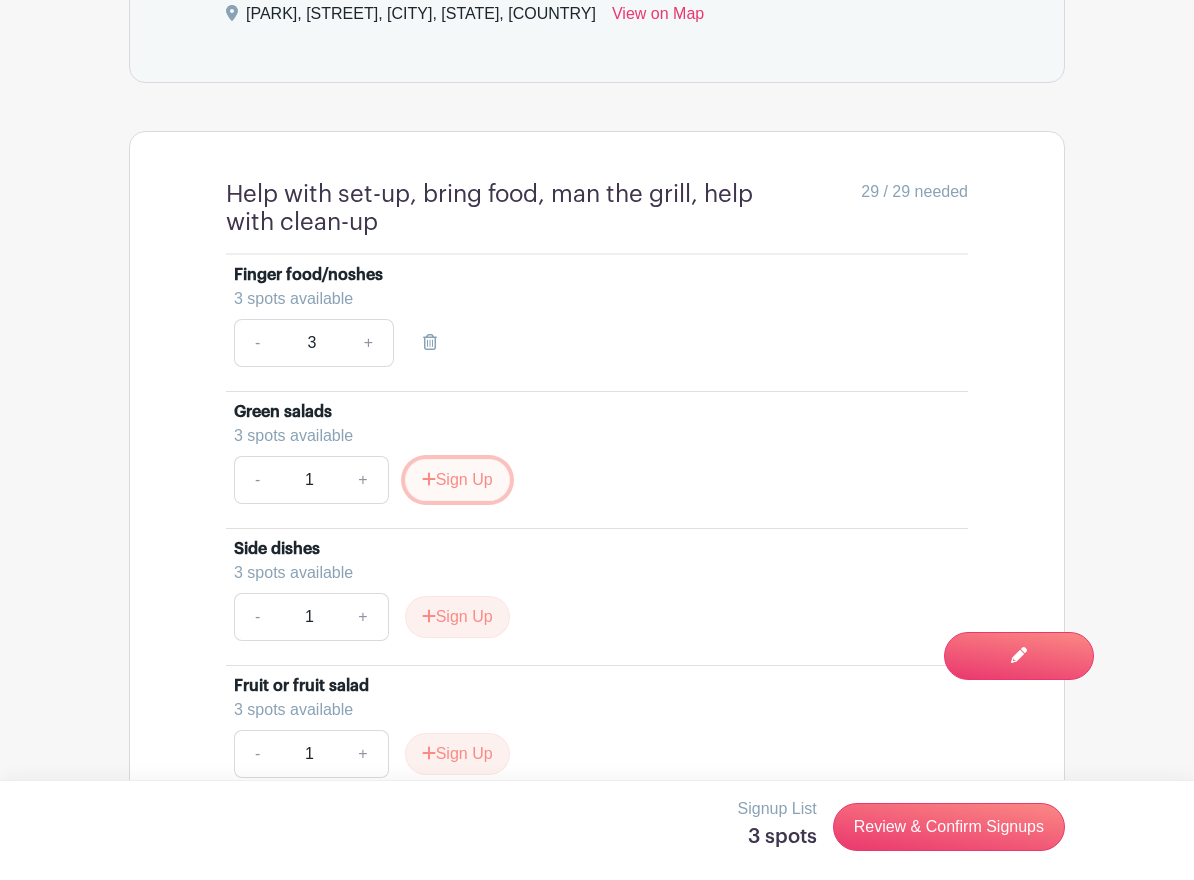 click on "Sign Up" at bounding box center [457, 480] 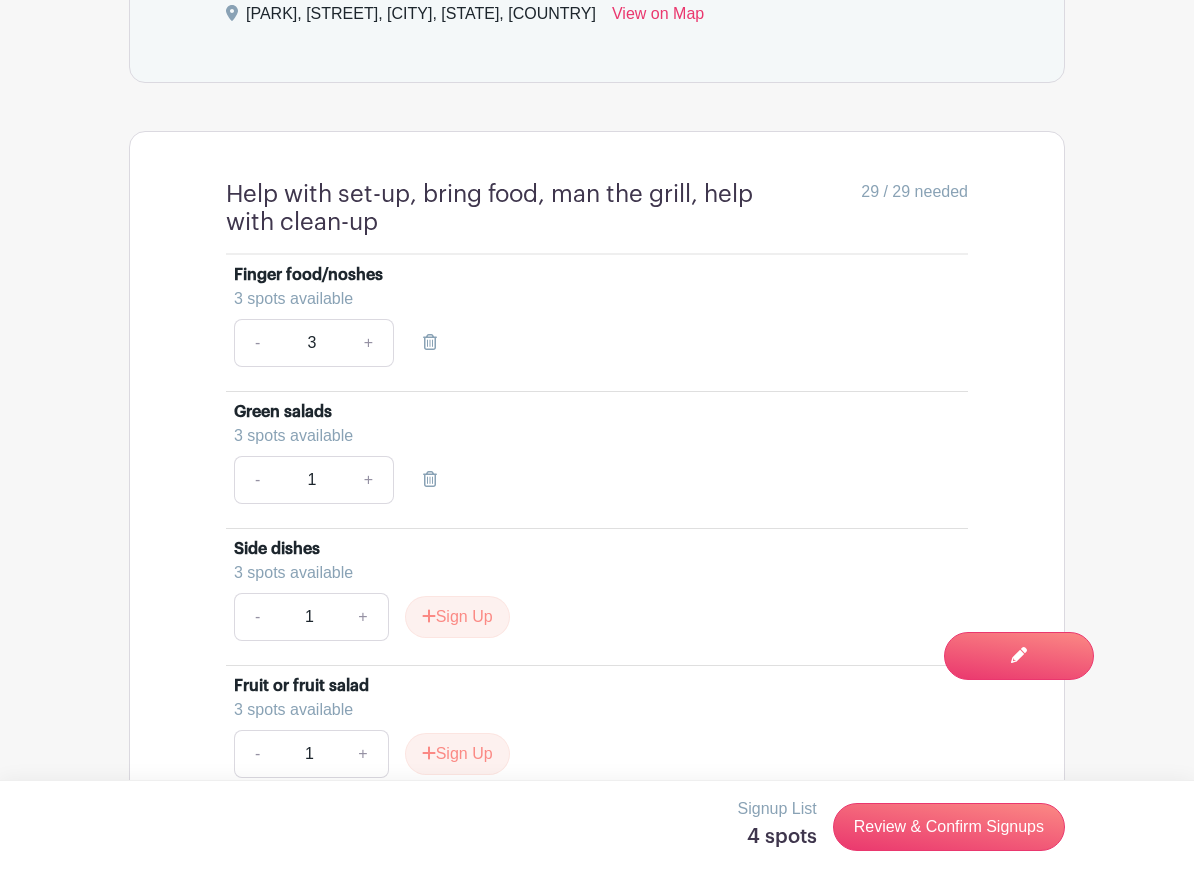 click on "-
1
+" at bounding box center (597, 480) 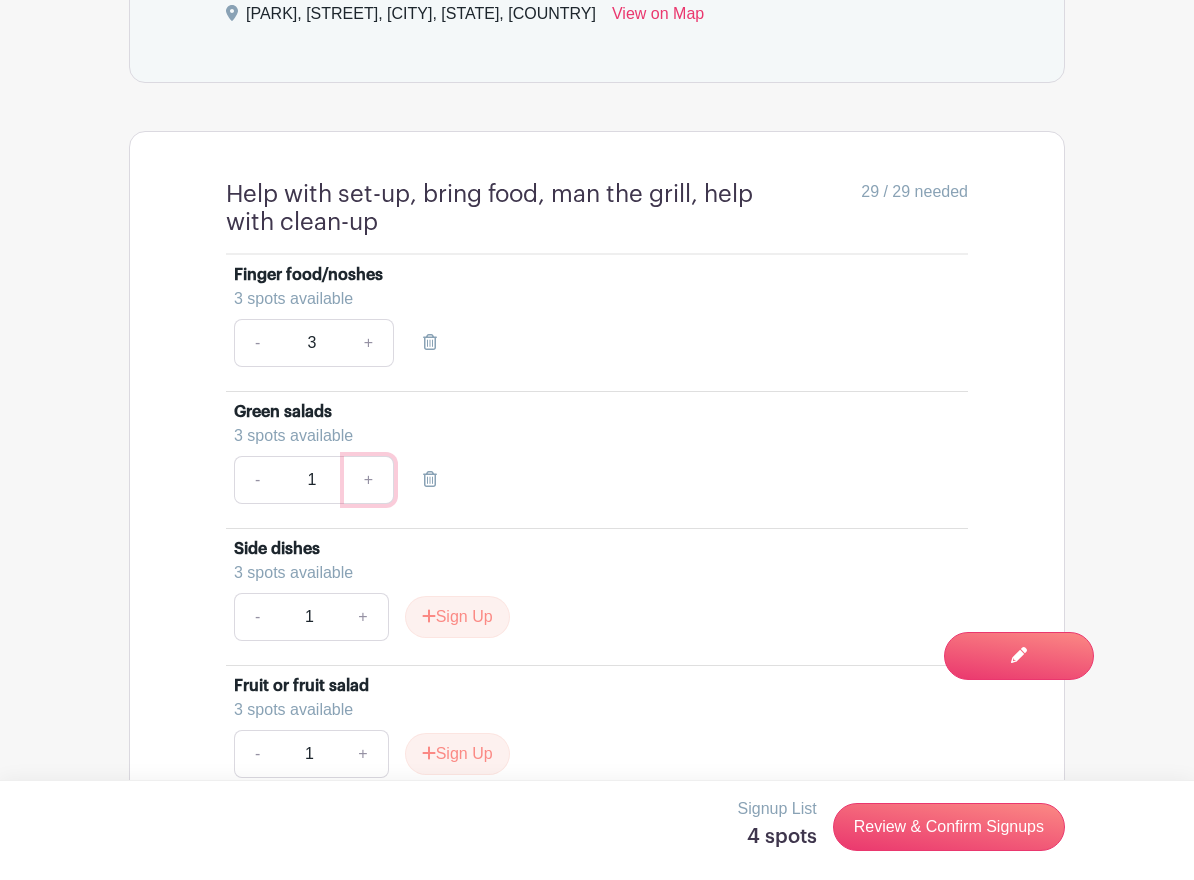 click on "+" at bounding box center (369, 480) 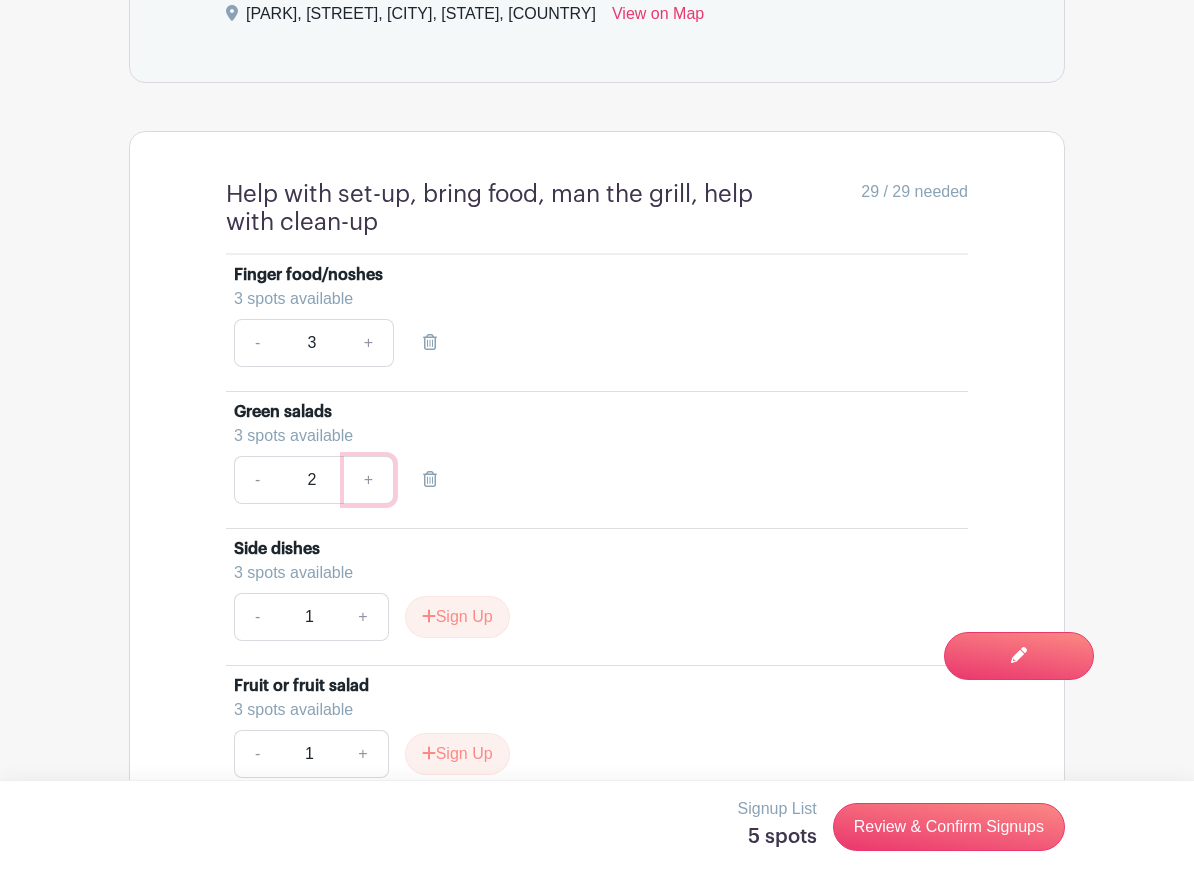 click on "+" at bounding box center (369, 480) 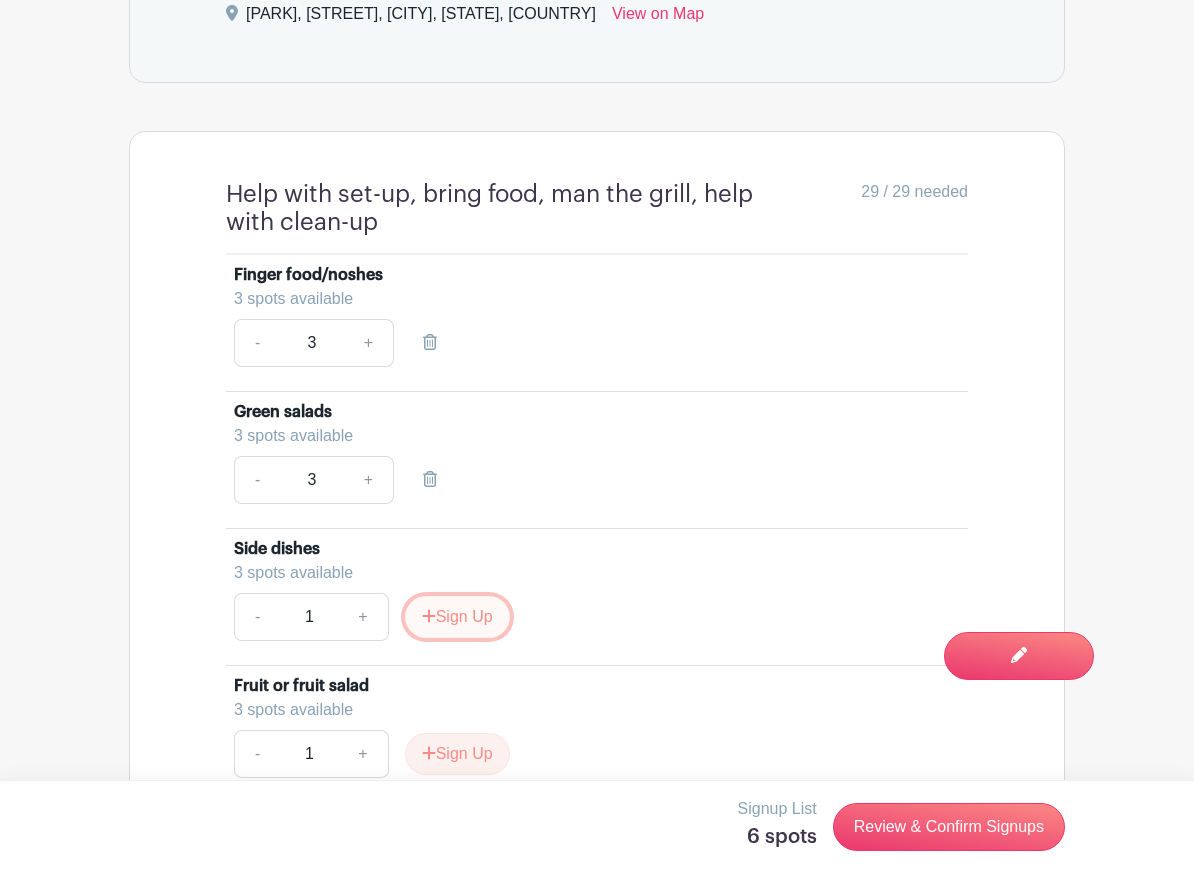 click on "Sign Up" at bounding box center [457, 617] 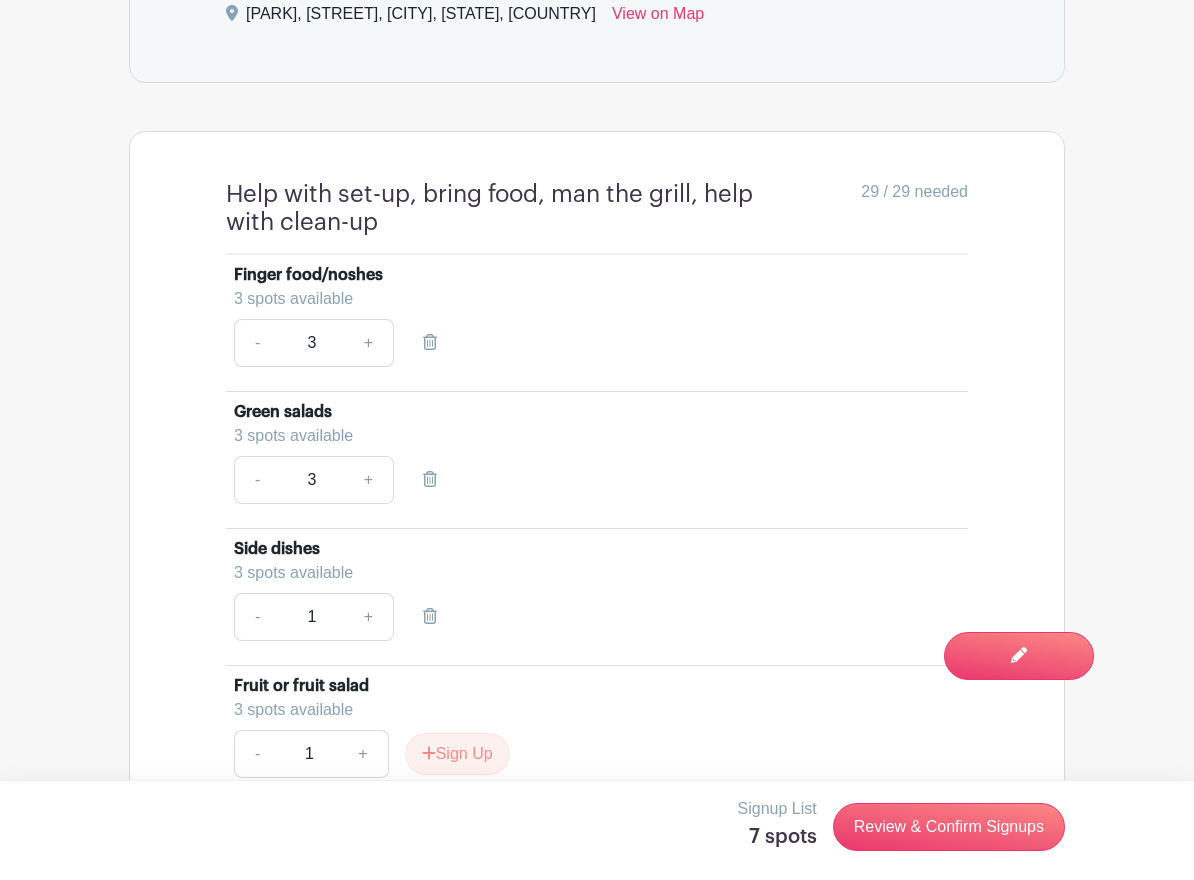 click on "3 spots available" at bounding box center [589, 573] 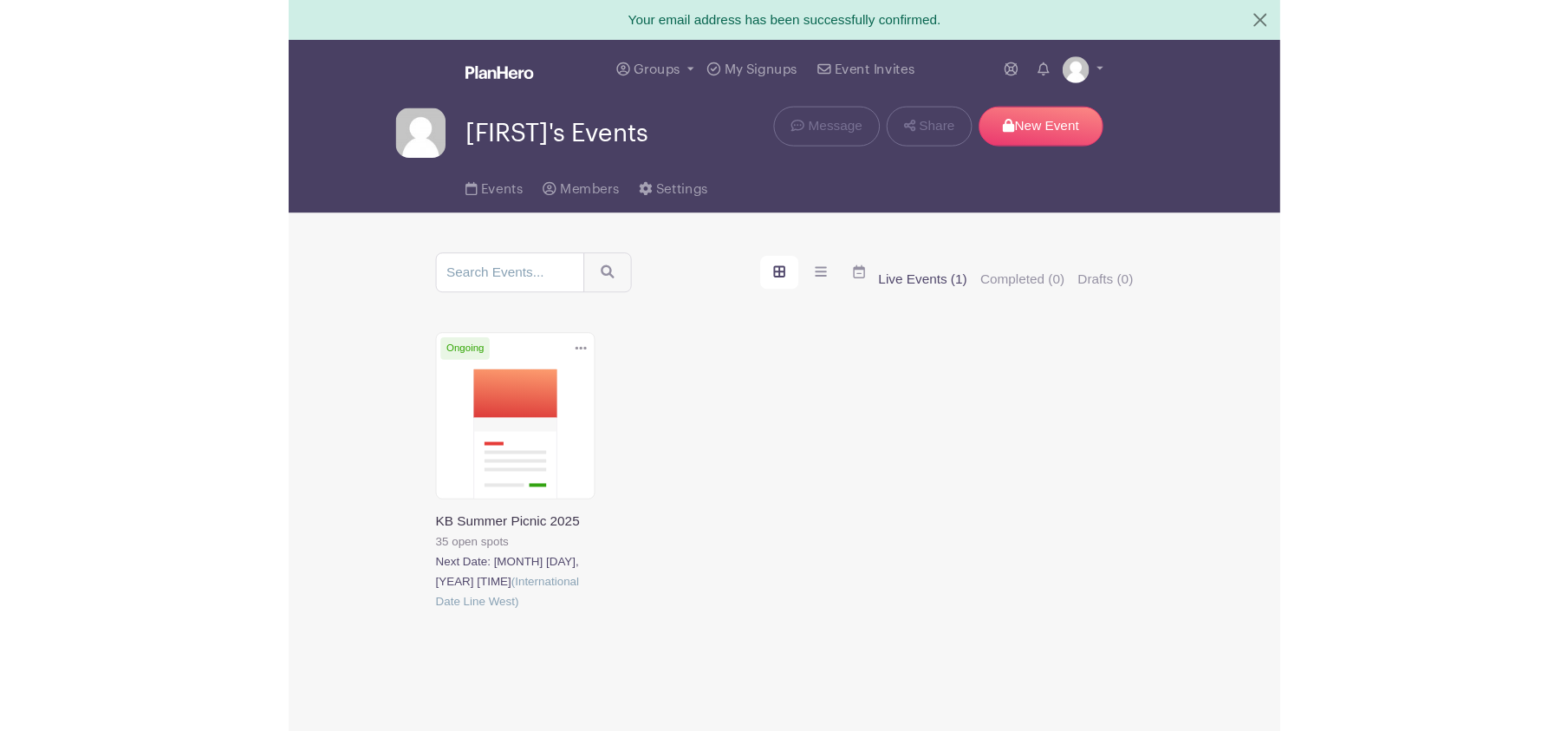 scroll, scrollTop: 6, scrollLeft: 0, axis: vertical 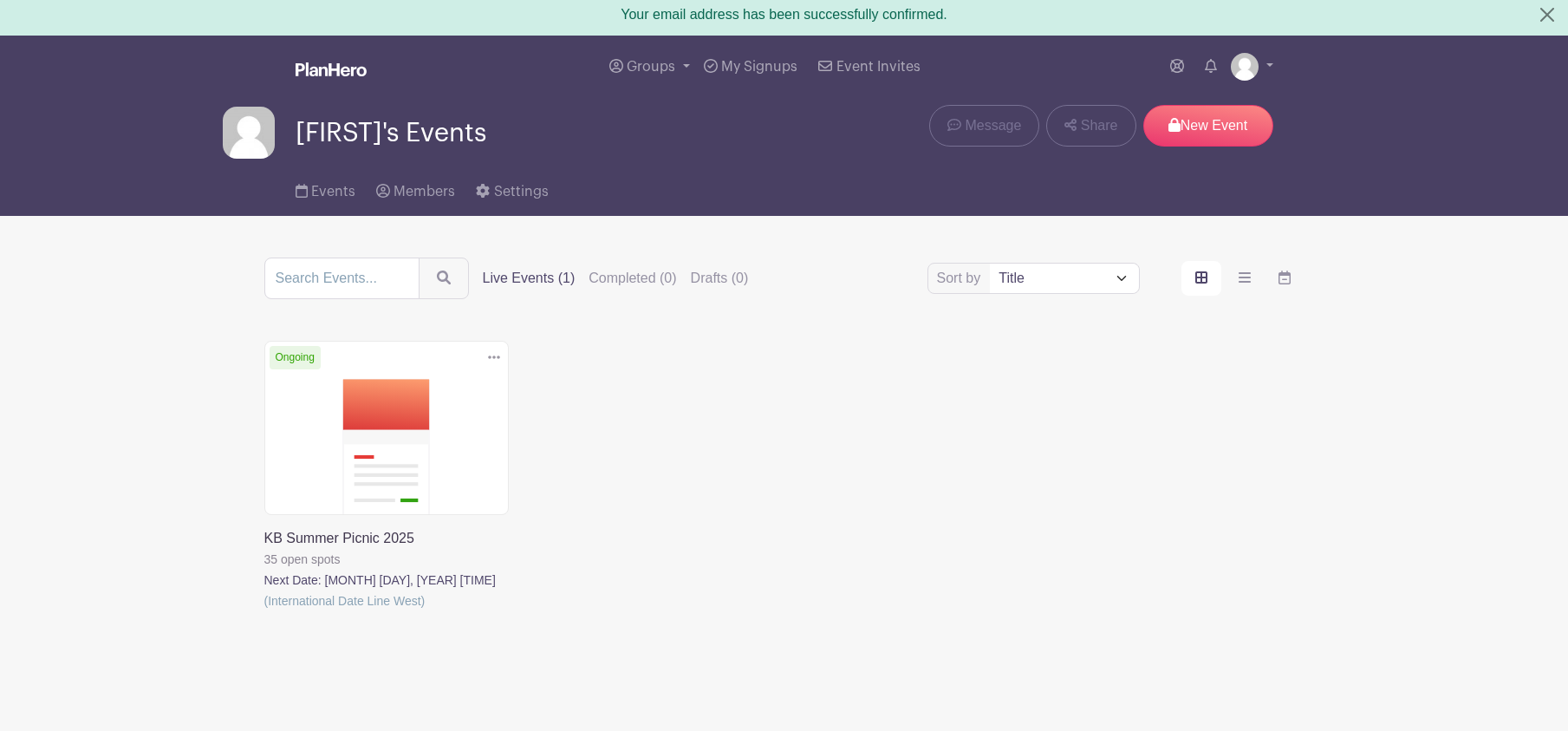 click at bounding box center (264, 611) 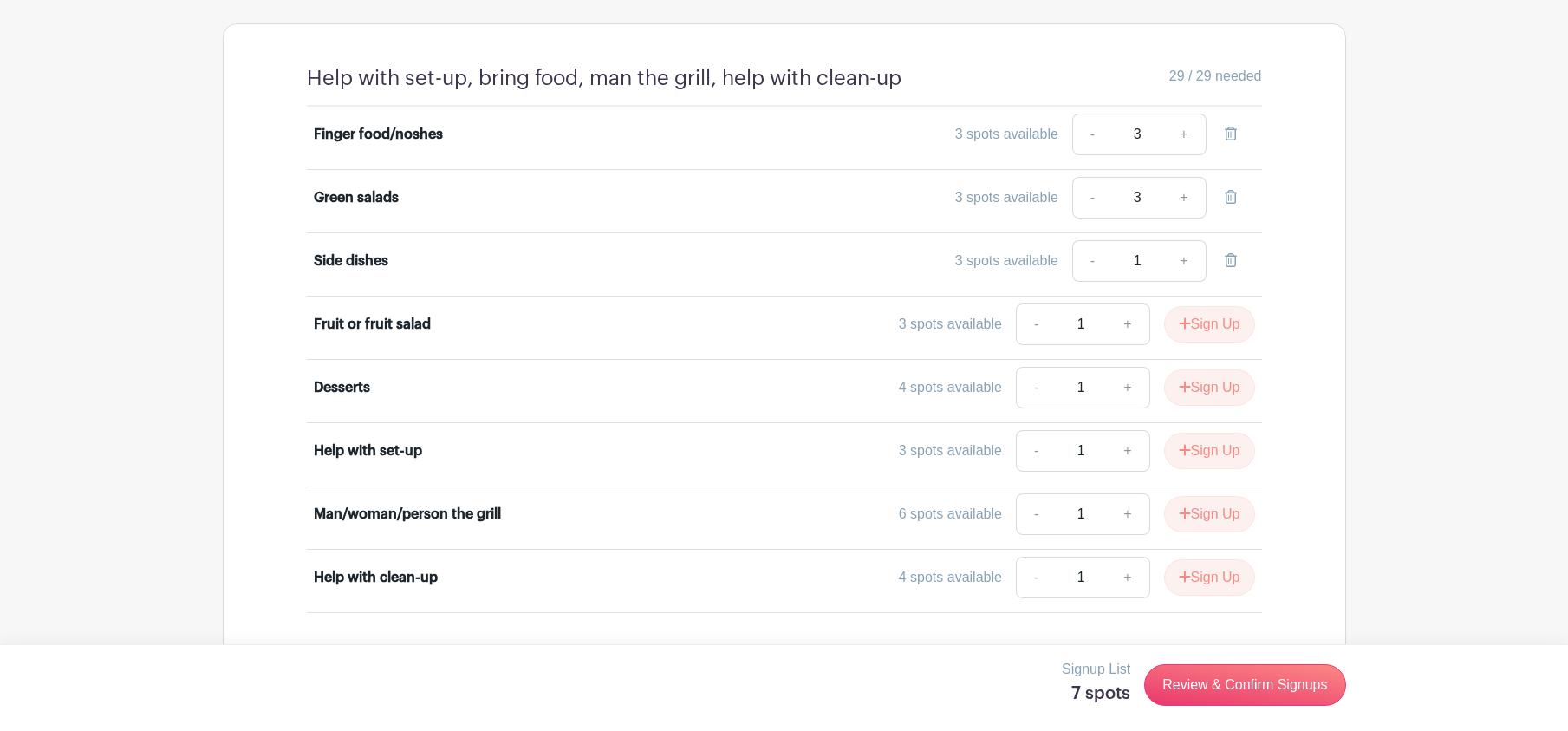 scroll, scrollTop: 990, scrollLeft: 0, axis: vertical 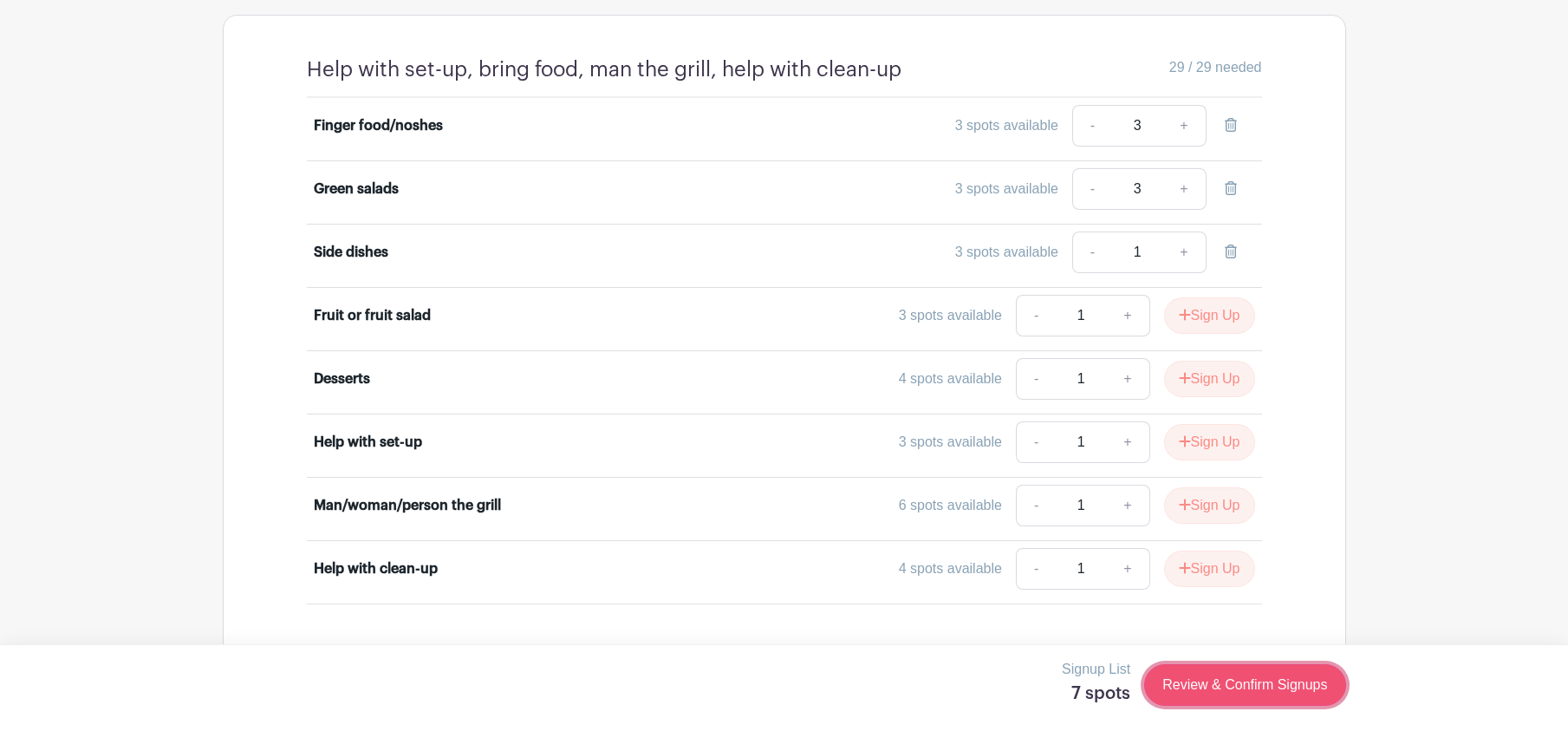 click on "Review & Confirm Signups" at bounding box center (1245, 685) 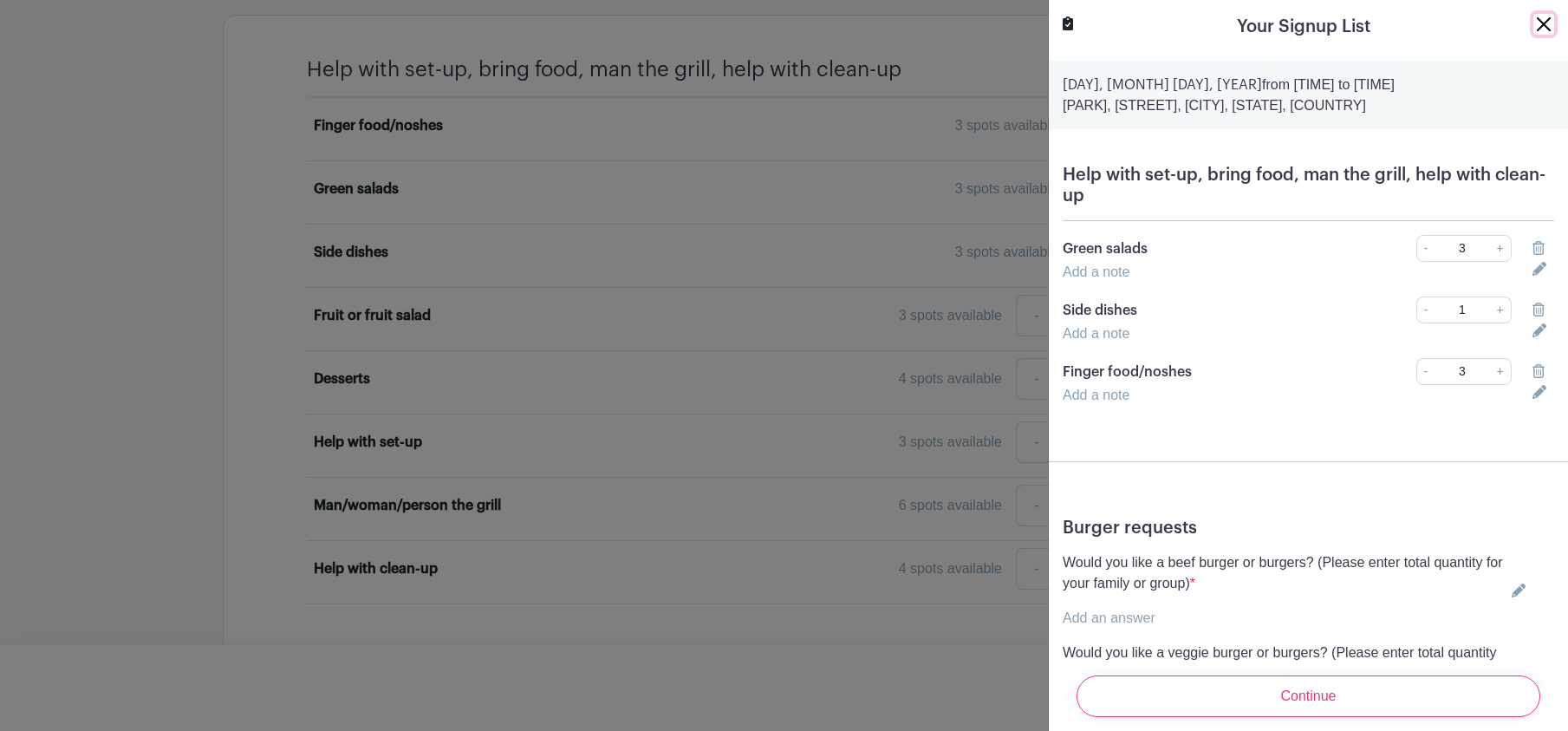 click at bounding box center [1544, 24] 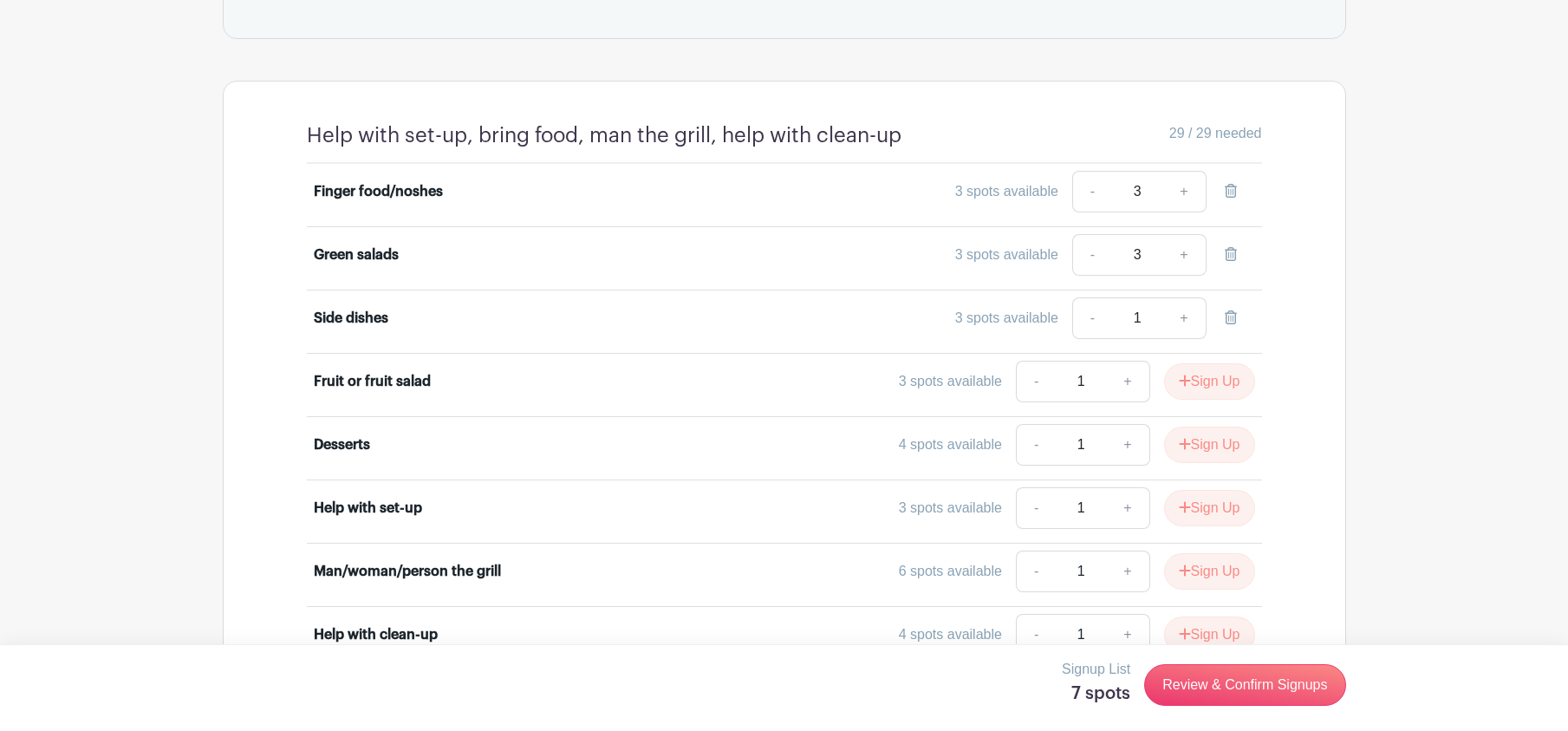 scroll, scrollTop: 899, scrollLeft: 0, axis: vertical 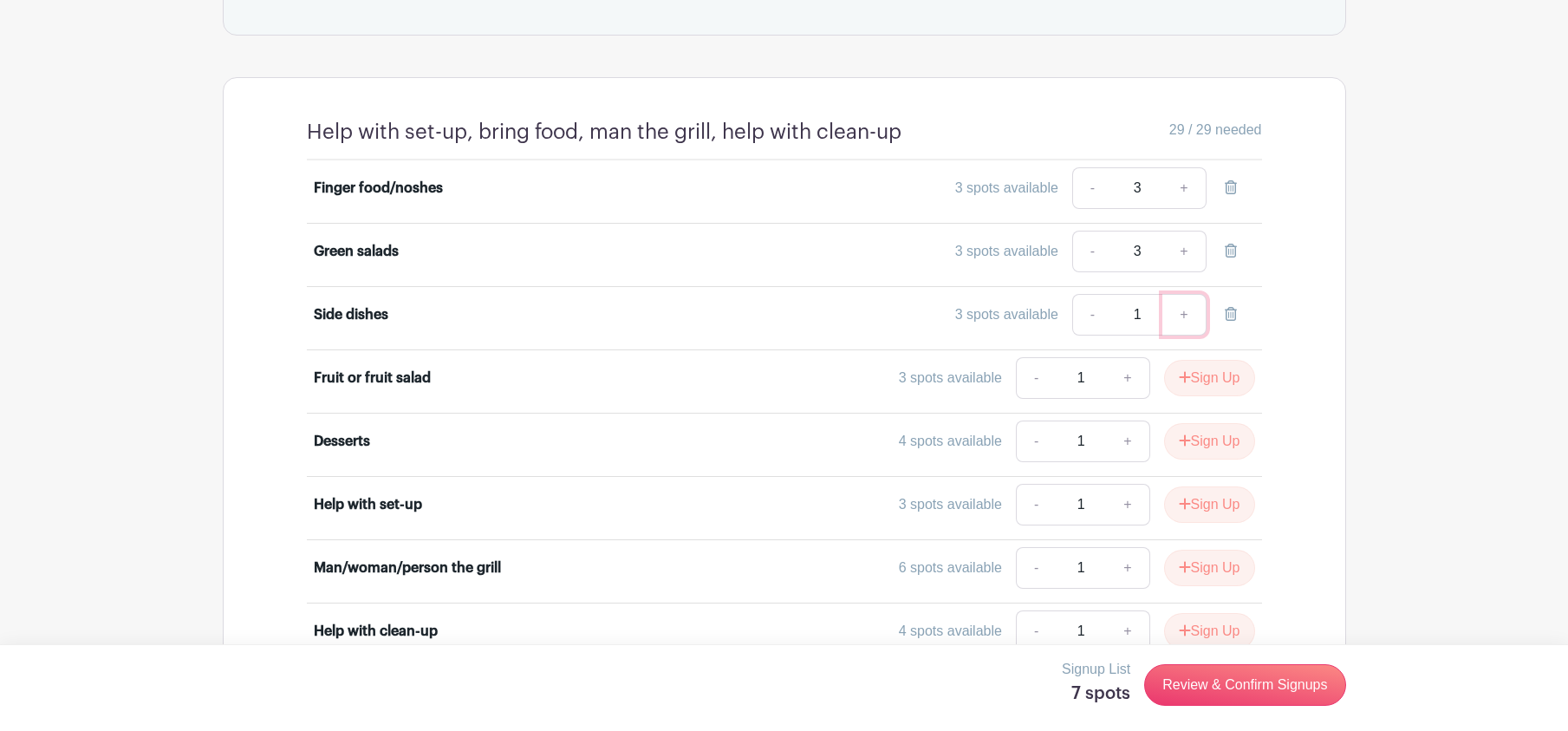click on "+" at bounding box center (1184, 315) 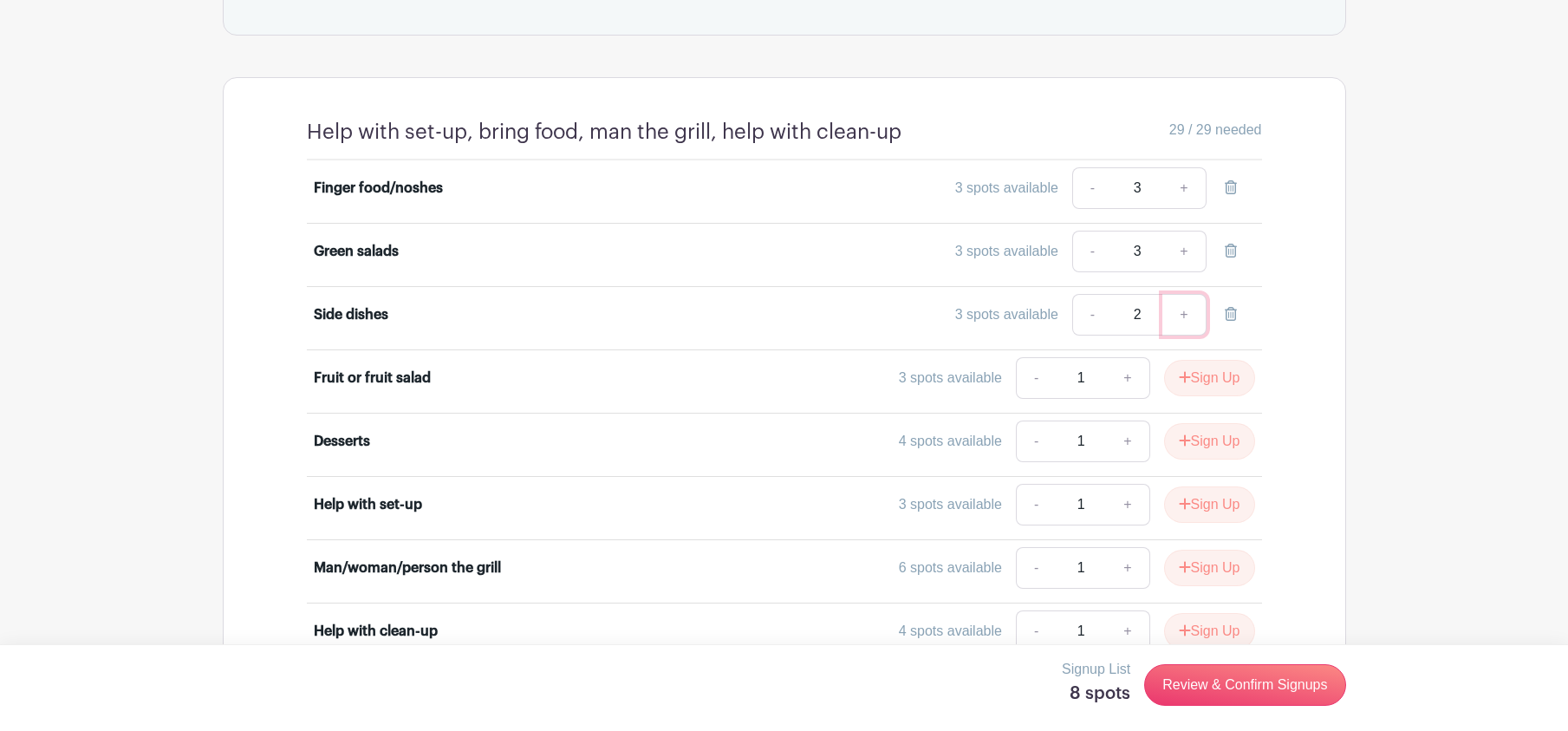 click on "+" at bounding box center (1184, 315) 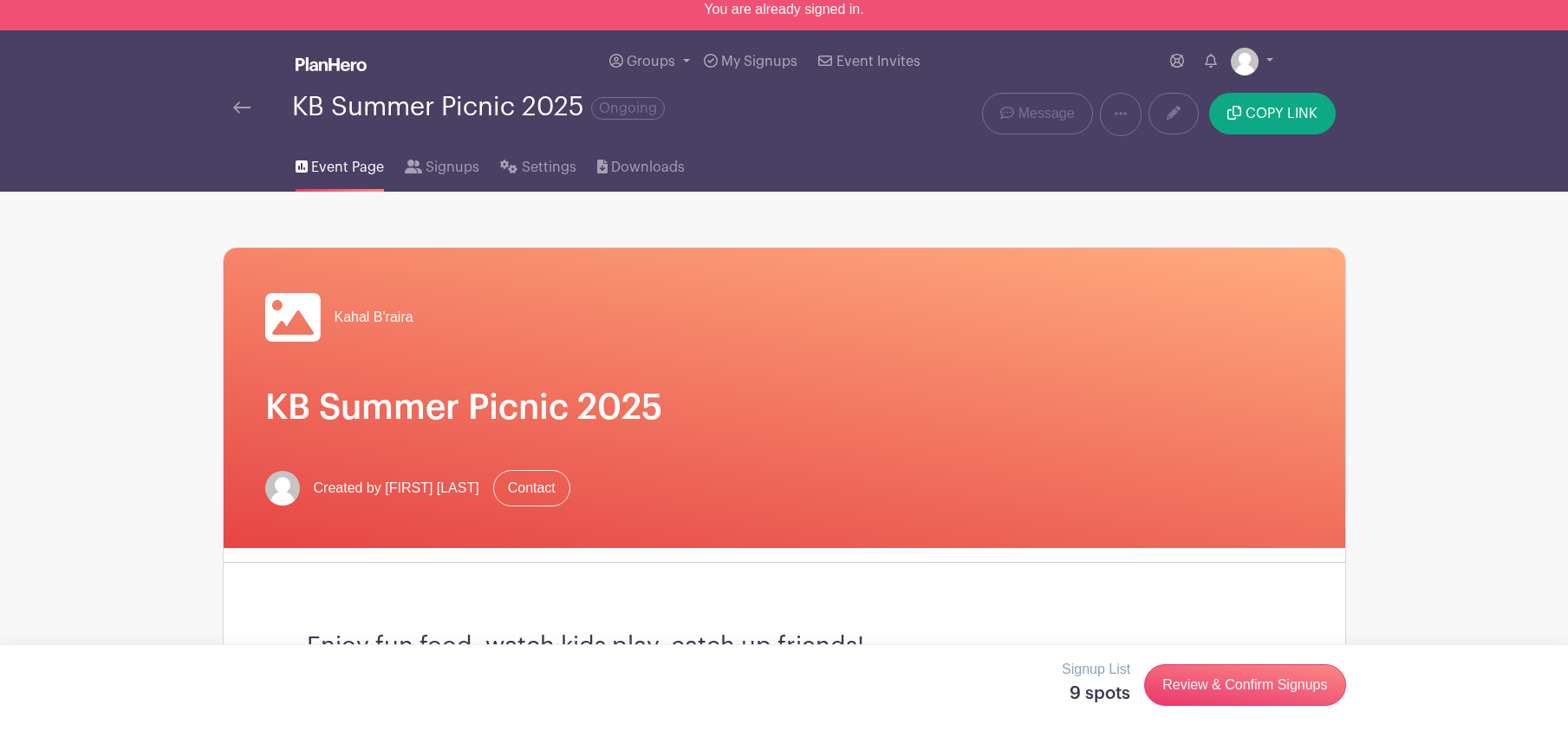 scroll, scrollTop: 0, scrollLeft: 0, axis: both 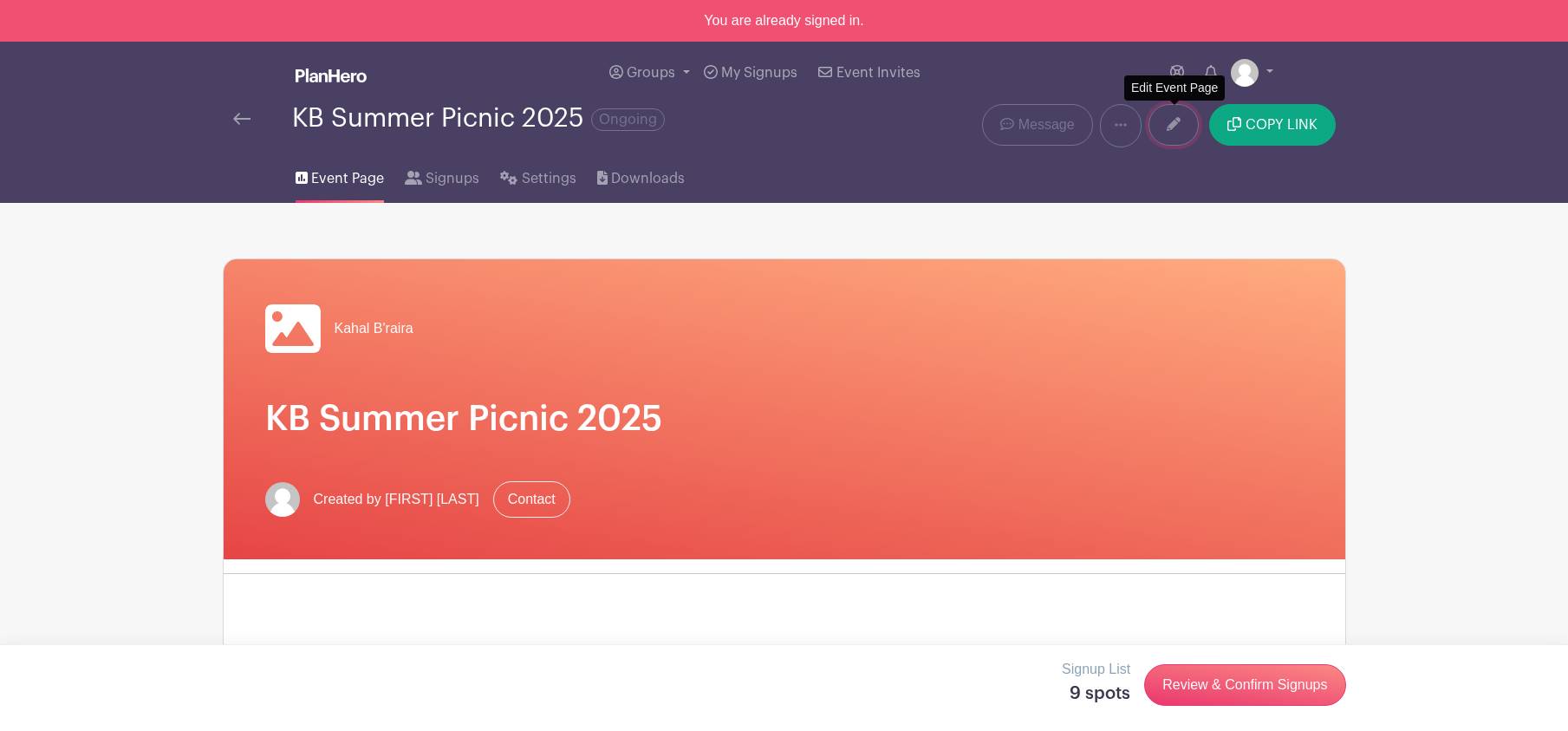click at bounding box center (1174, 124) 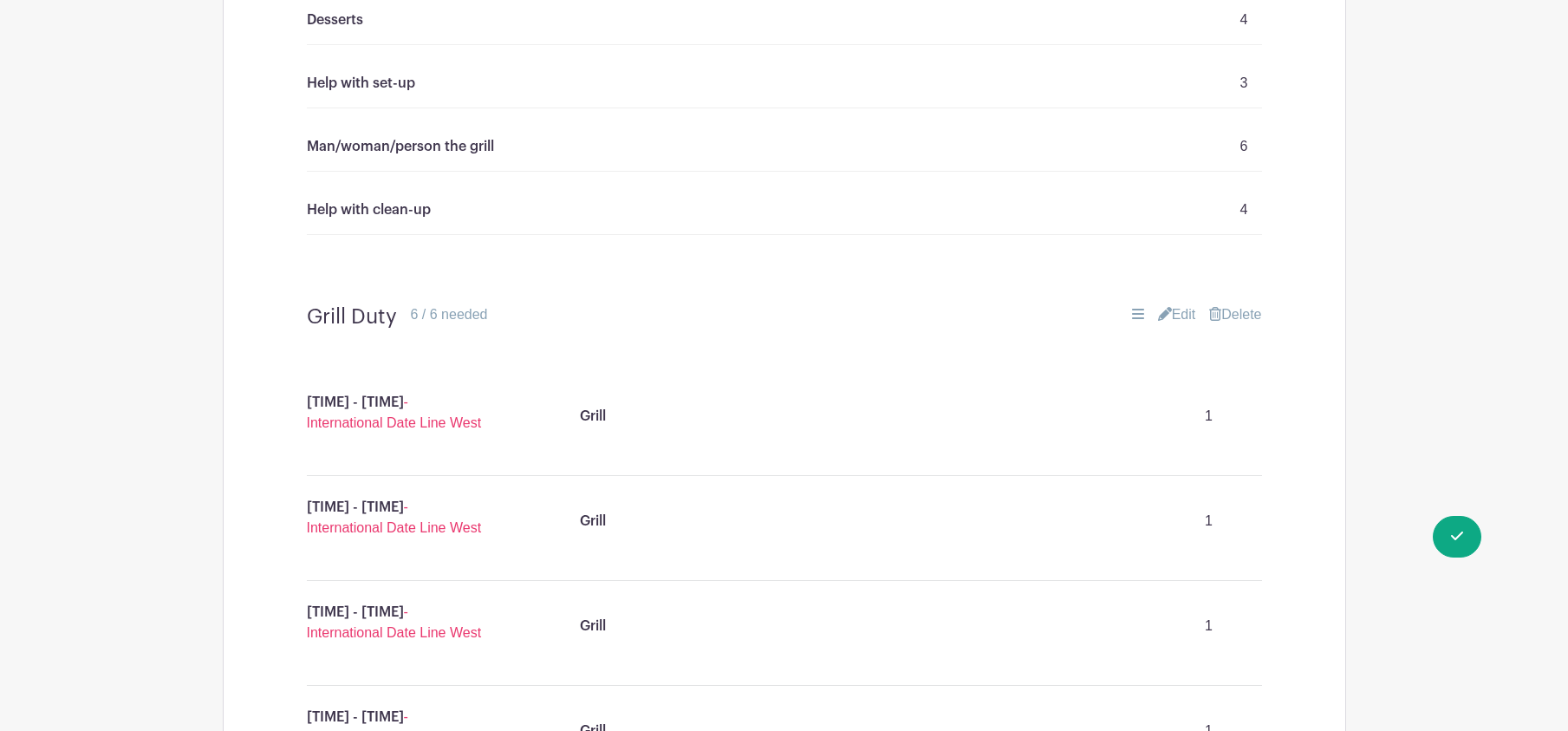 scroll, scrollTop: 1463, scrollLeft: 0, axis: vertical 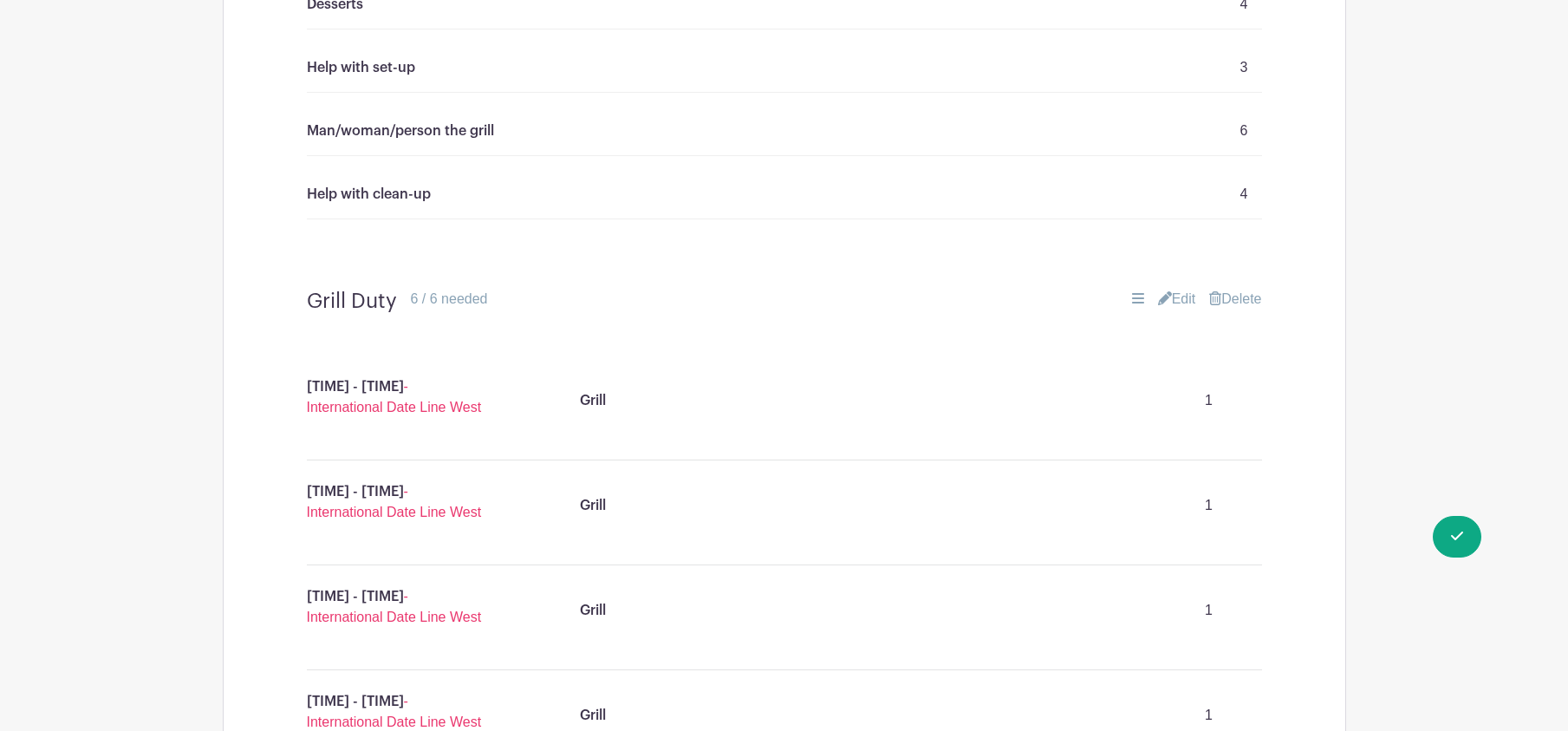 click on "- International Date Line West" at bounding box center (394, 396) 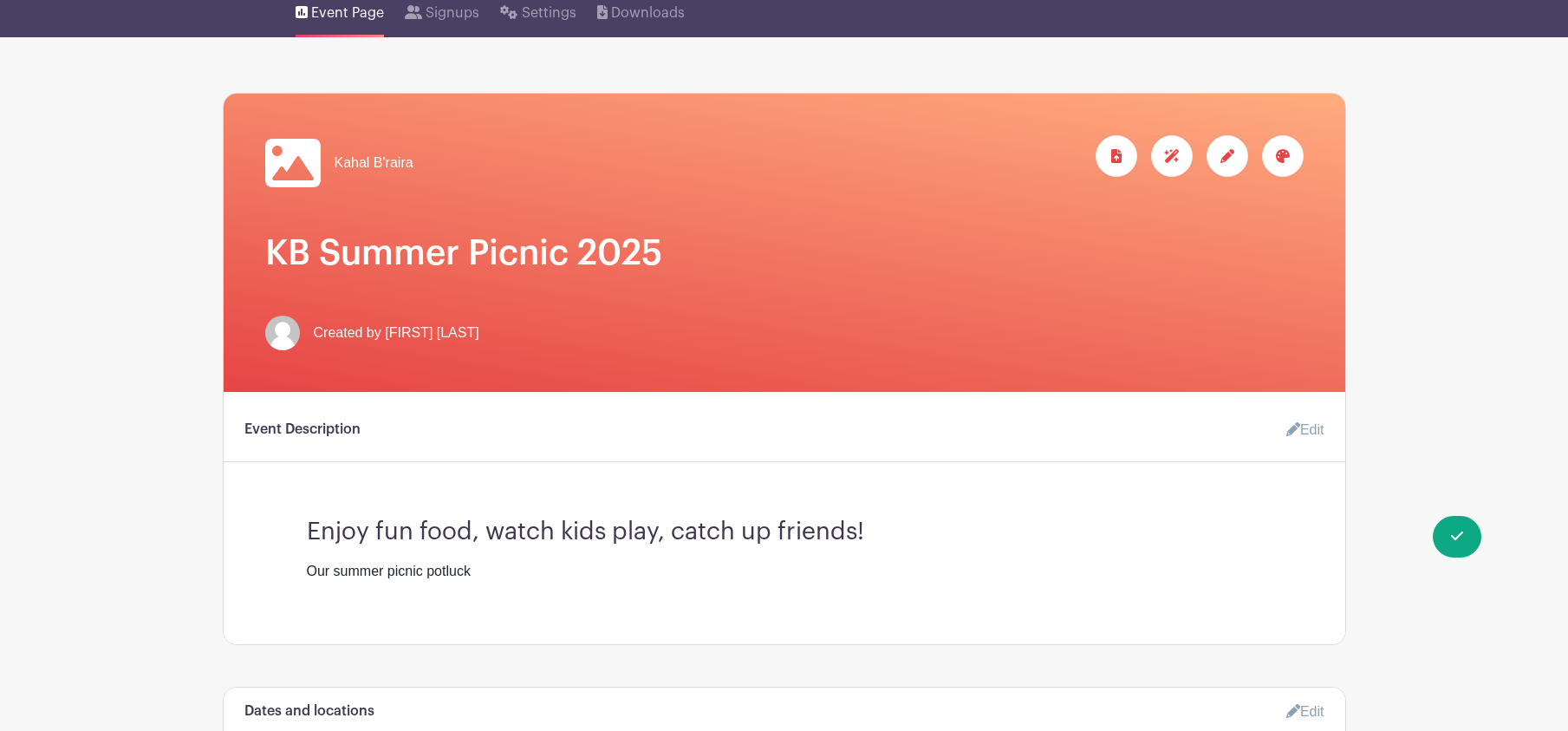 scroll, scrollTop: 0, scrollLeft: 0, axis: both 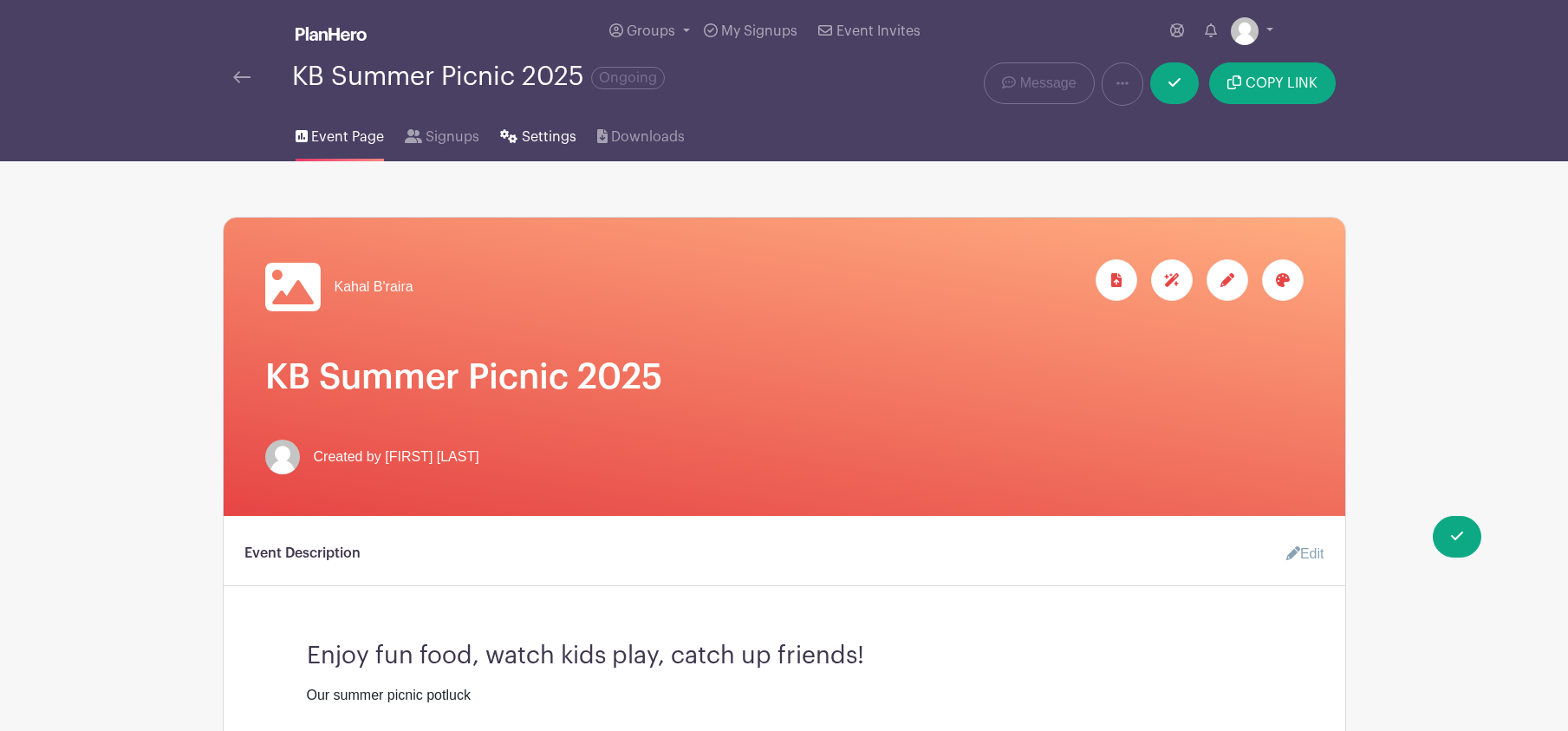click on "Settings" at bounding box center [549, 137] 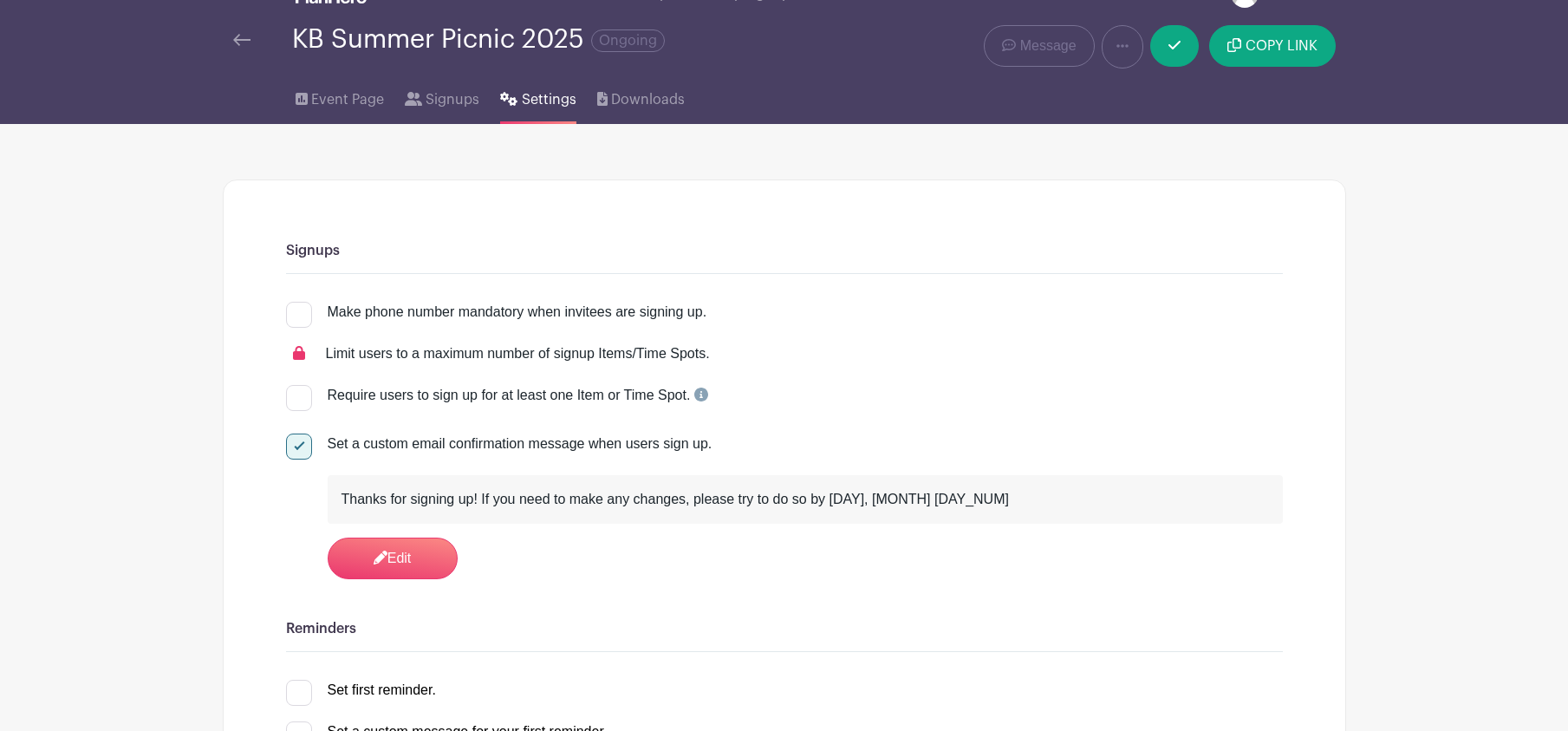 scroll, scrollTop: 0, scrollLeft: 0, axis: both 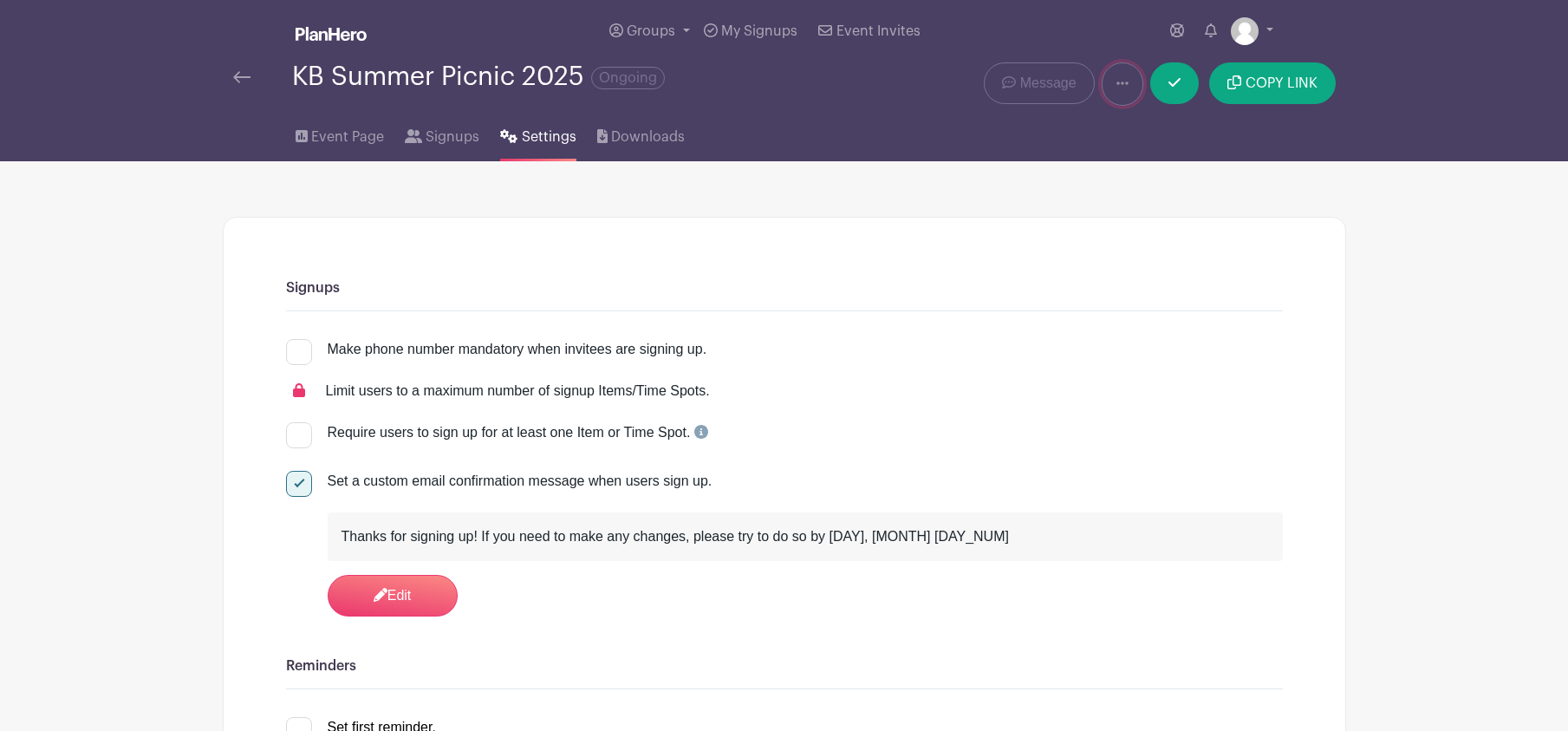 click at bounding box center [1122, 83] 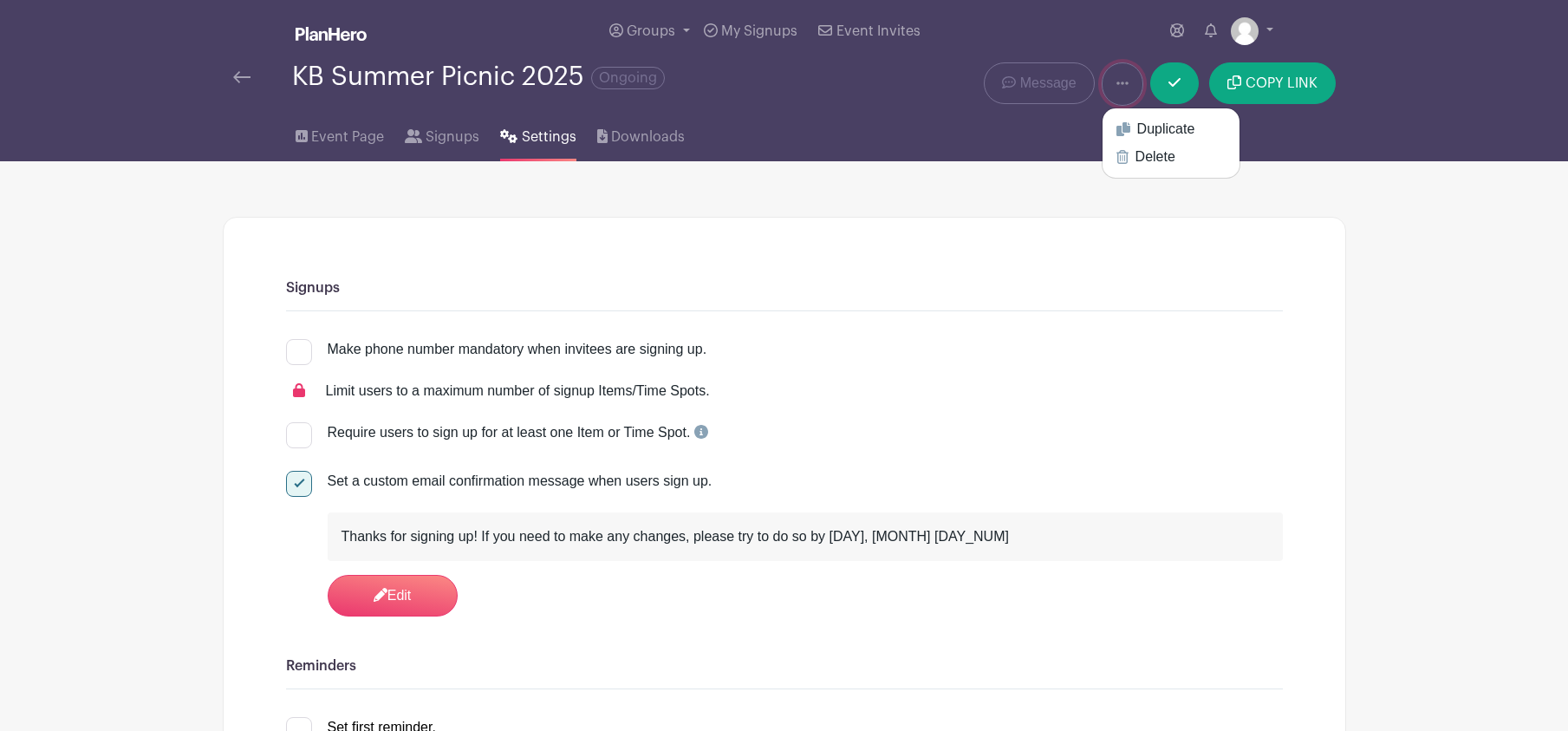 click at bounding box center [1122, 83] 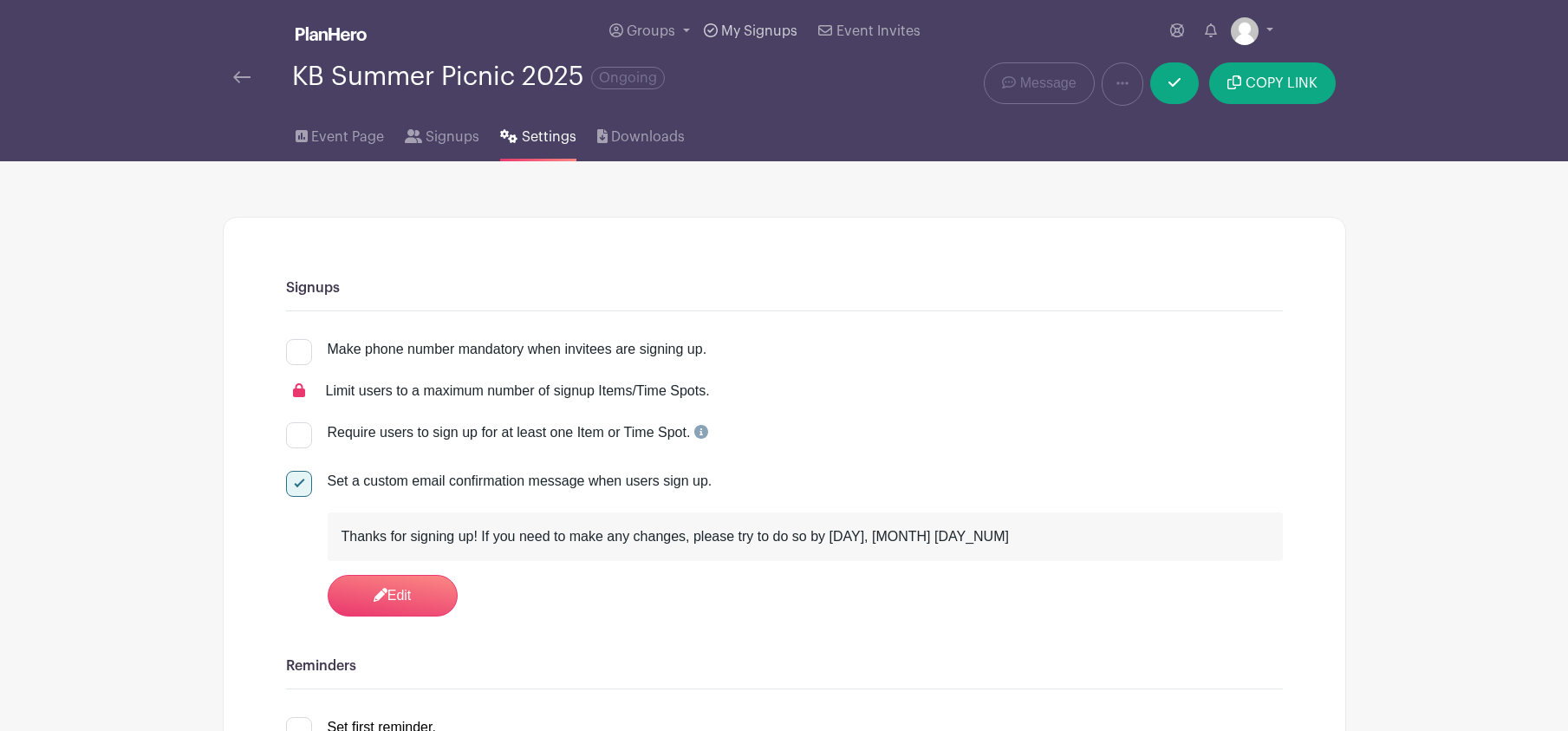 click on "My Signups" at bounding box center [759, 31] 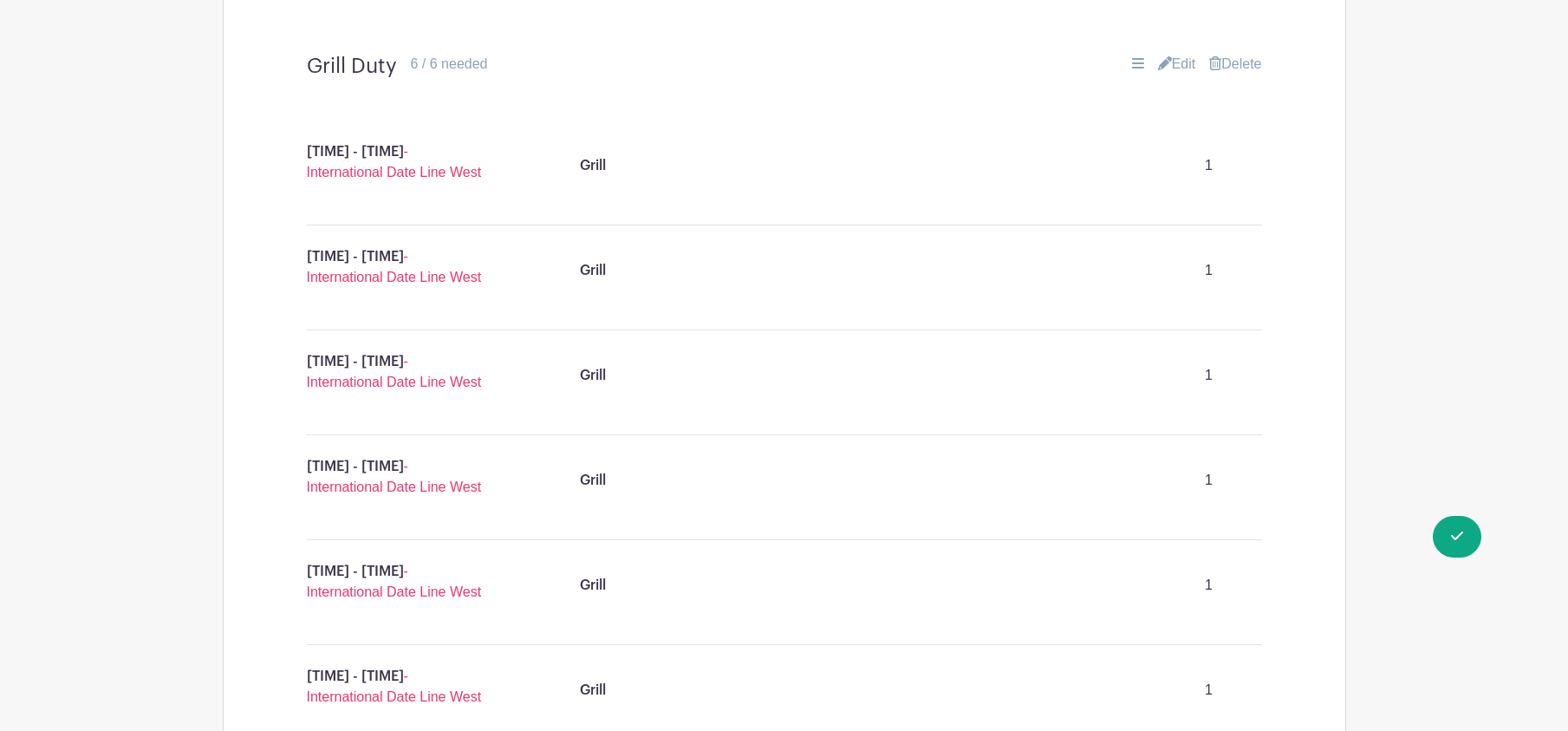 scroll, scrollTop: 1703, scrollLeft: 0, axis: vertical 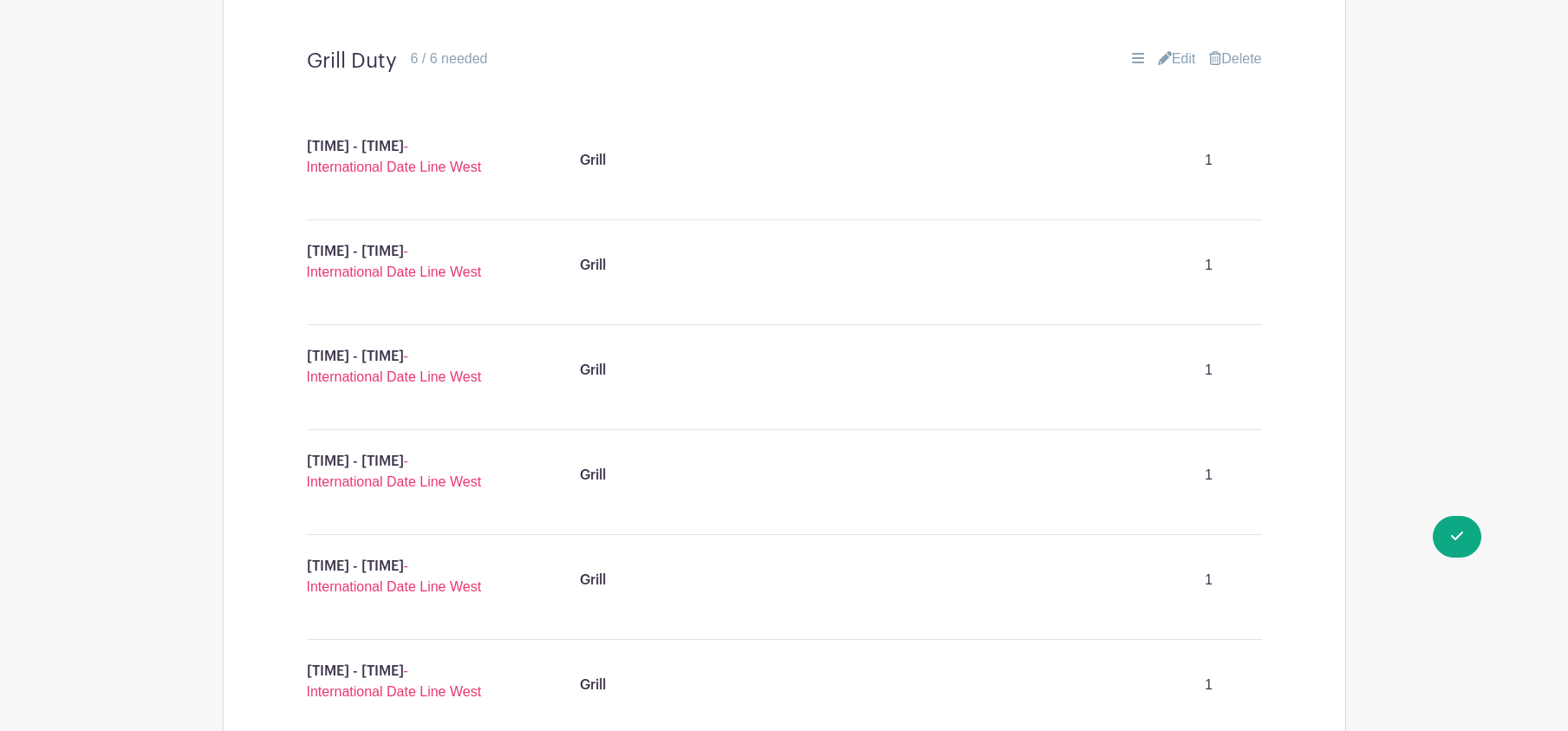 click on "- International Date Line West" at bounding box center (394, 156) 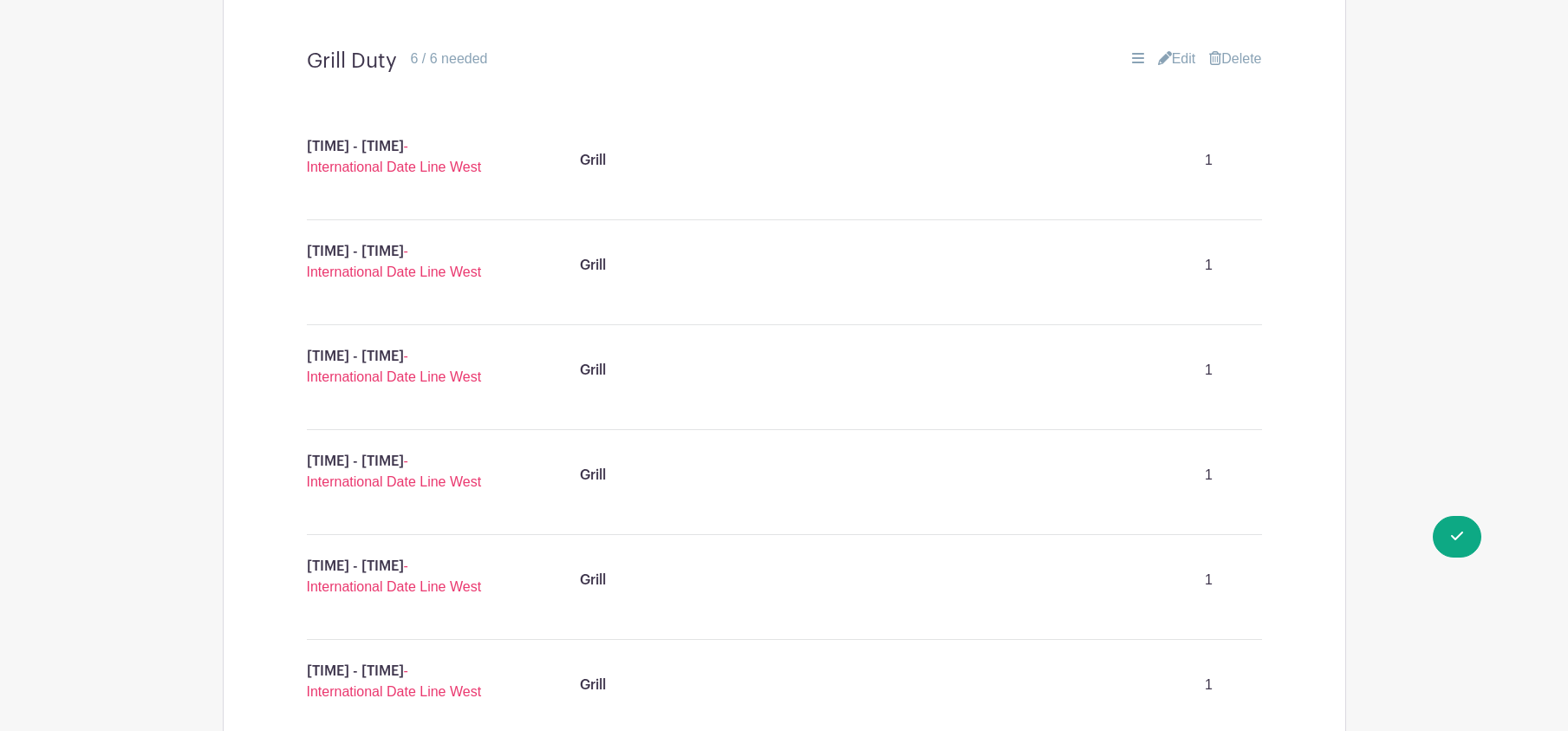 click on "- International Date Line West" at bounding box center [394, 156] 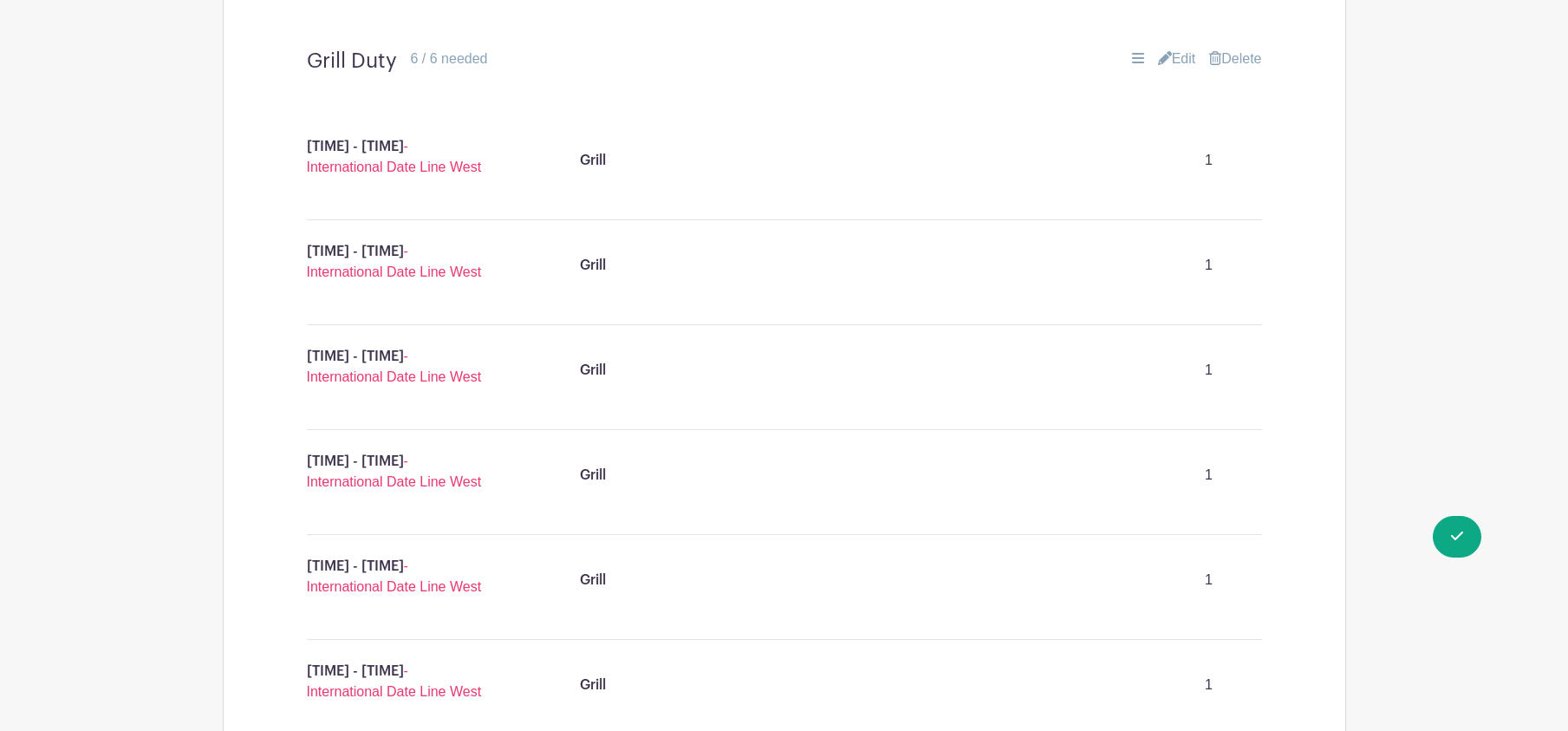 click on "Edit" at bounding box center [1177, 59] 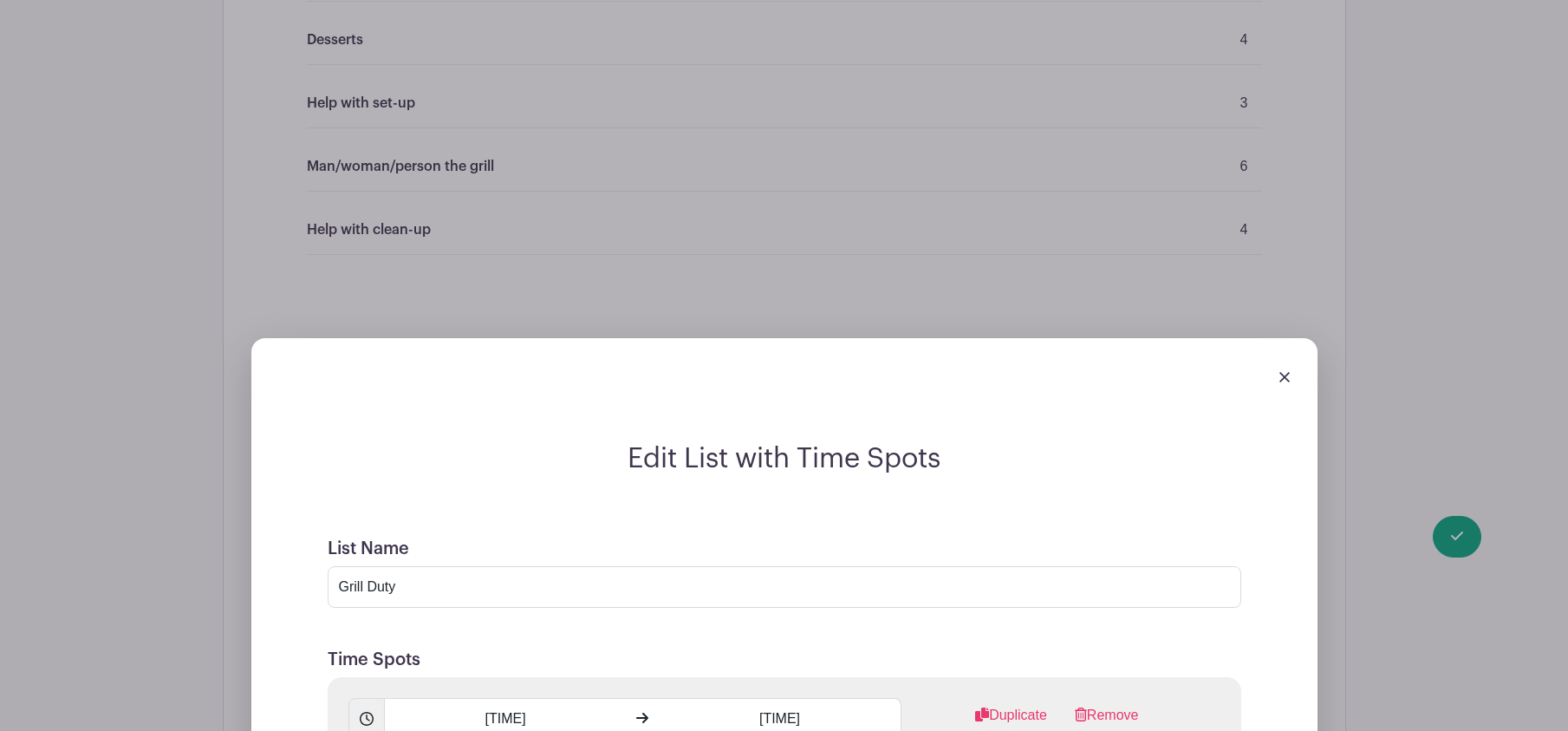 scroll, scrollTop: 1405, scrollLeft: 0, axis: vertical 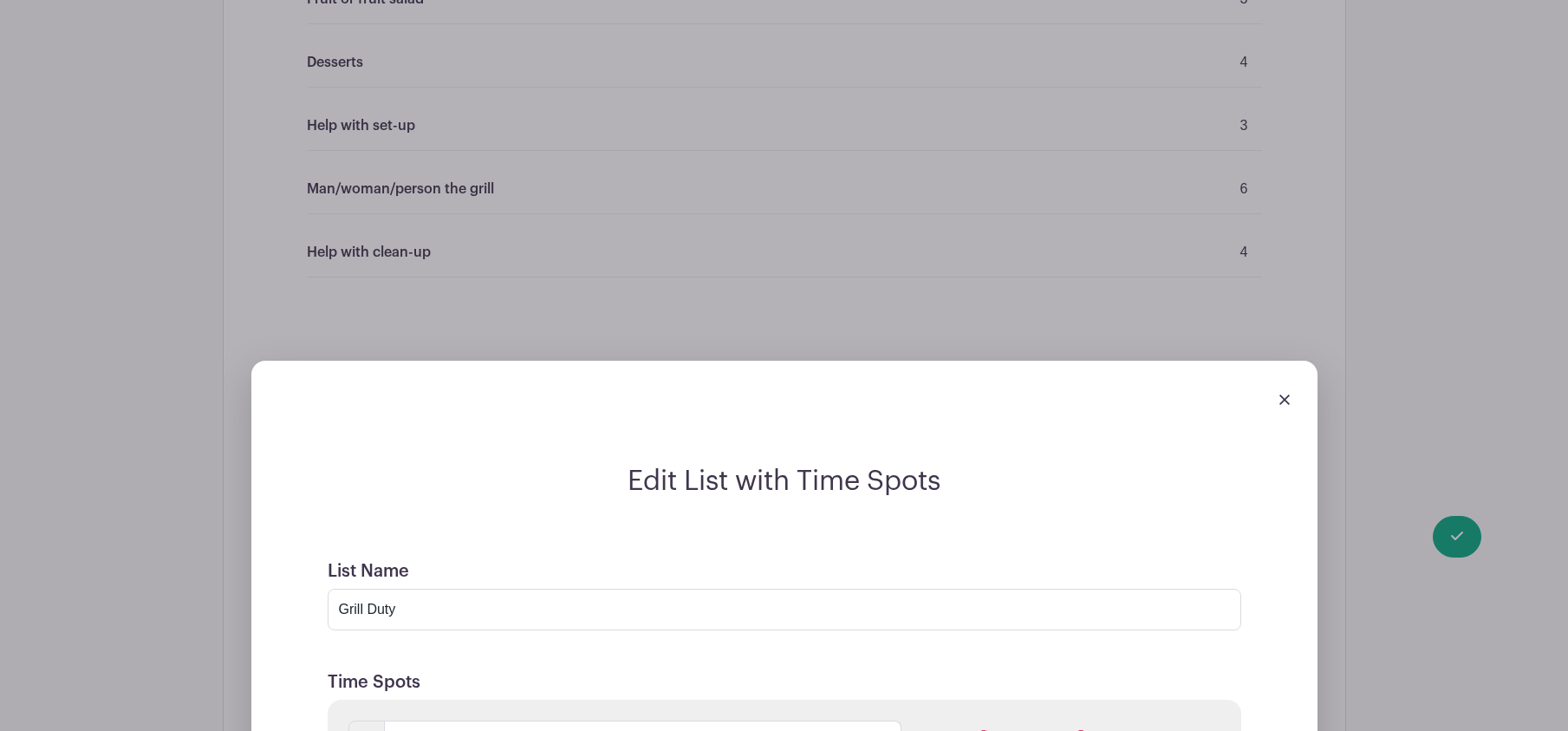 click at bounding box center [1285, 400] 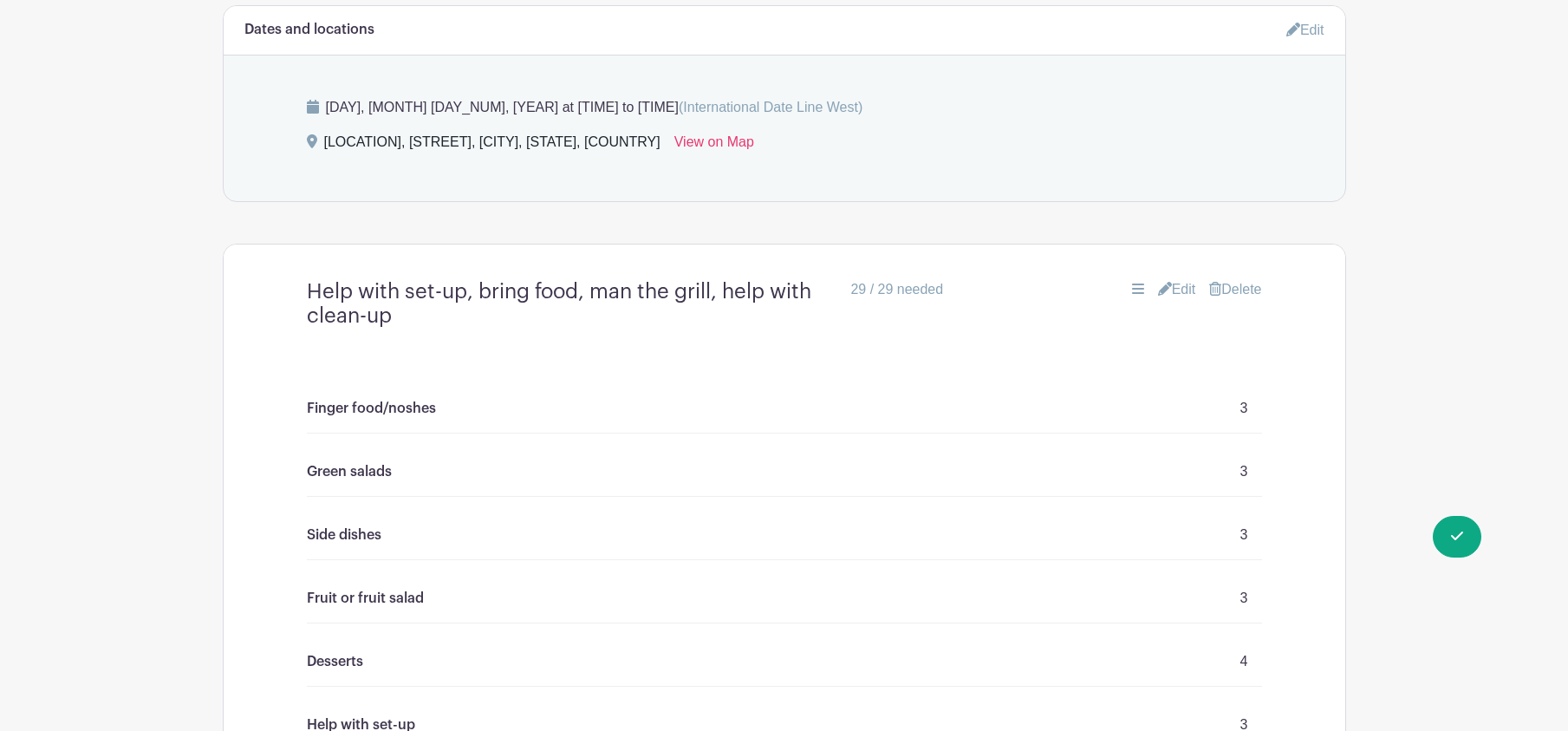 scroll, scrollTop: 799, scrollLeft: 0, axis: vertical 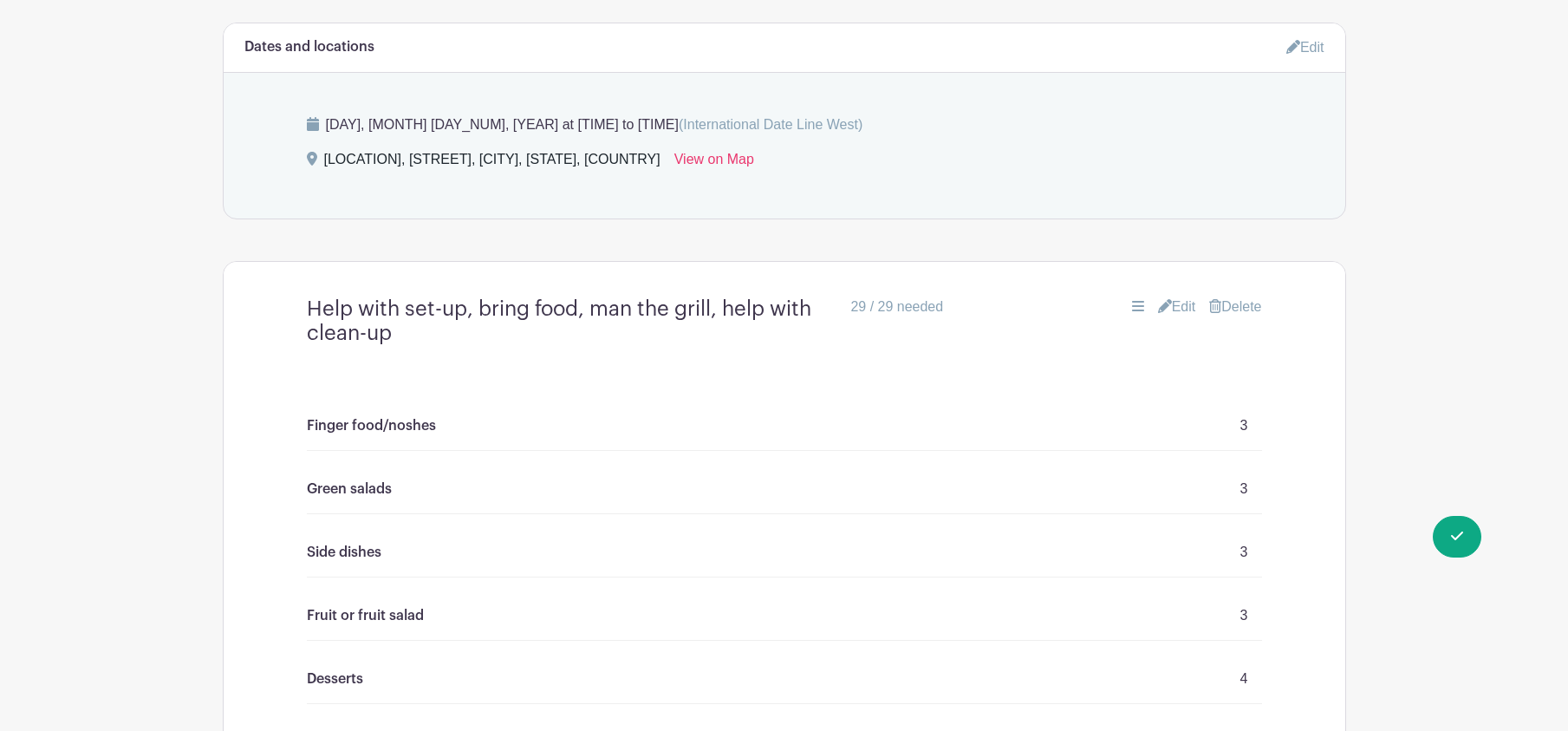 click on "Edit" at bounding box center [1177, 307] 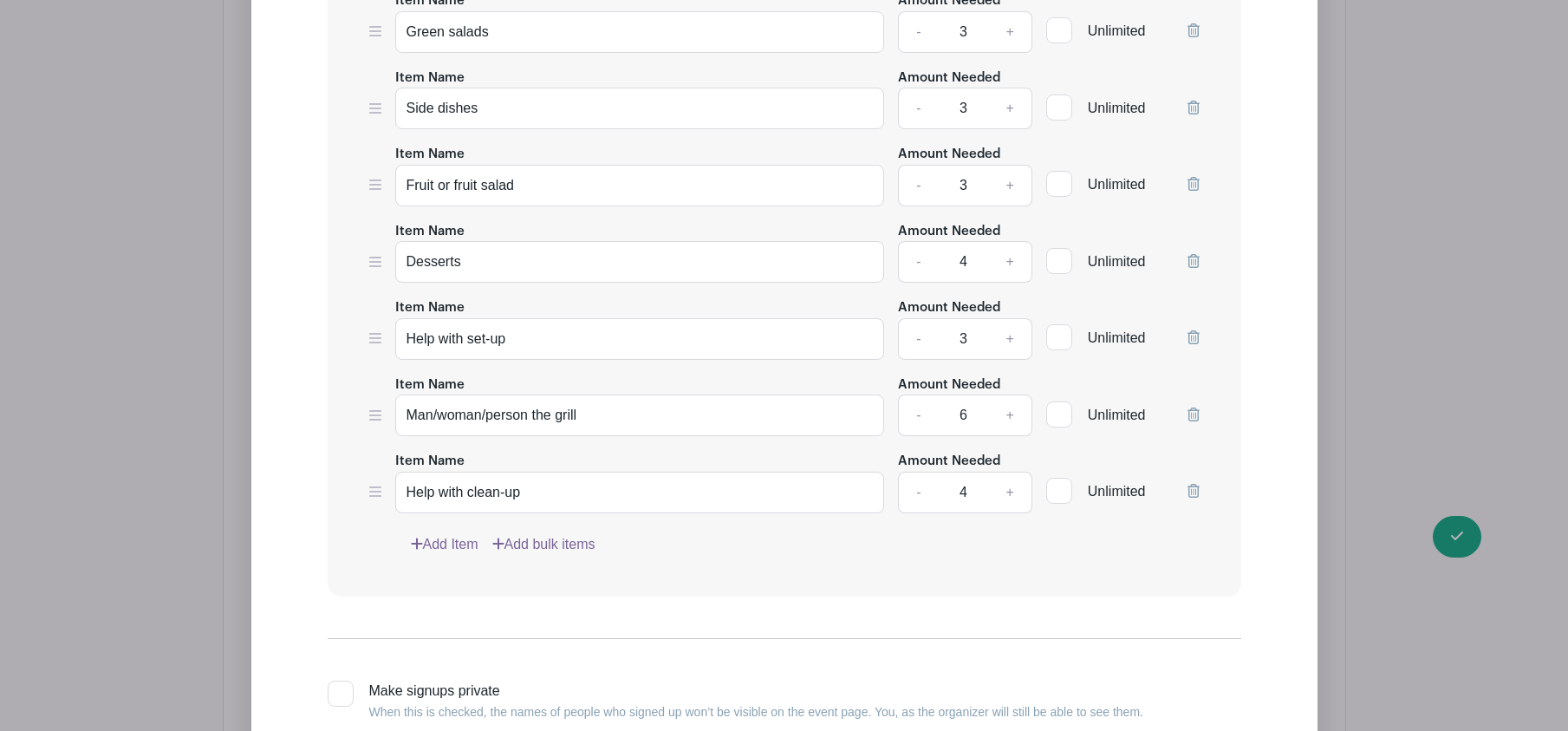 scroll, scrollTop: 1537, scrollLeft: 0, axis: vertical 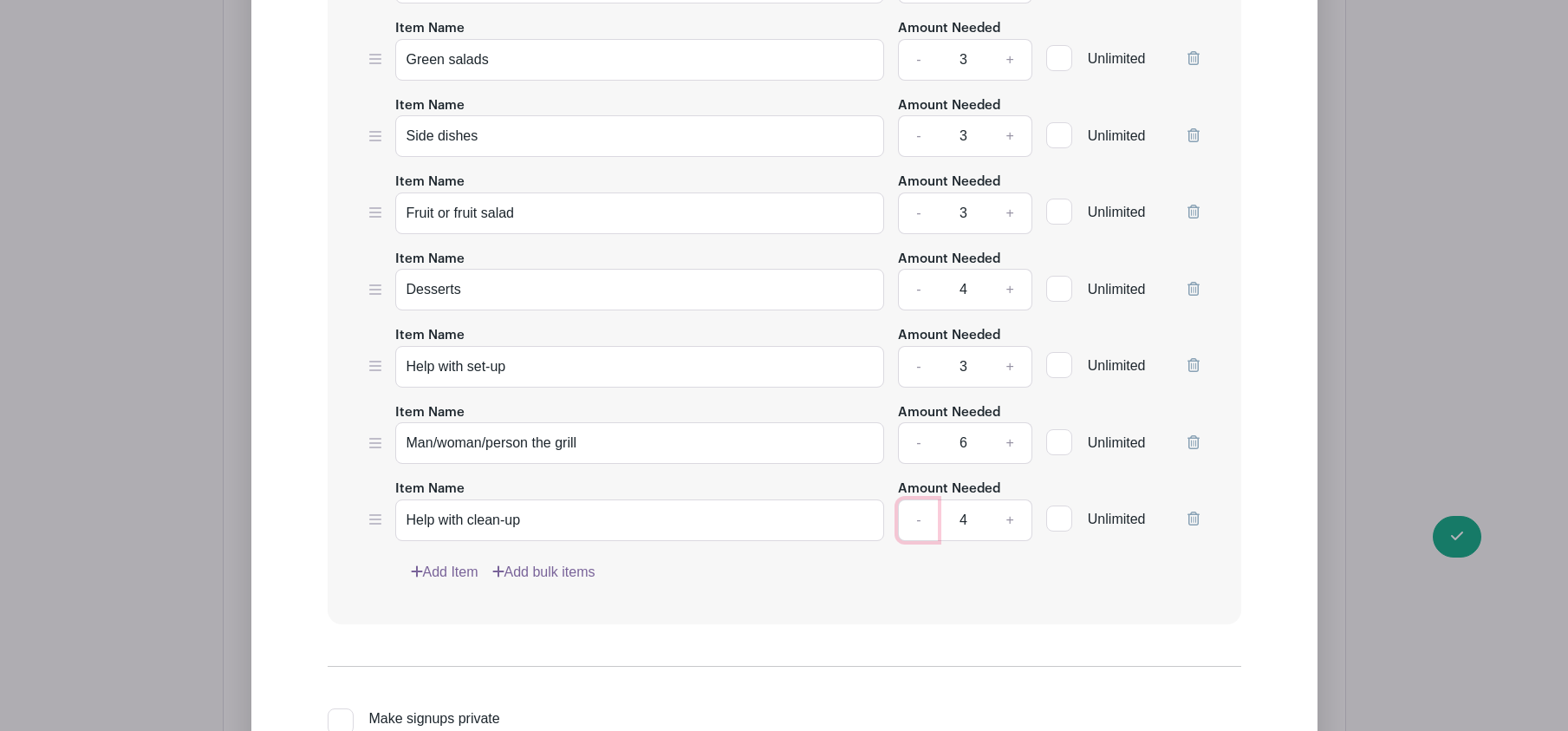 click on "-" at bounding box center (918, -17) 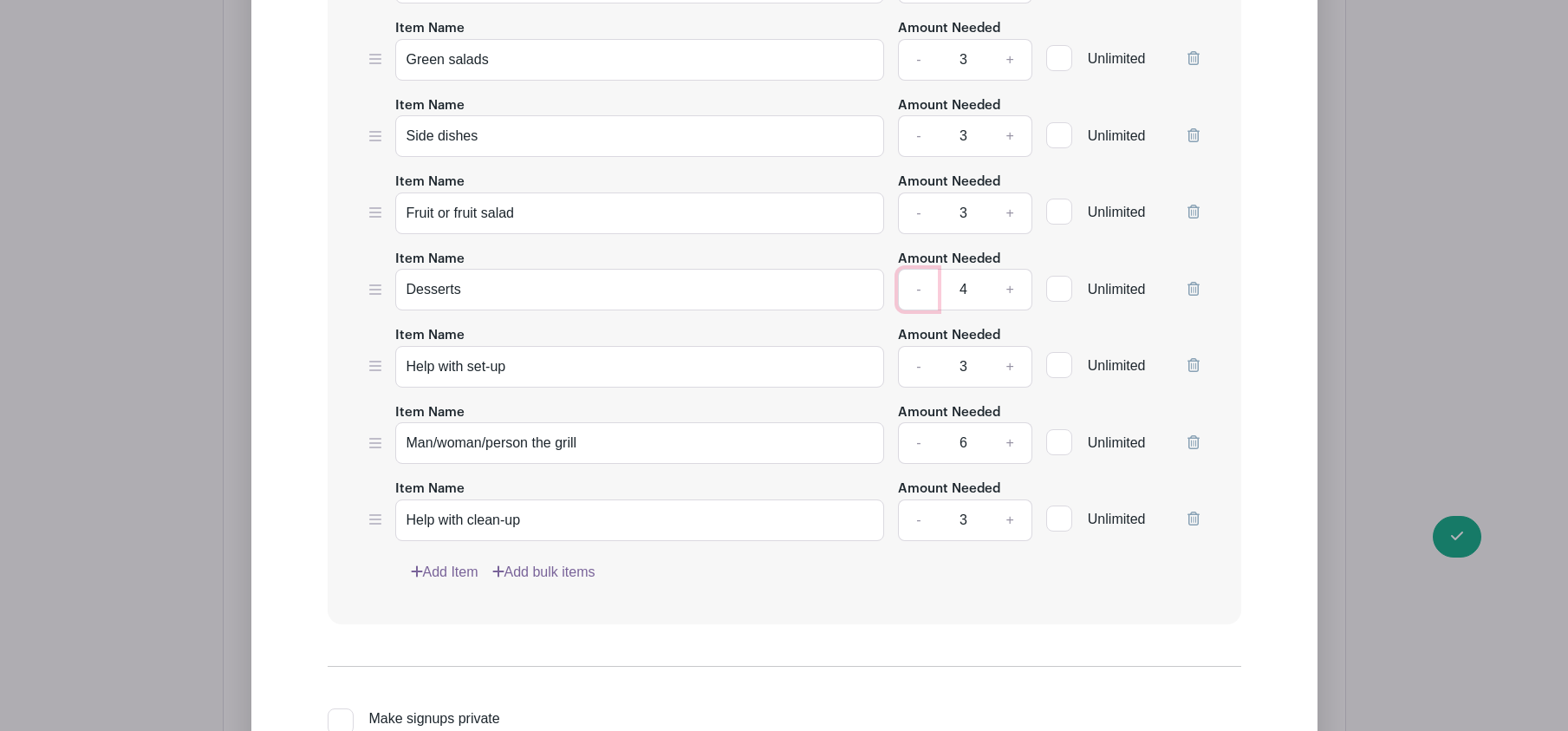 click on "-" at bounding box center [918, -17] 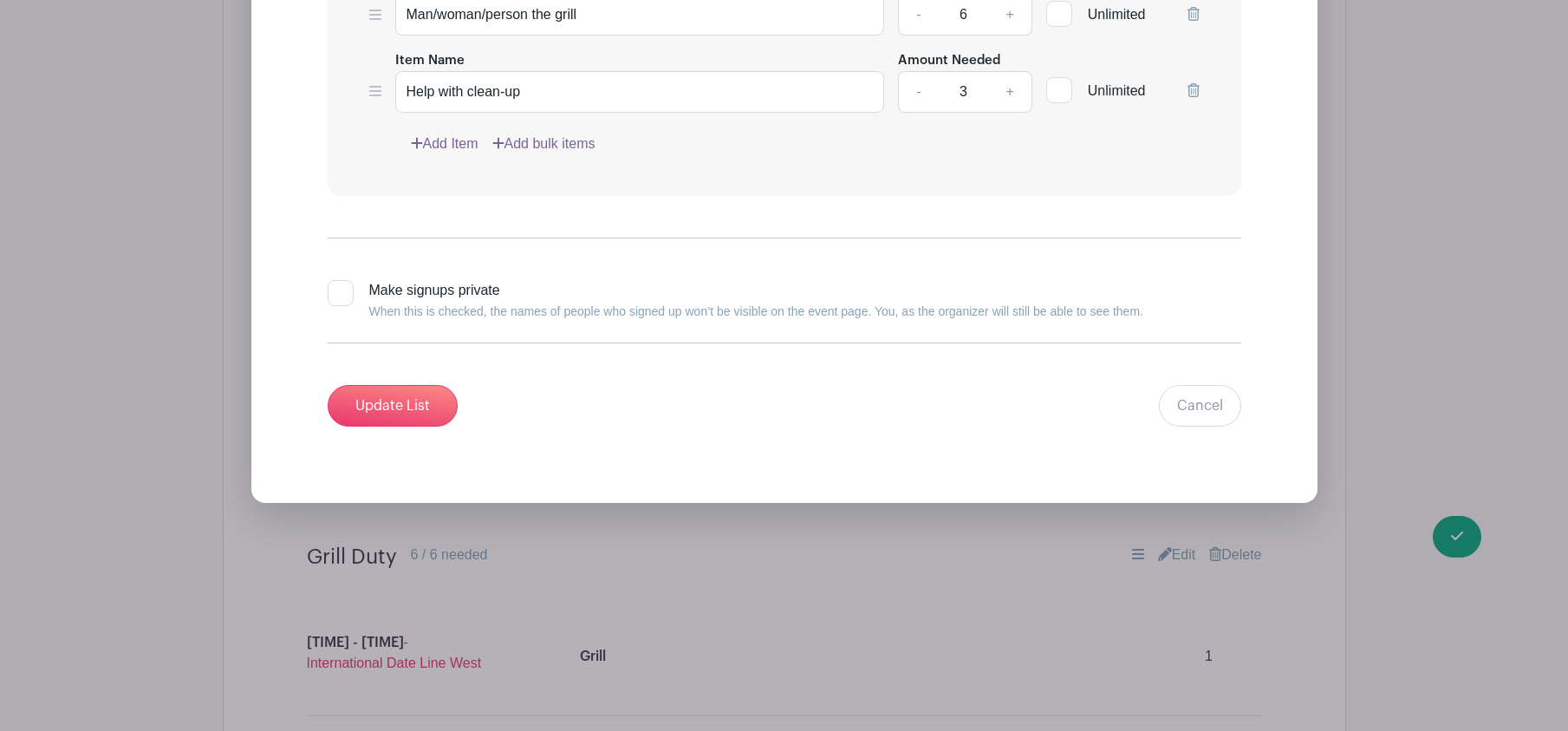 scroll, scrollTop: 1985, scrollLeft: 0, axis: vertical 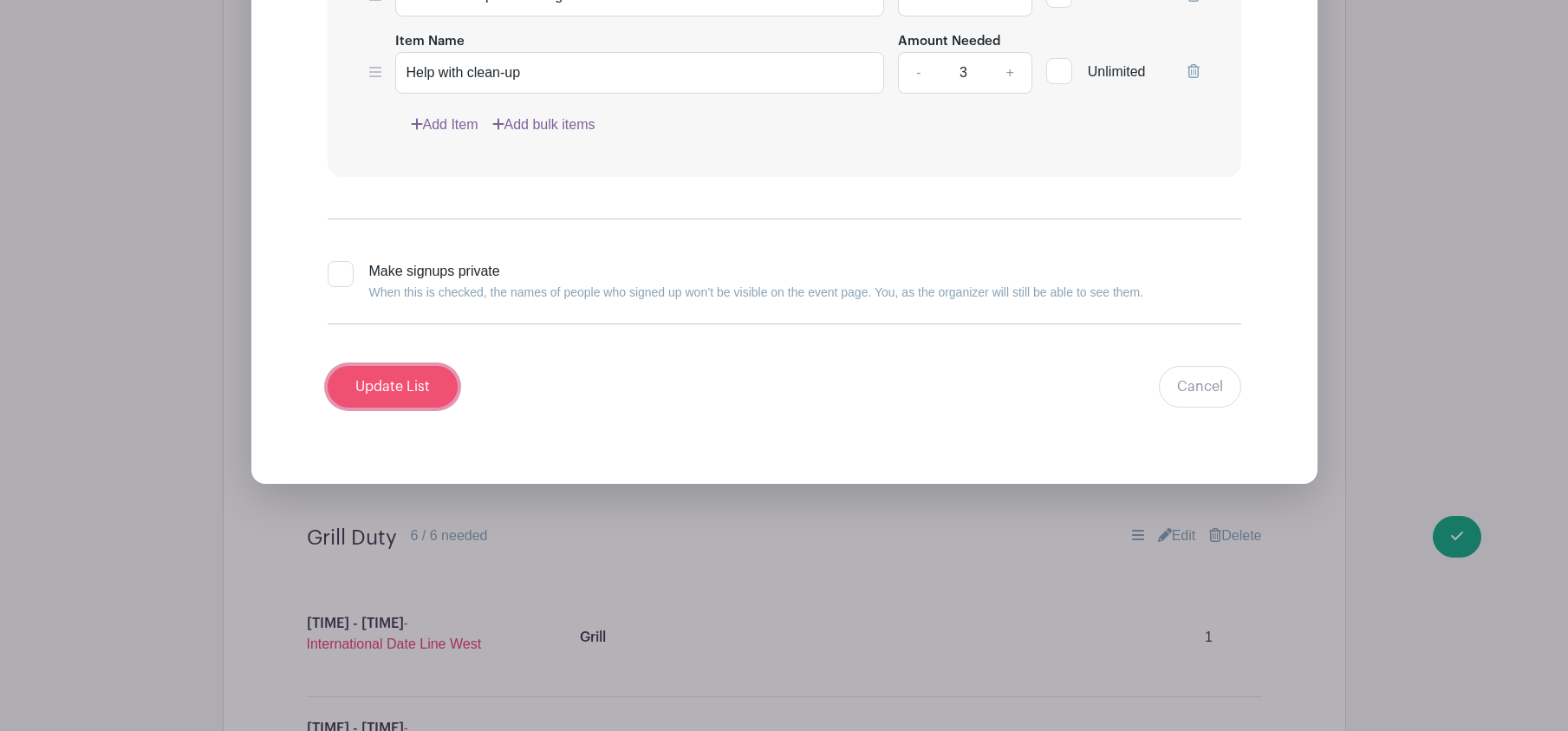 click on "Update List" at bounding box center [393, 387] 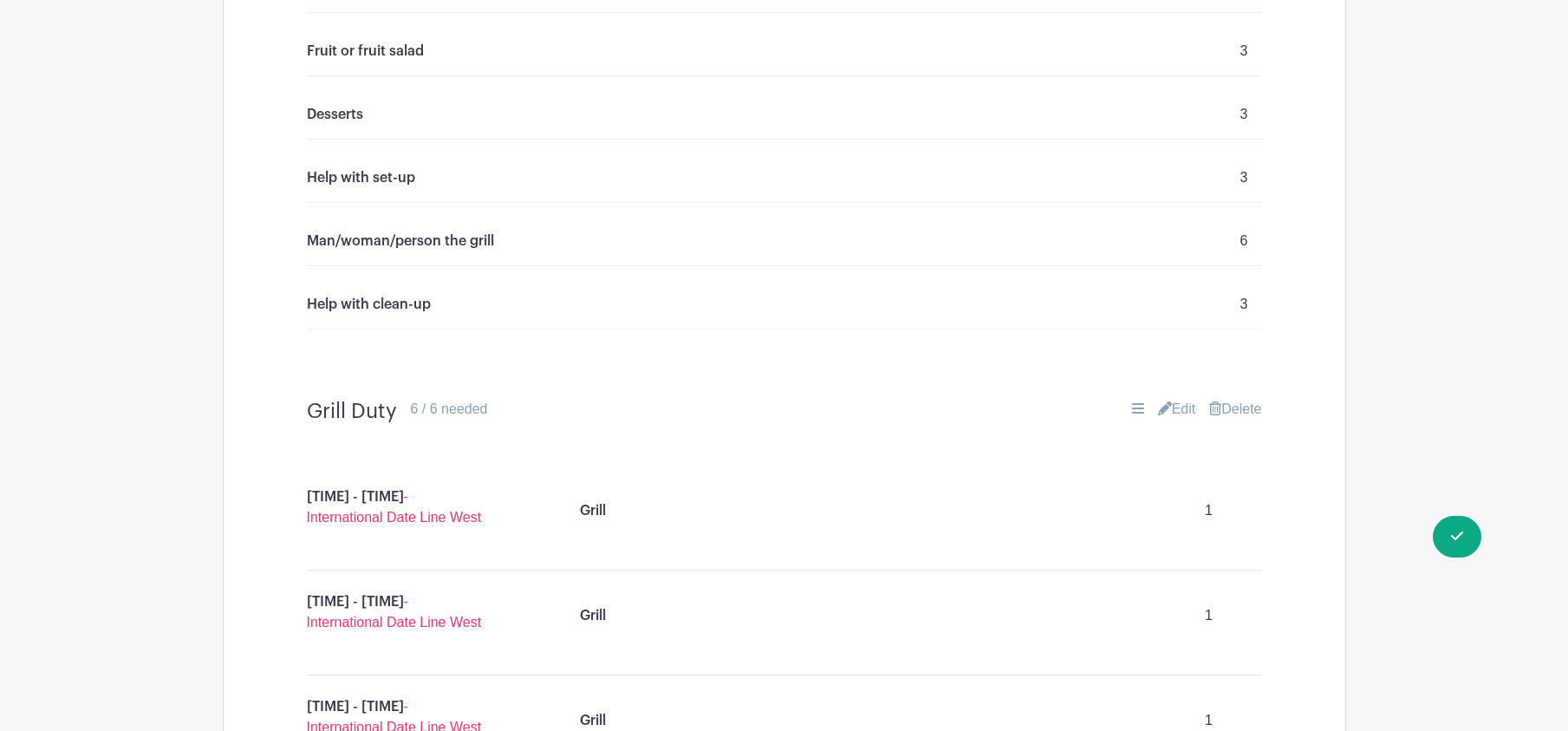 scroll, scrollTop: 1341, scrollLeft: 0, axis: vertical 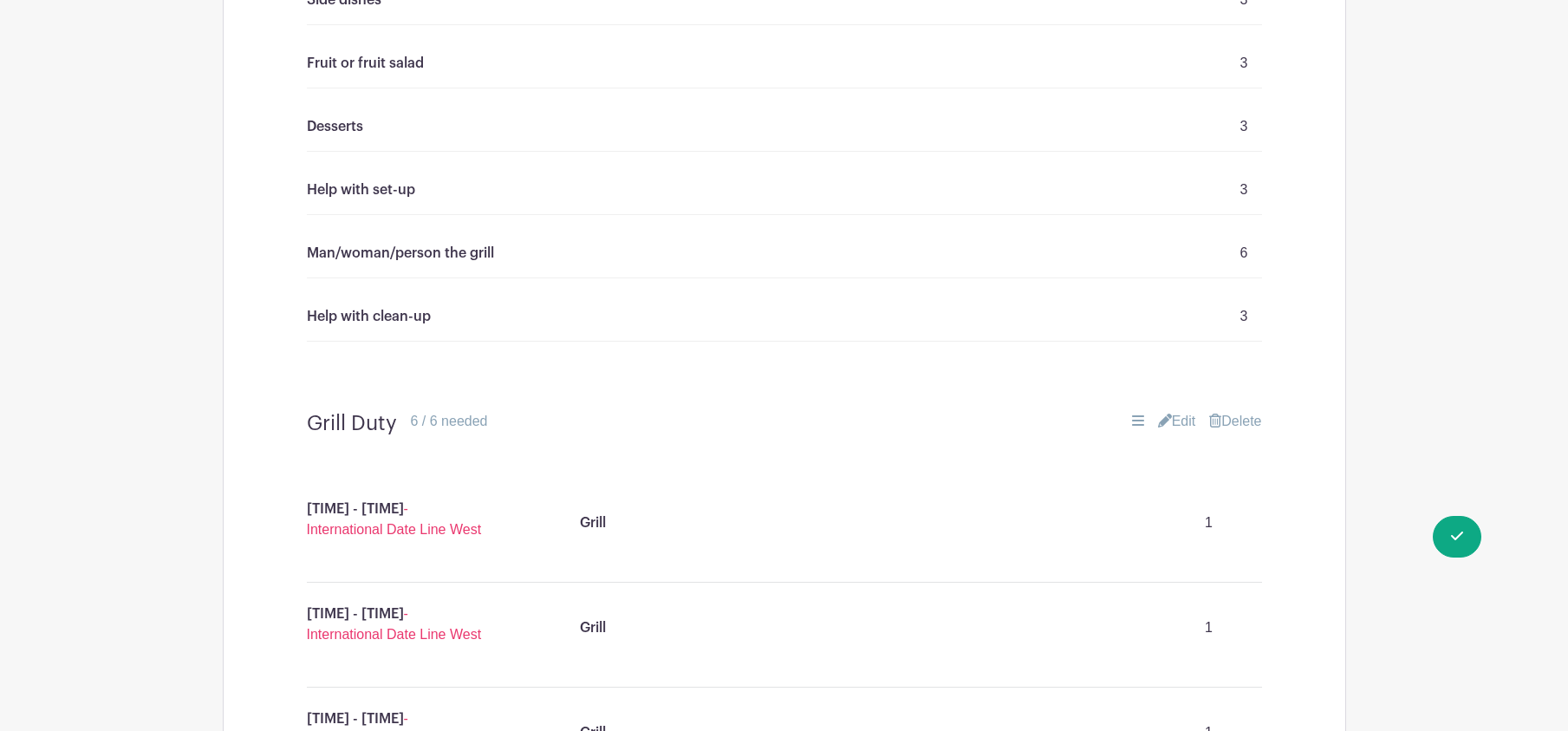 click on "- International Date Line West" at bounding box center [394, 519] 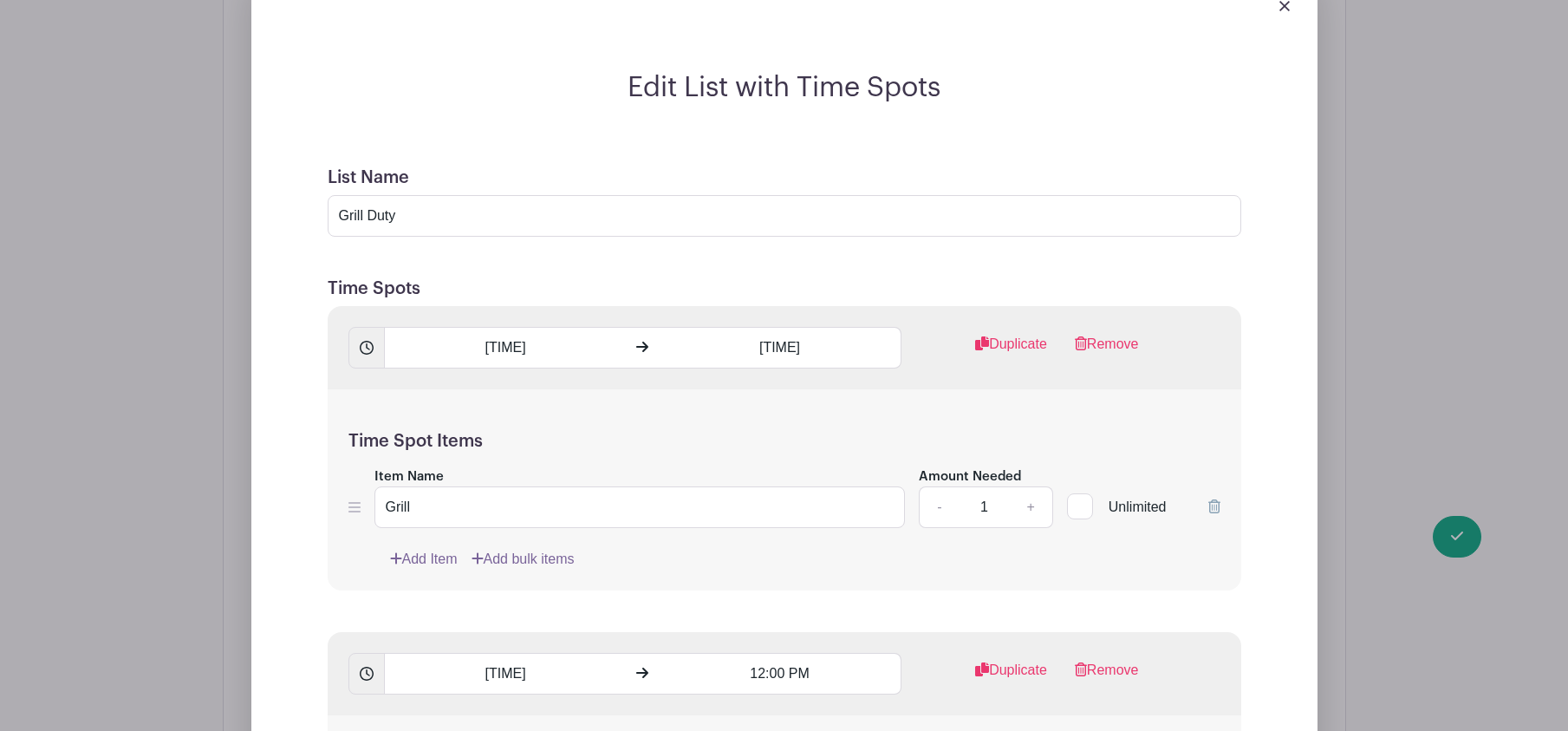scroll, scrollTop: 1806, scrollLeft: 0, axis: vertical 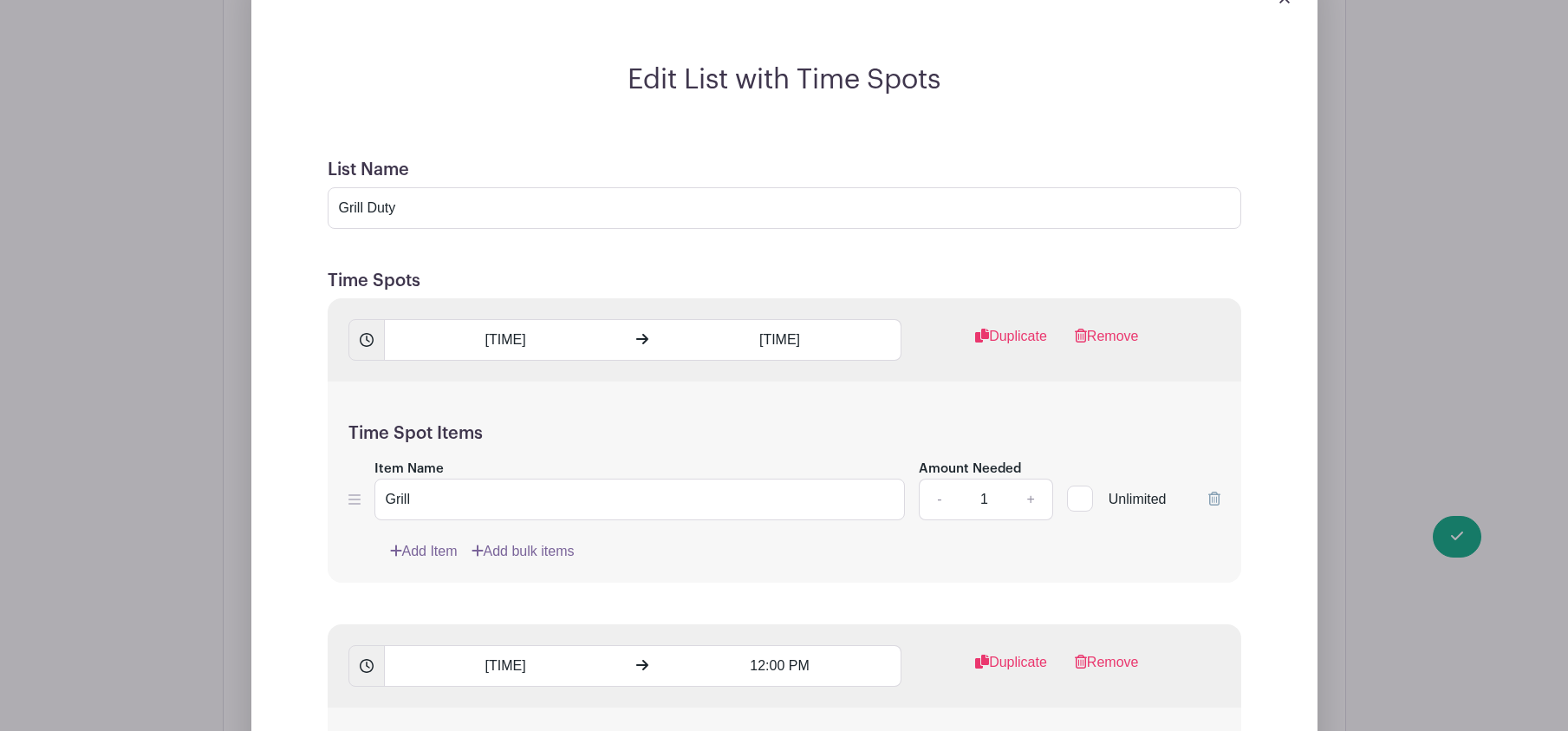 click at bounding box center (367, 340) 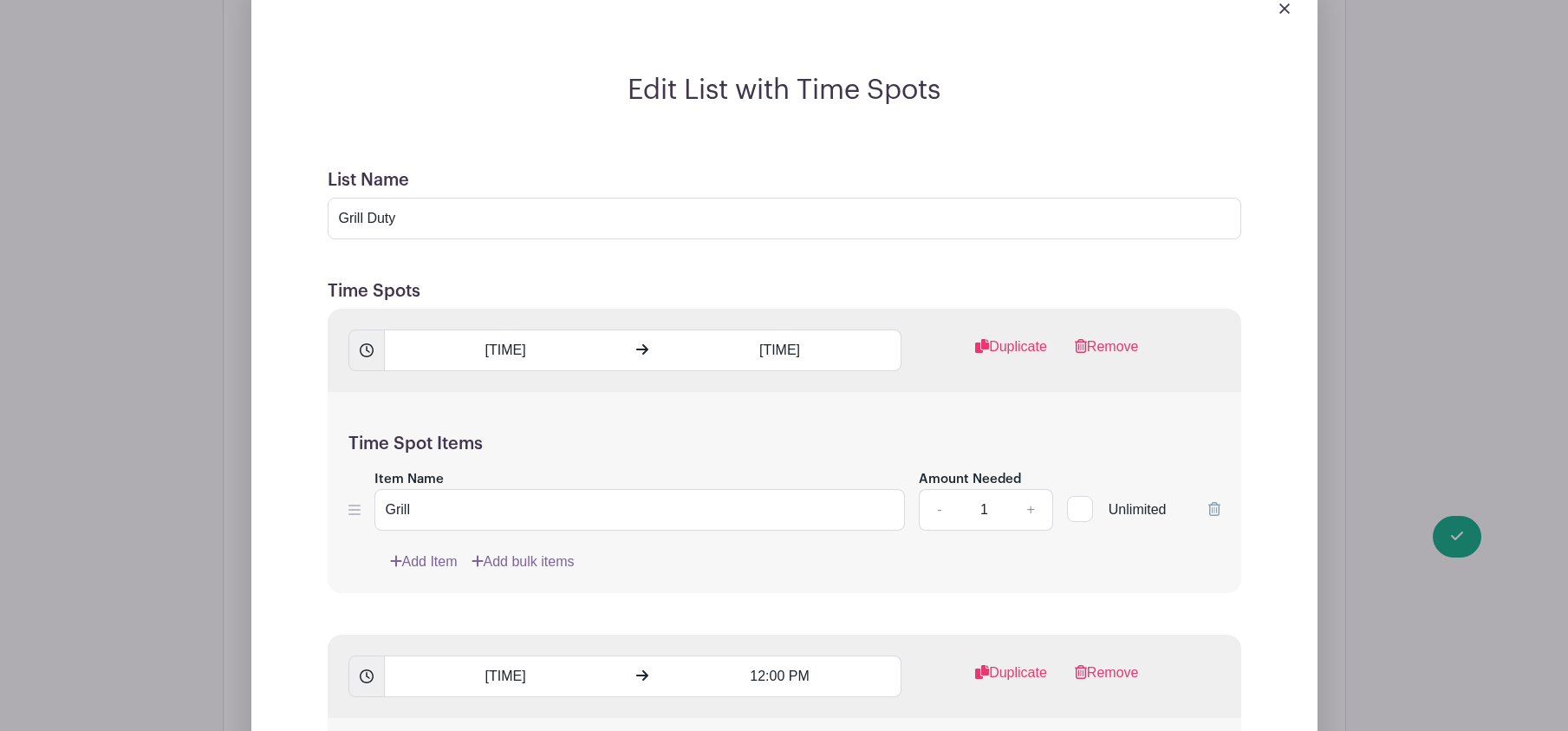 scroll, scrollTop: 1803, scrollLeft: 0, axis: vertical 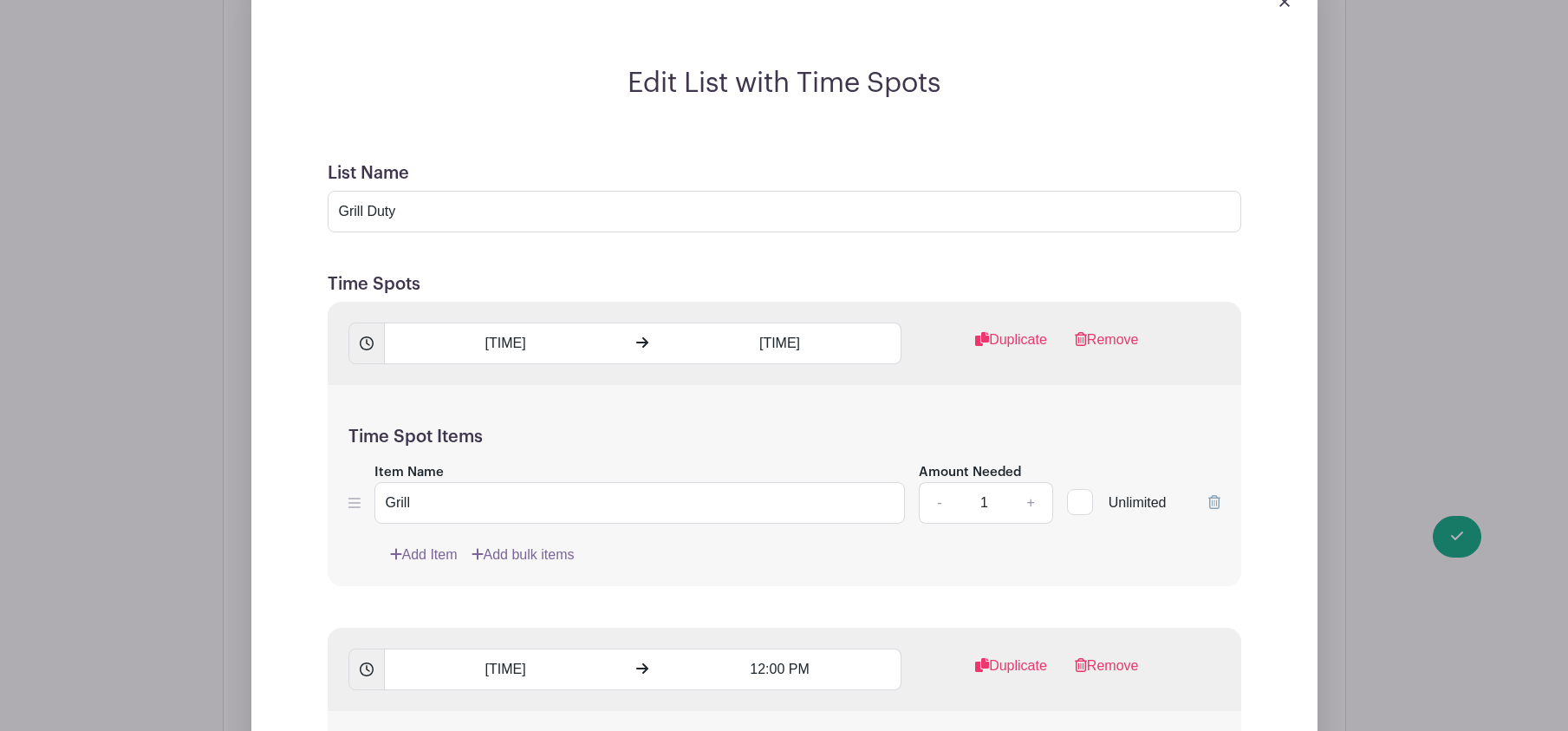 click at bounding box center [367, 343] 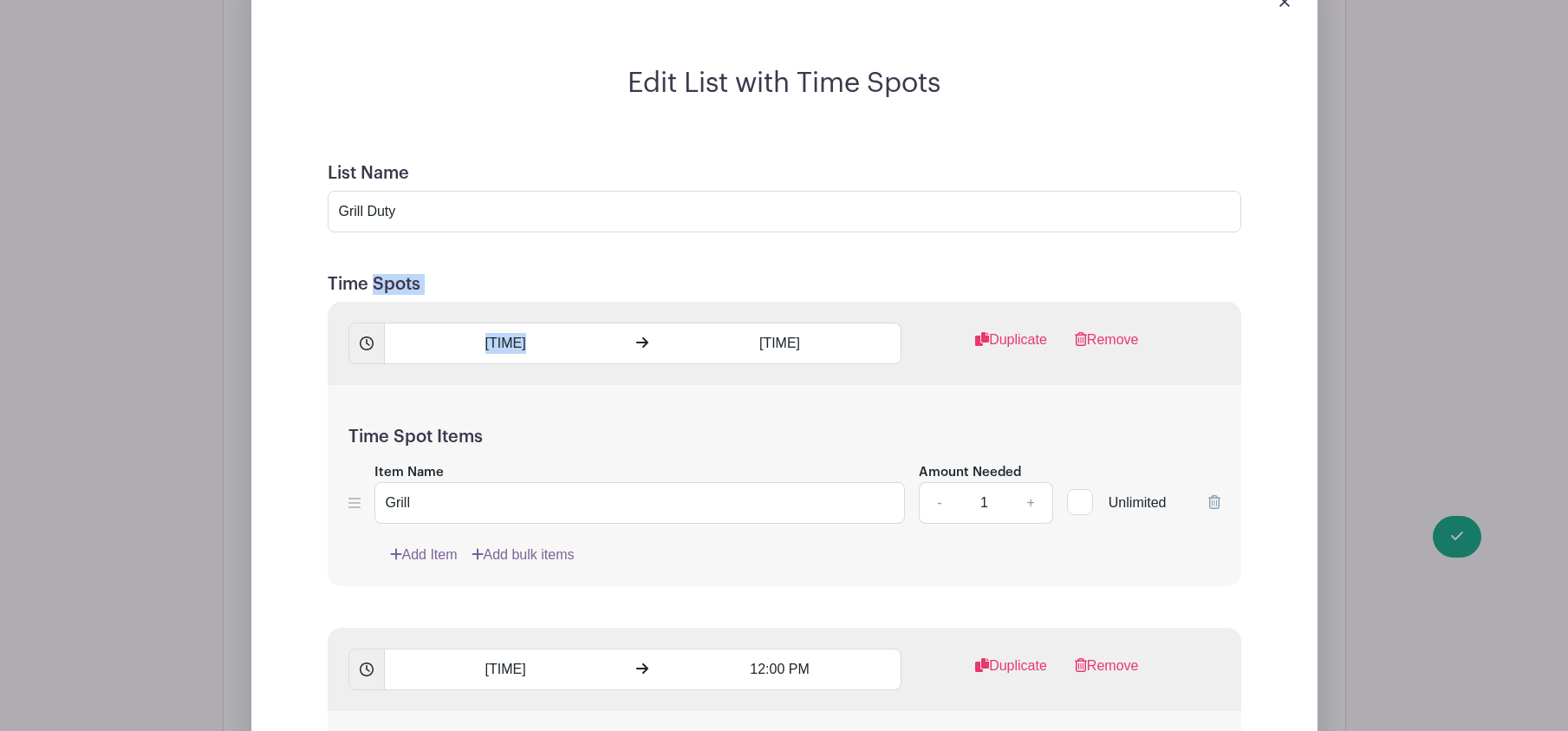 click at bounding box center [367, 343] 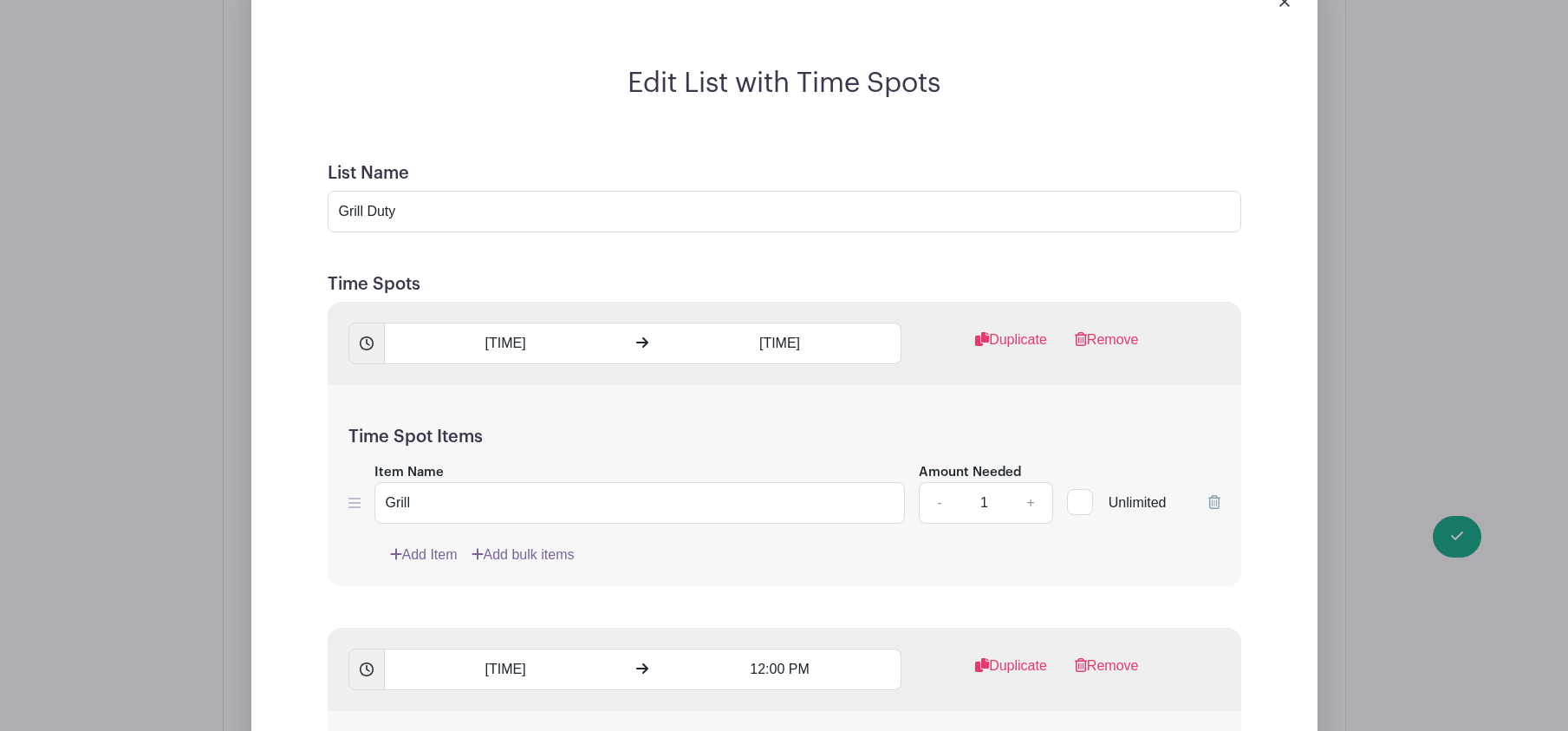 click on "Time Spot Items
Item Name
Grill
Amount Needed
-
1
+
Unlimited
Add Item
Add bulk items" at bounding box center (784, 486) 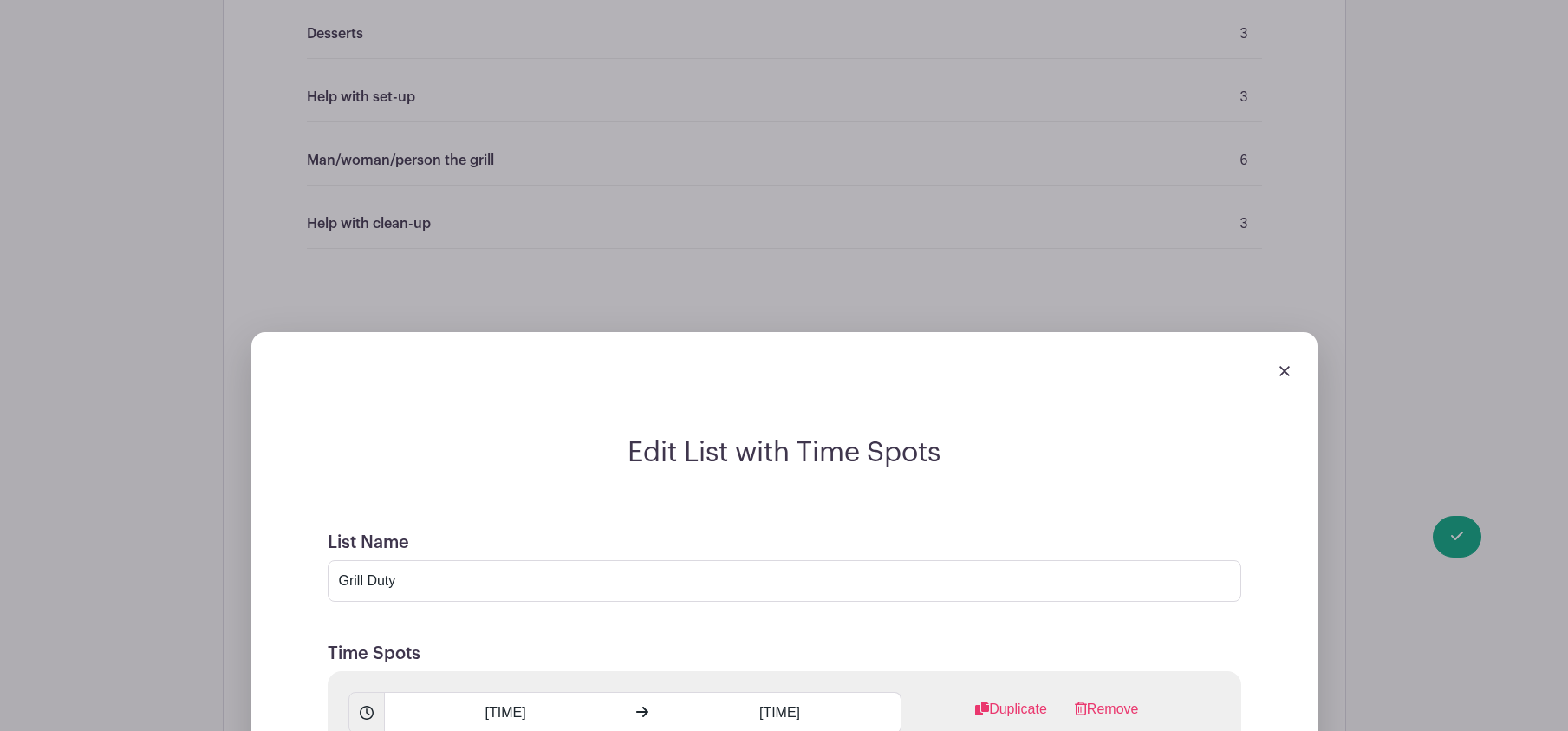 scroll, scrollTop: 1531, scrollLeft: 0, axis: vertical 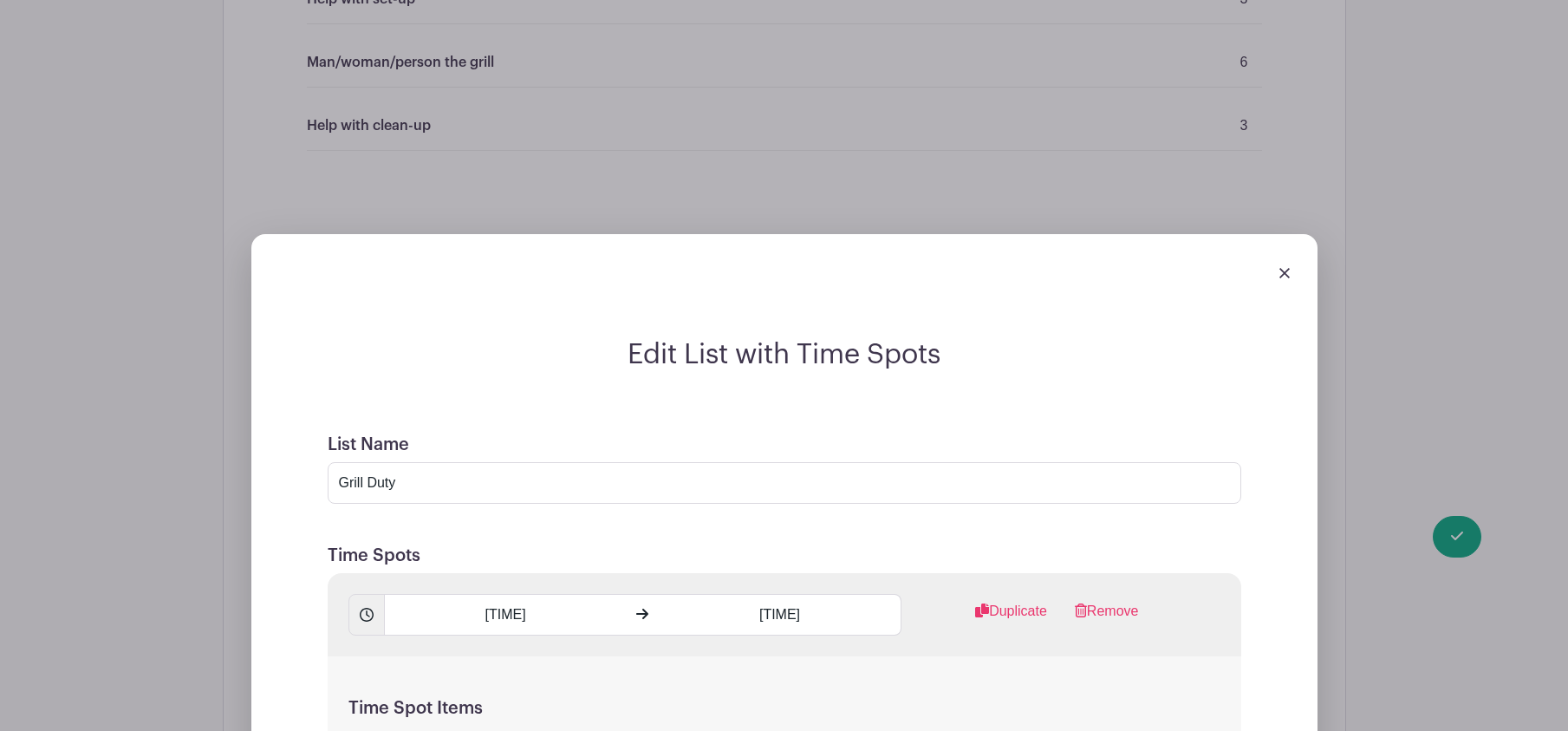 click at bounding box center (1285, 273) 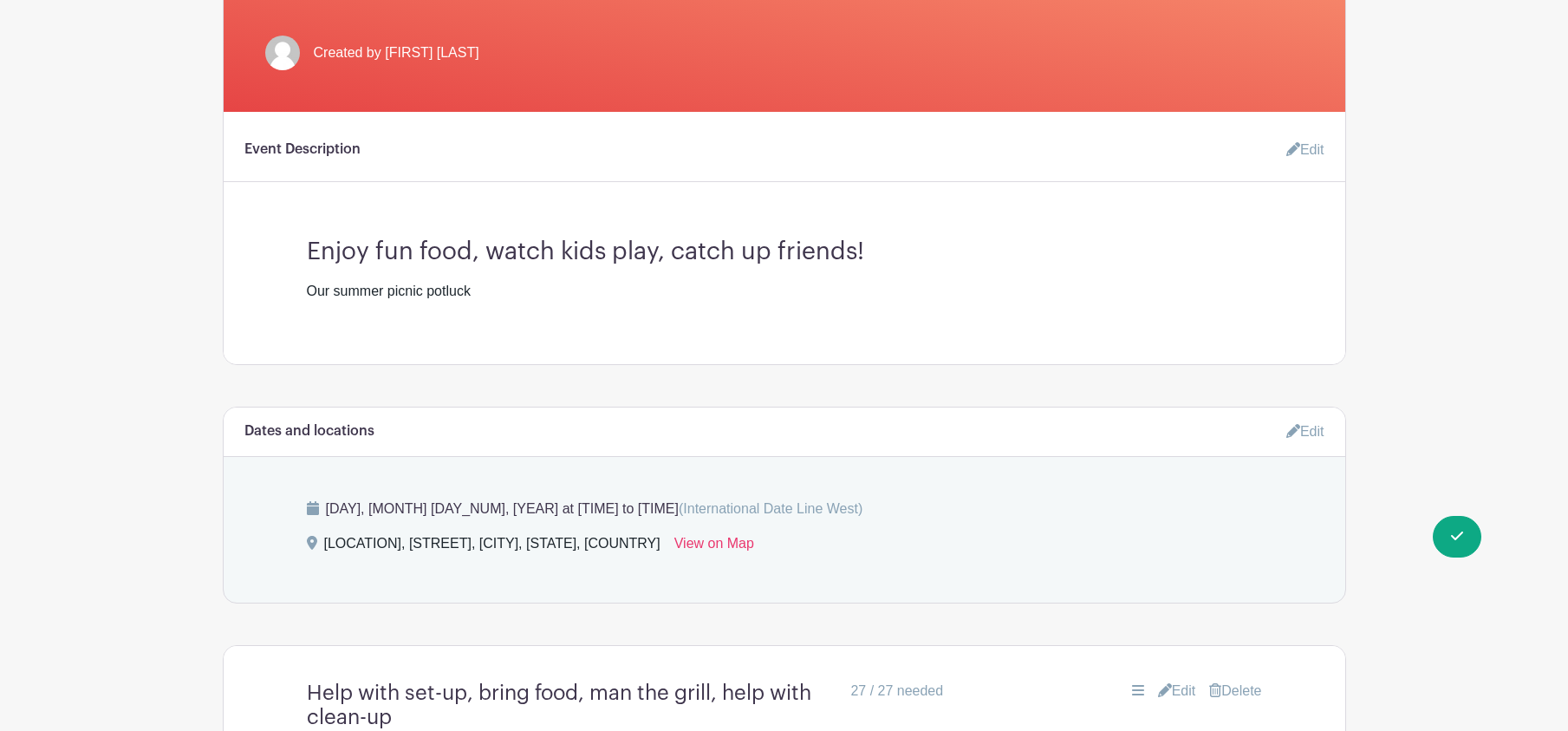 scroll, scrollTop: 403, scrollLeft: 0, axis: vertical 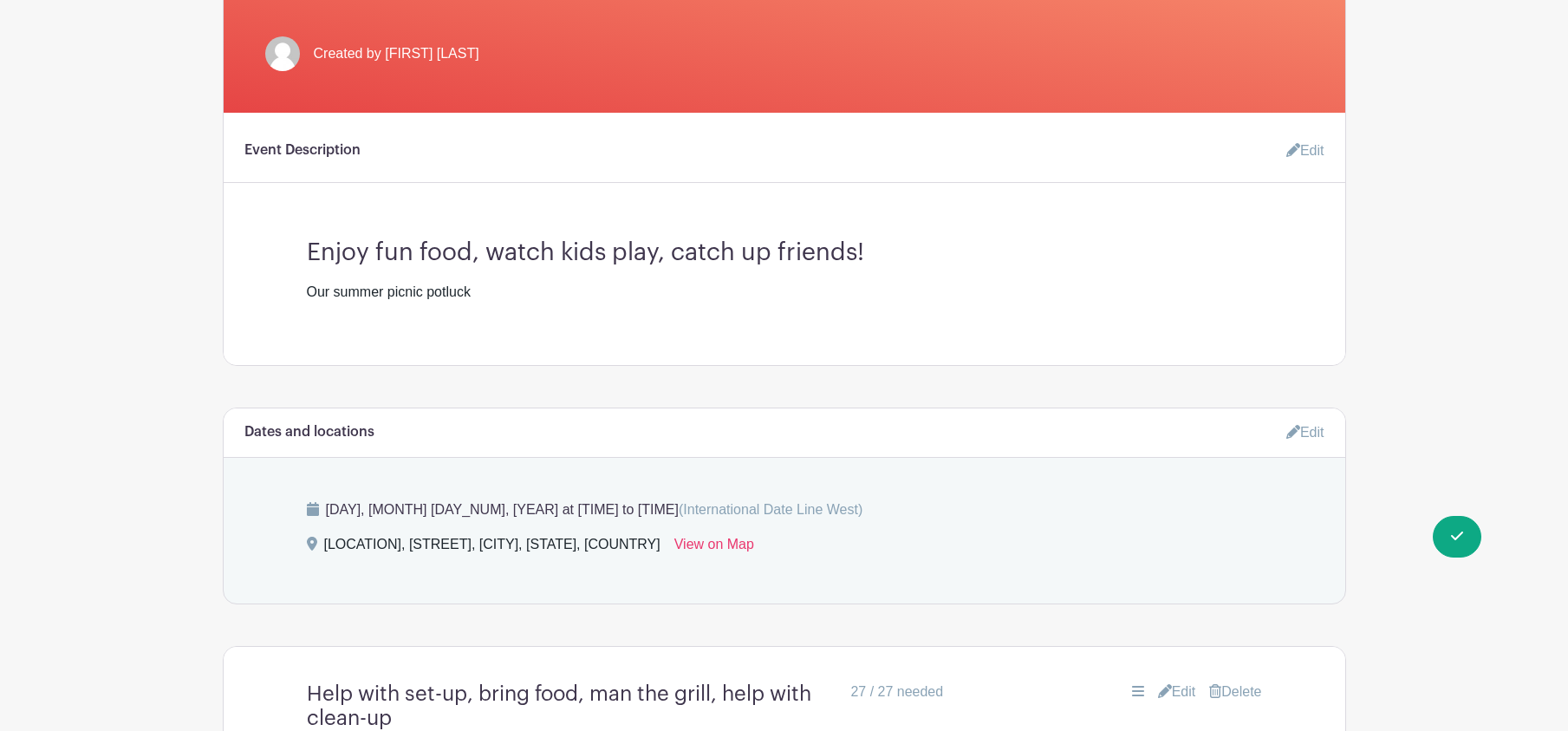 click on "(International Date Line West)" at bounding box center (771, 509) 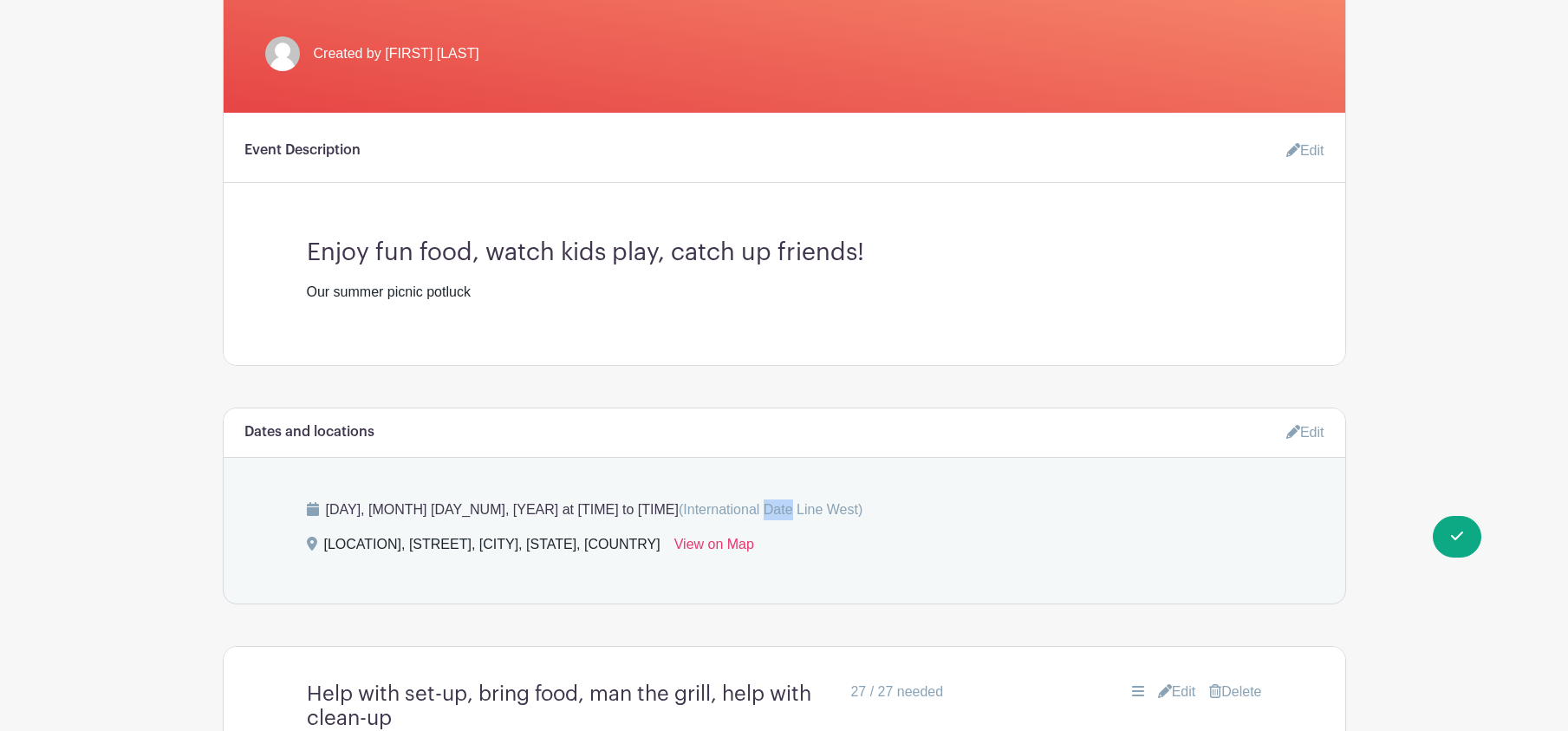 click on "(International Date Line West)" at bounding box center [771, 509] 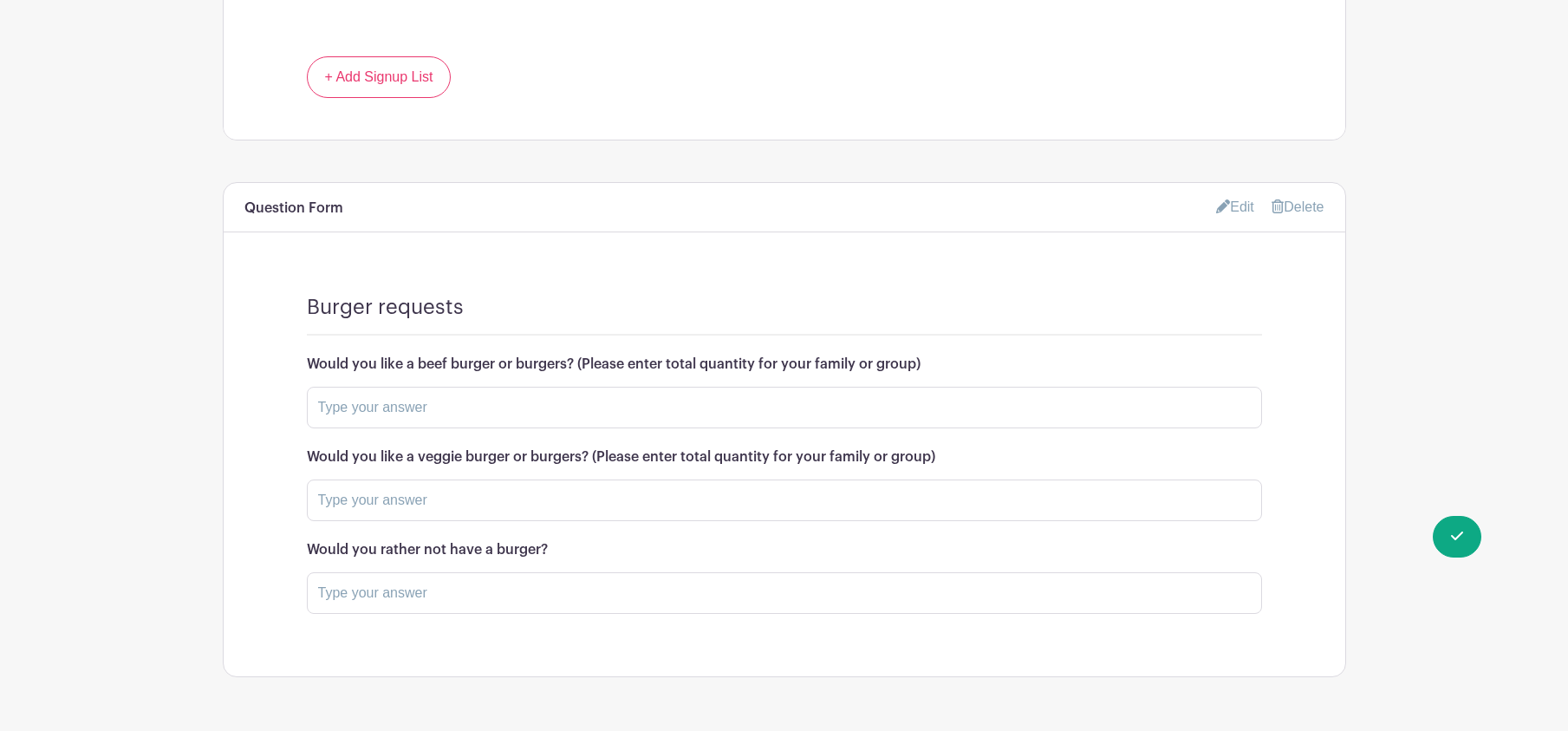 scroll, scrollTop: 2542, scrollLeft: 0, axis: vertical 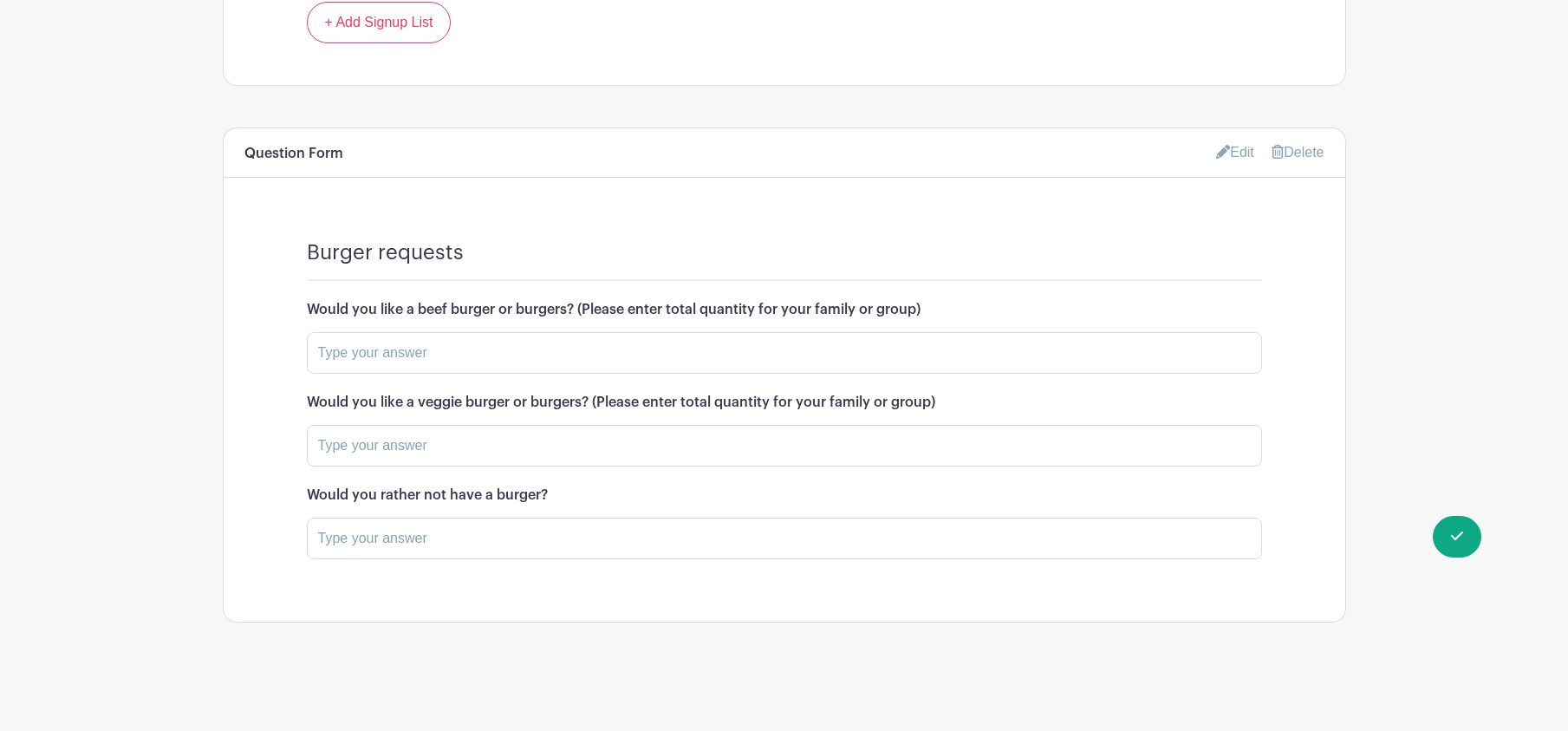 click on "KB Summer Picnic 2025 Ongoing" at bounding box center (784, -899) 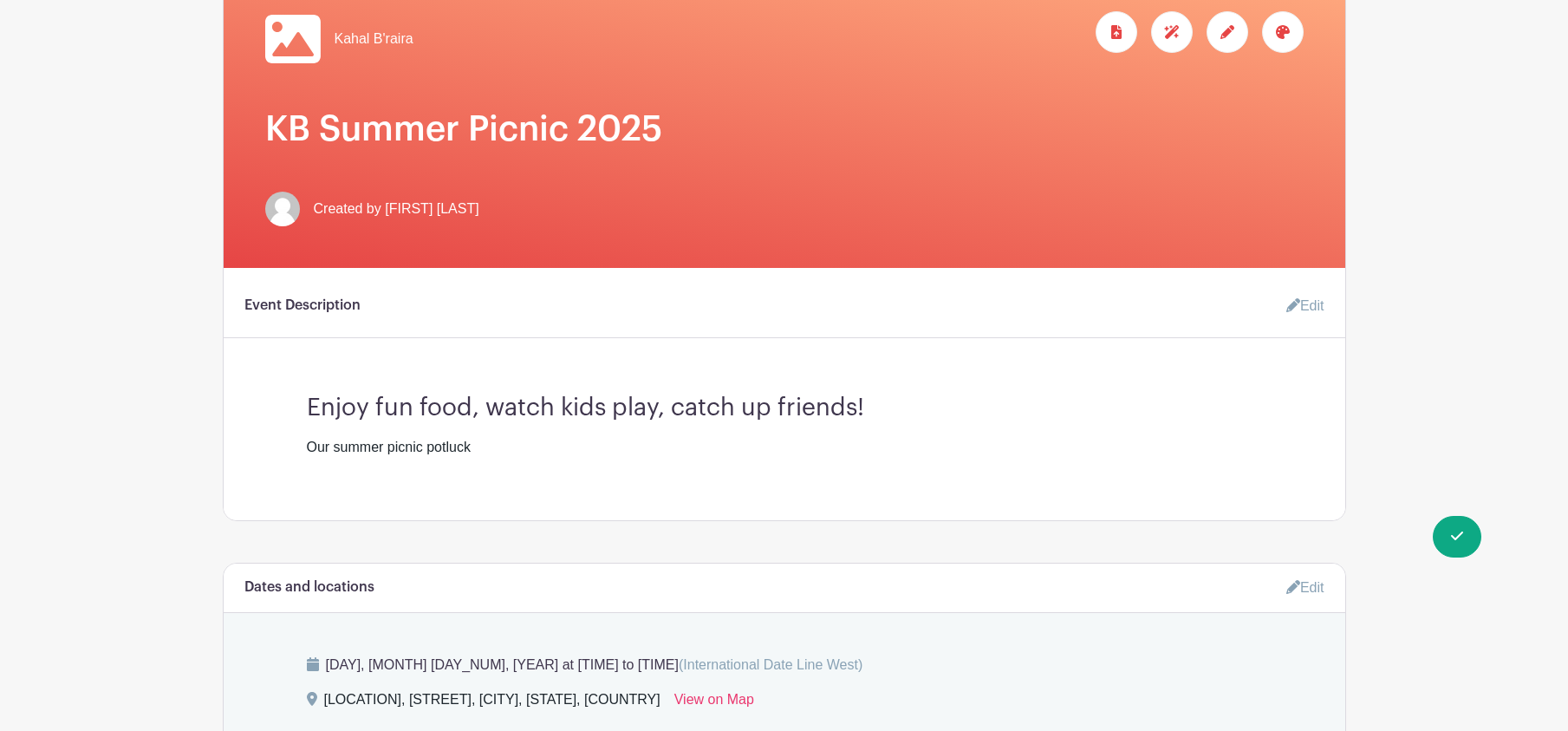 scroll, scrollTop: 238, scrollLeft: 0, axis: vertical 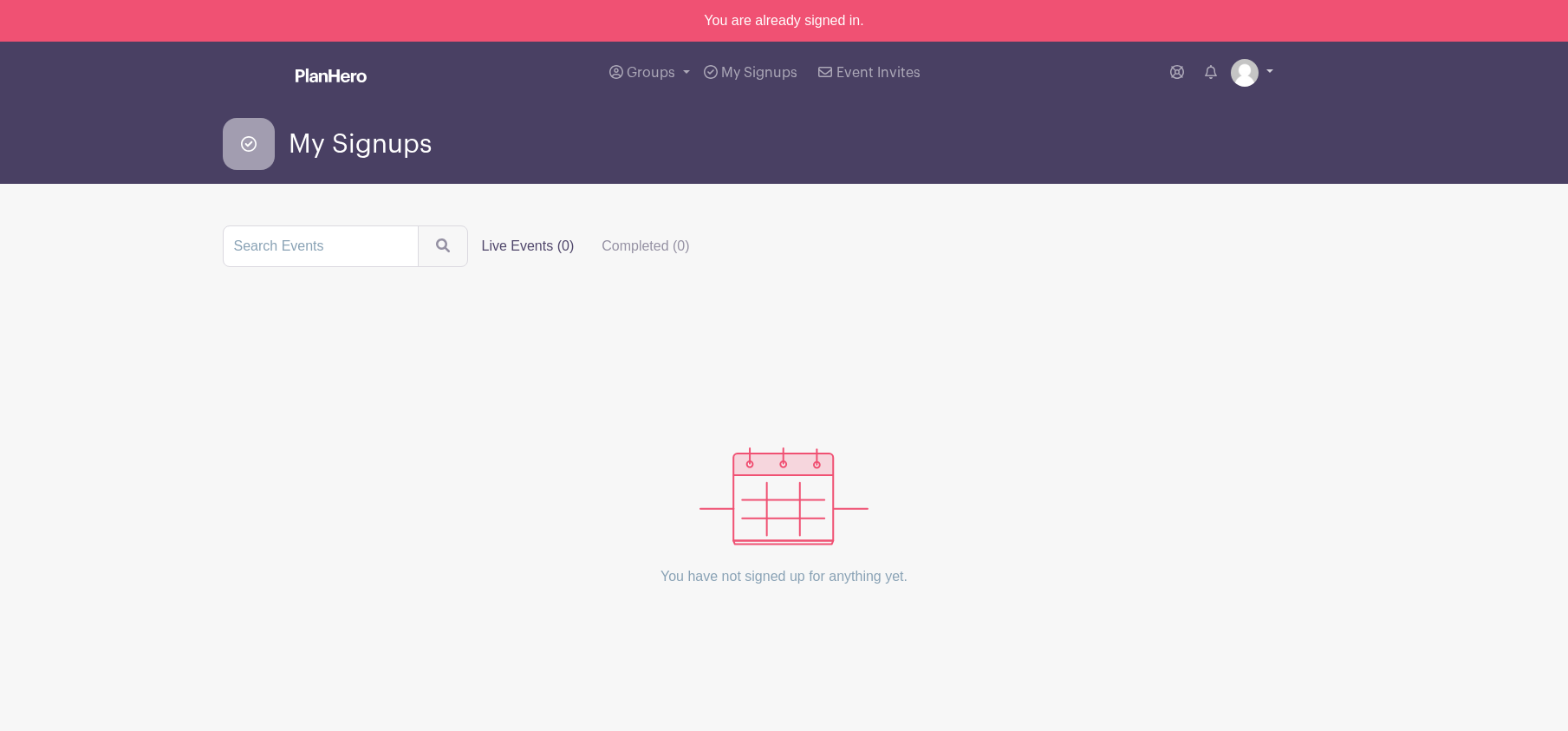 click at bounding box center [1245, 73] 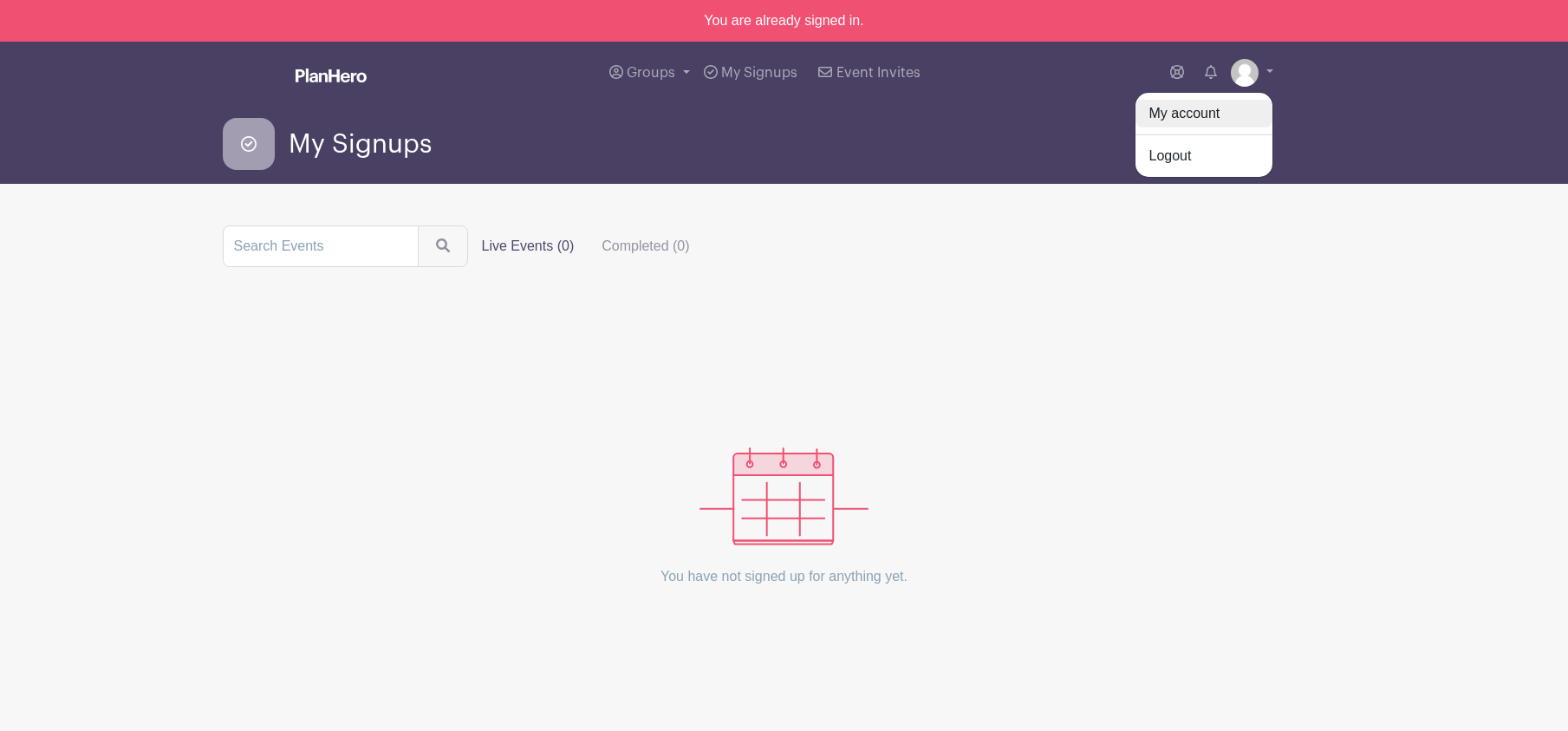 click on "My account" at bounding box center [1204, 114] 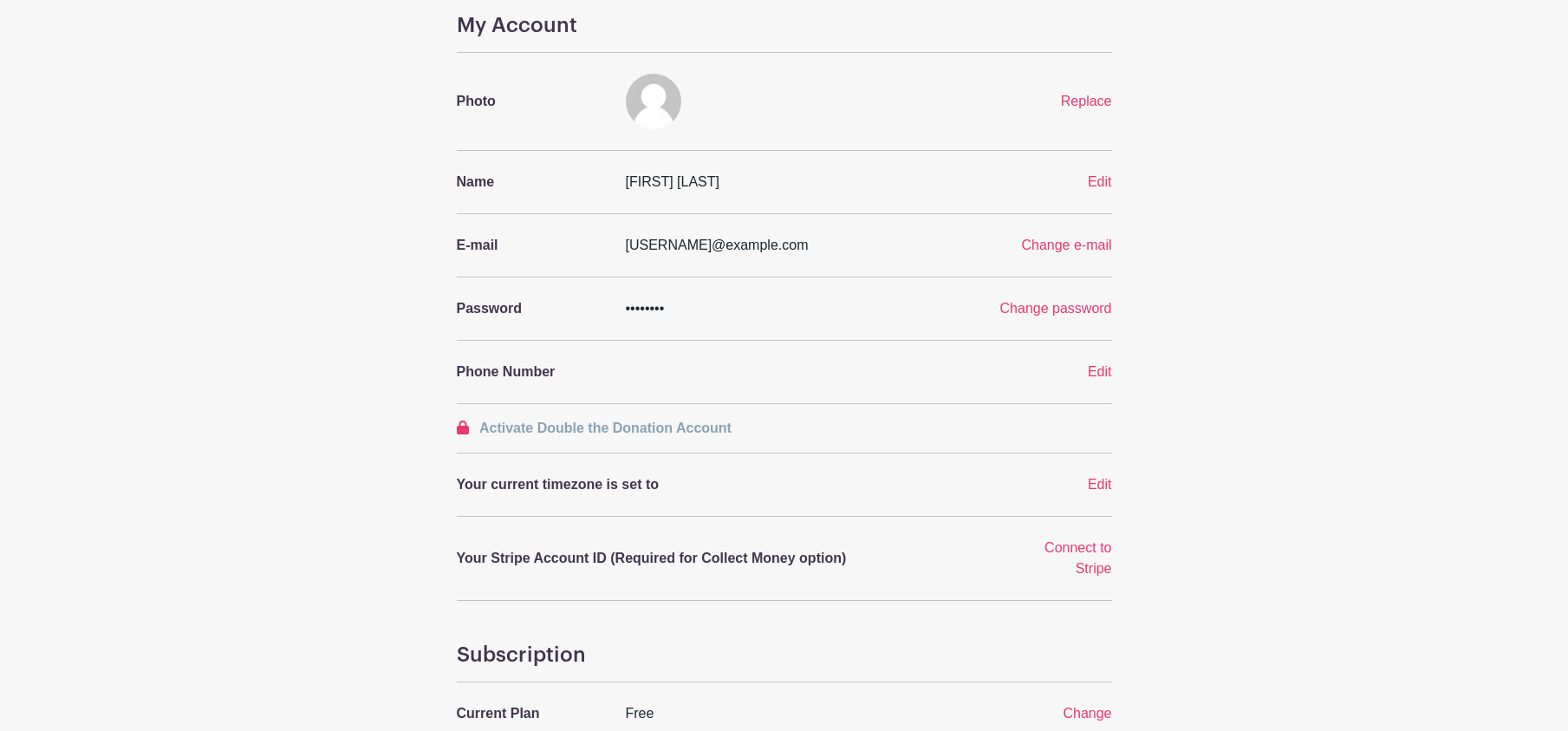 scroll, scrollTop: 0, scrollLeft: 0, axis: both 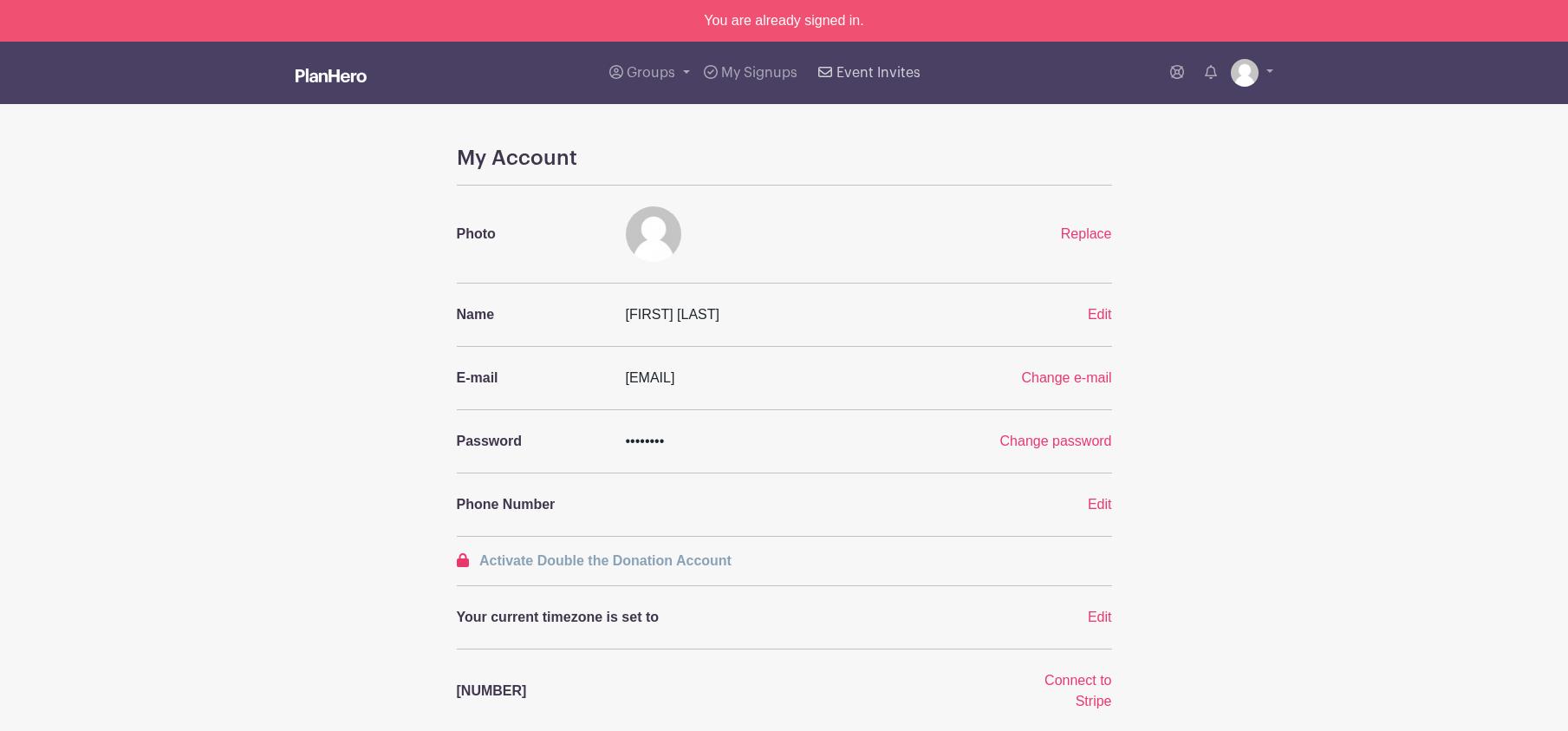 click on "Event Invites" at bounding box center (869, 73) 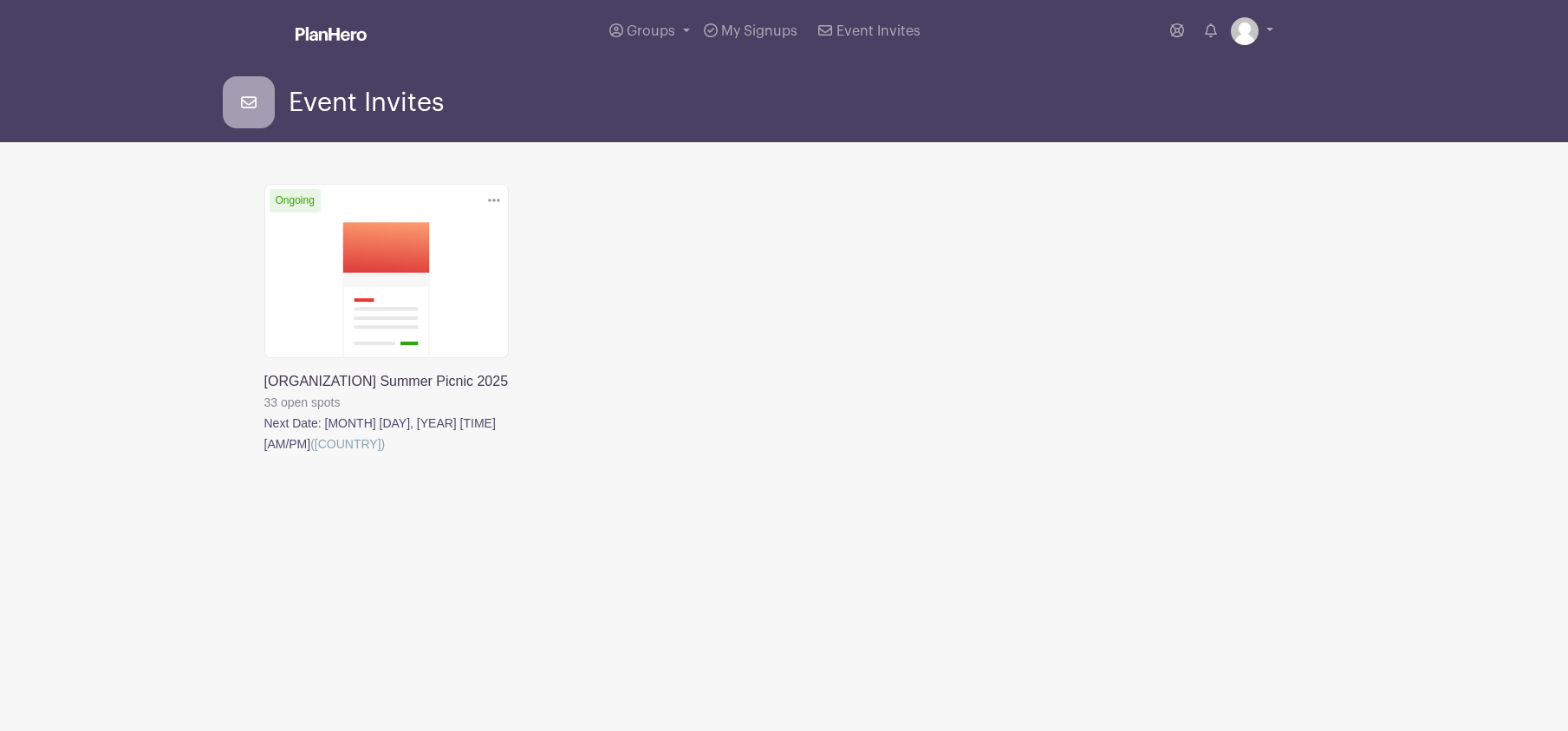 click at bounding box center (264, 454) 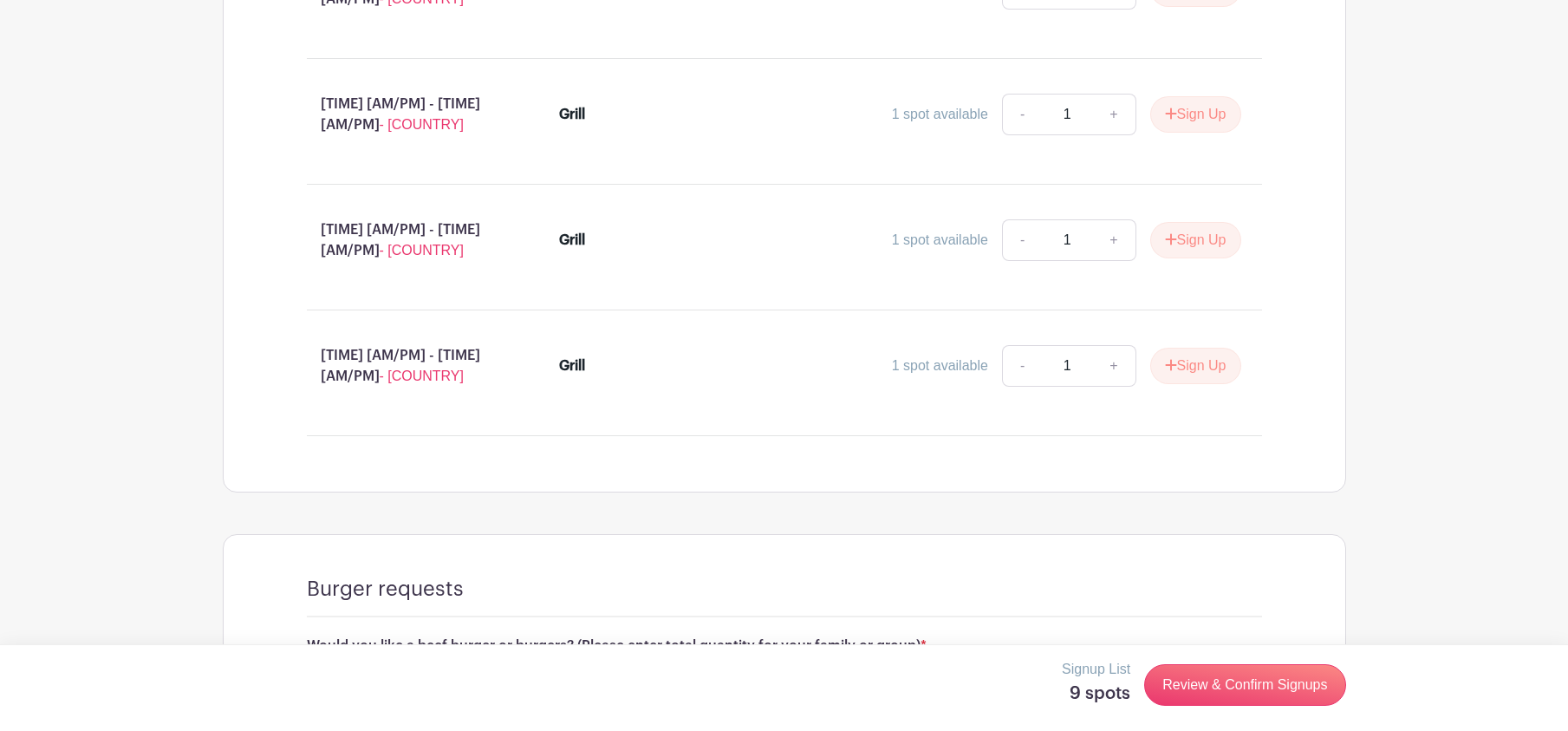 scroll, scrollTop: 1849, scrollLeft: 0, axis: vertical 